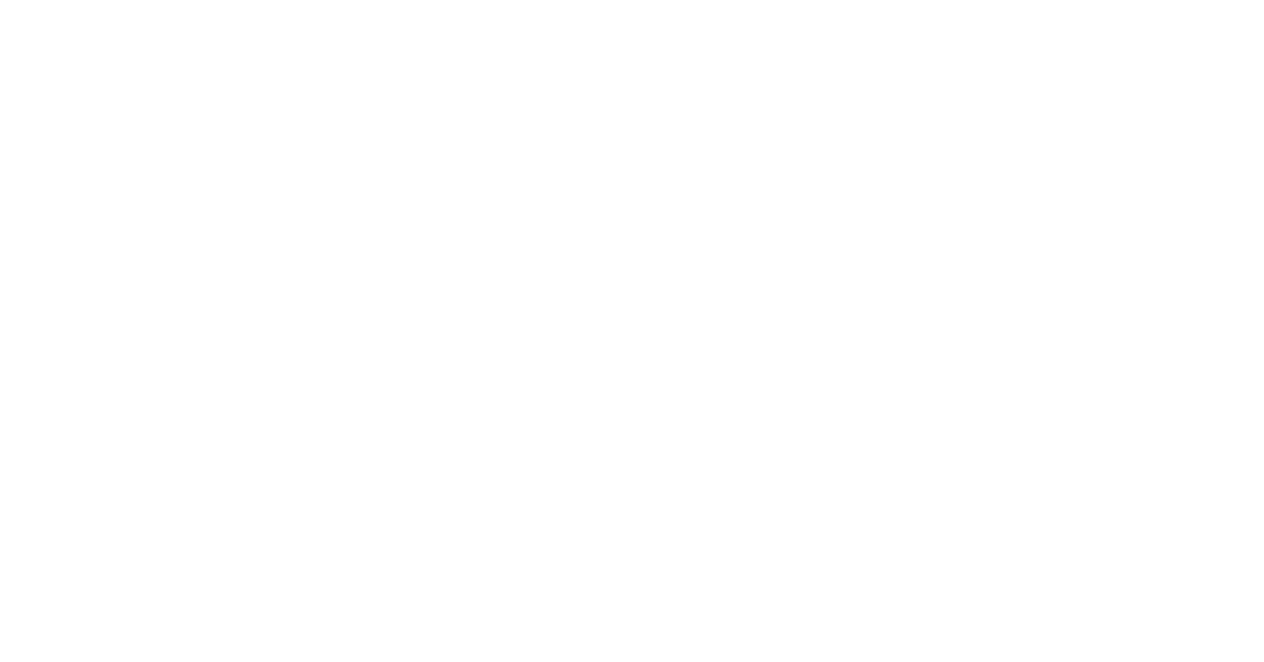 scroll, scrollTop: 0, scrollLeft: 0, axis: both 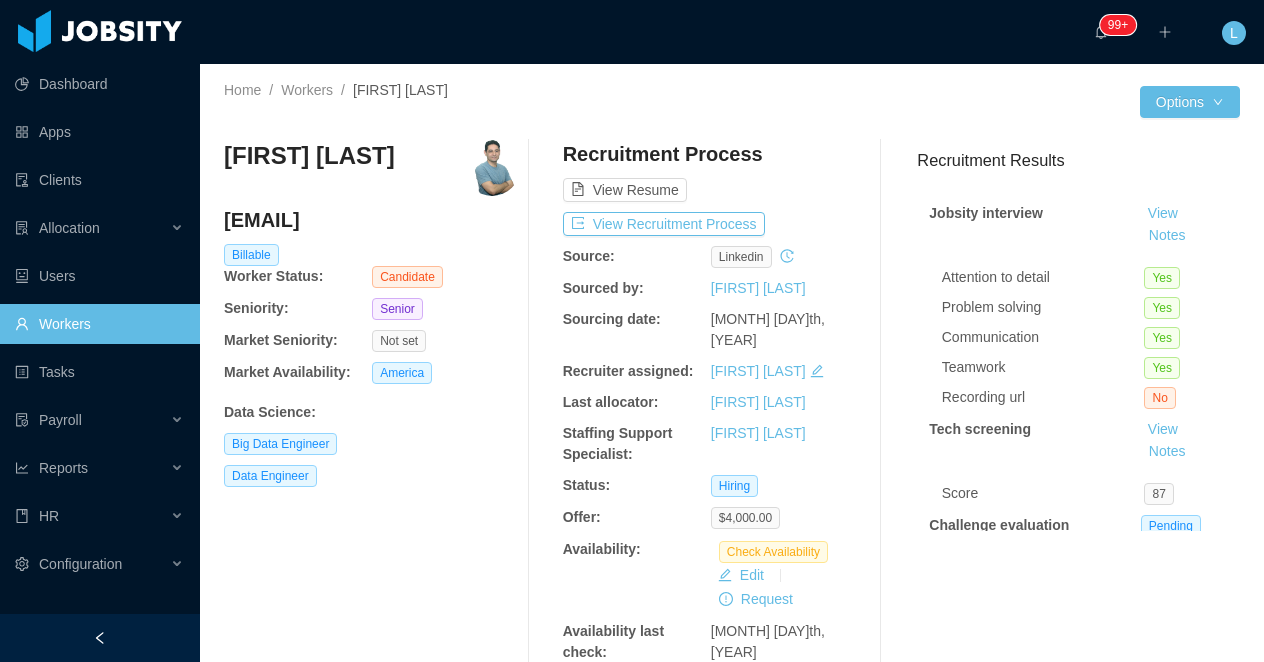 click on "Julio Cesar de Magalhaes Silva" at bounding box center (309, 156) 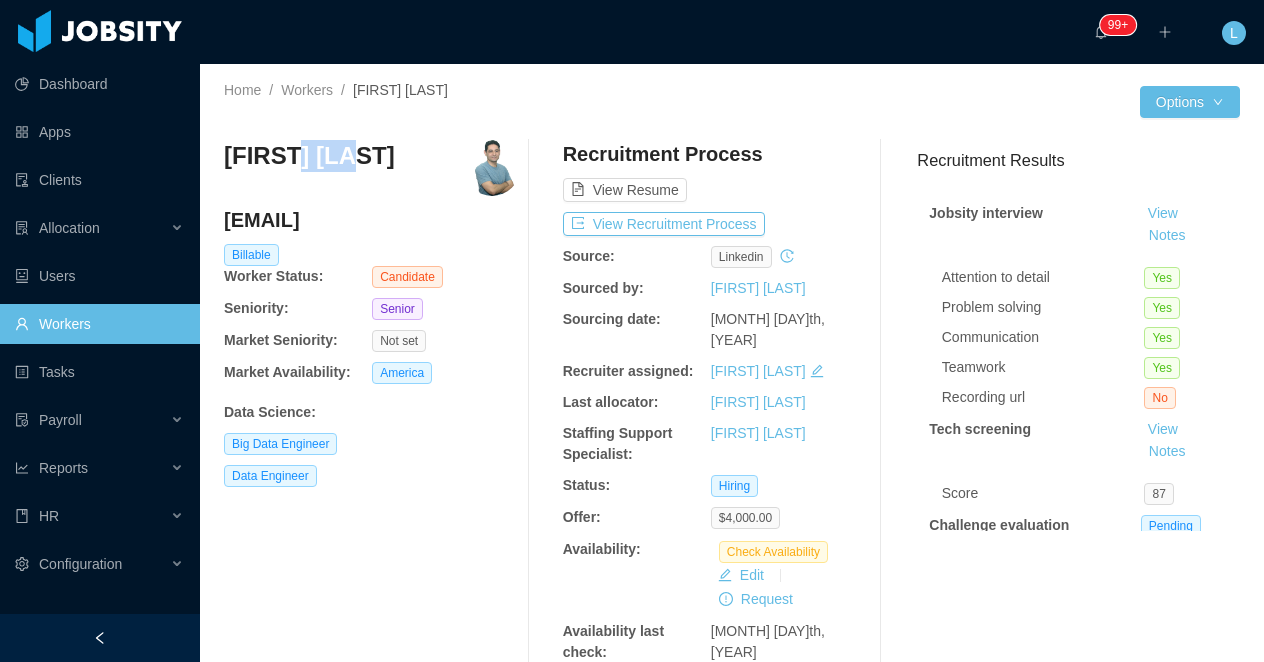 click on "Julio Cesar de Magalhaes Silva" at bounding box center [309, 156] 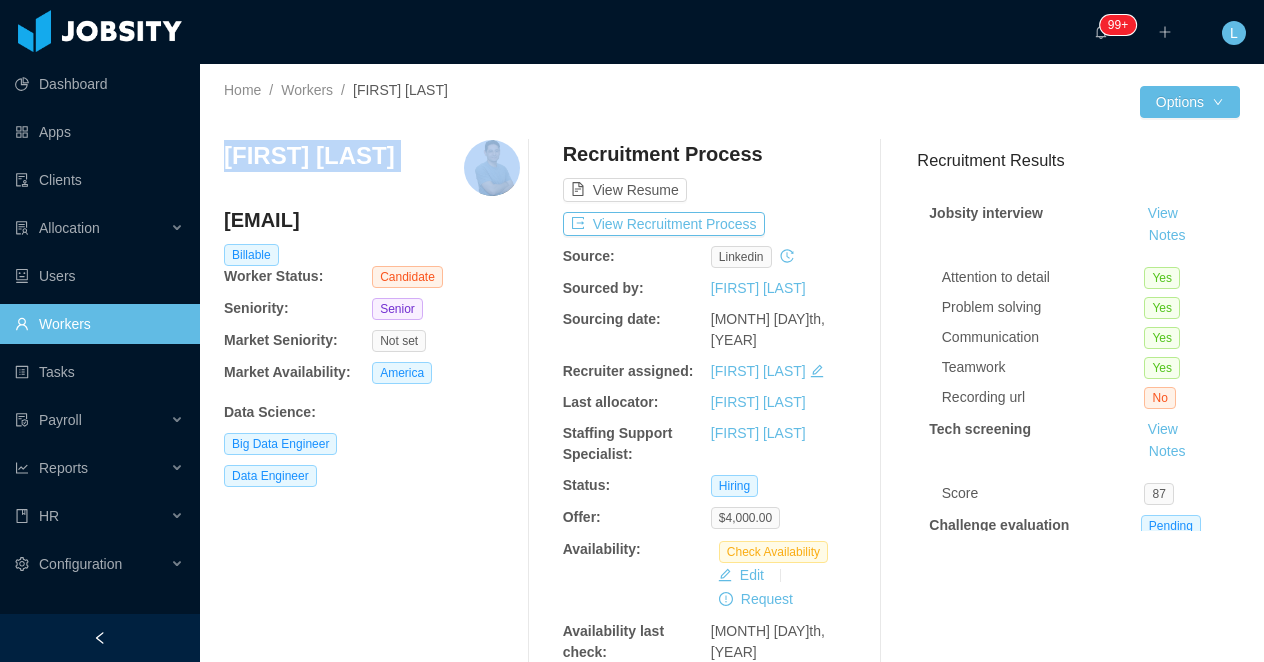 click on "Julio Cesar de Magalhaes Silva" at bounding box center [309, 156] 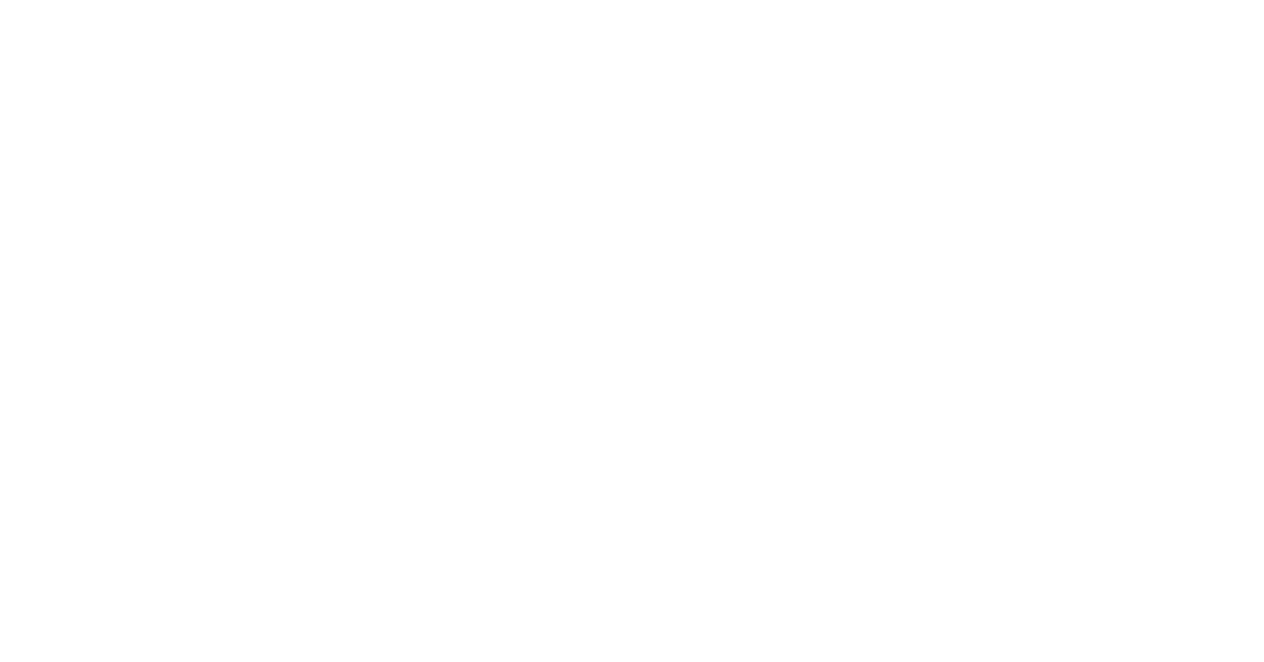scroll, scrollTop: 0, scrollLeft: 0, axis: both 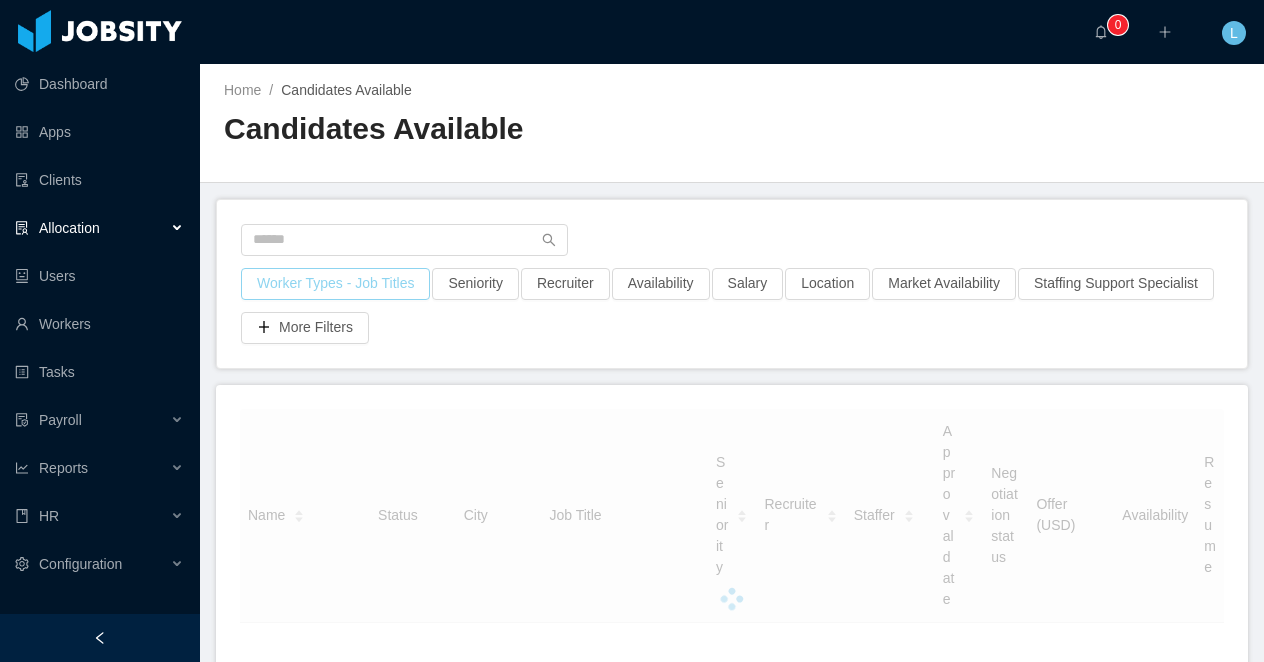 click on "Worker Types - Job Titles" at bounding box center [335, 284] 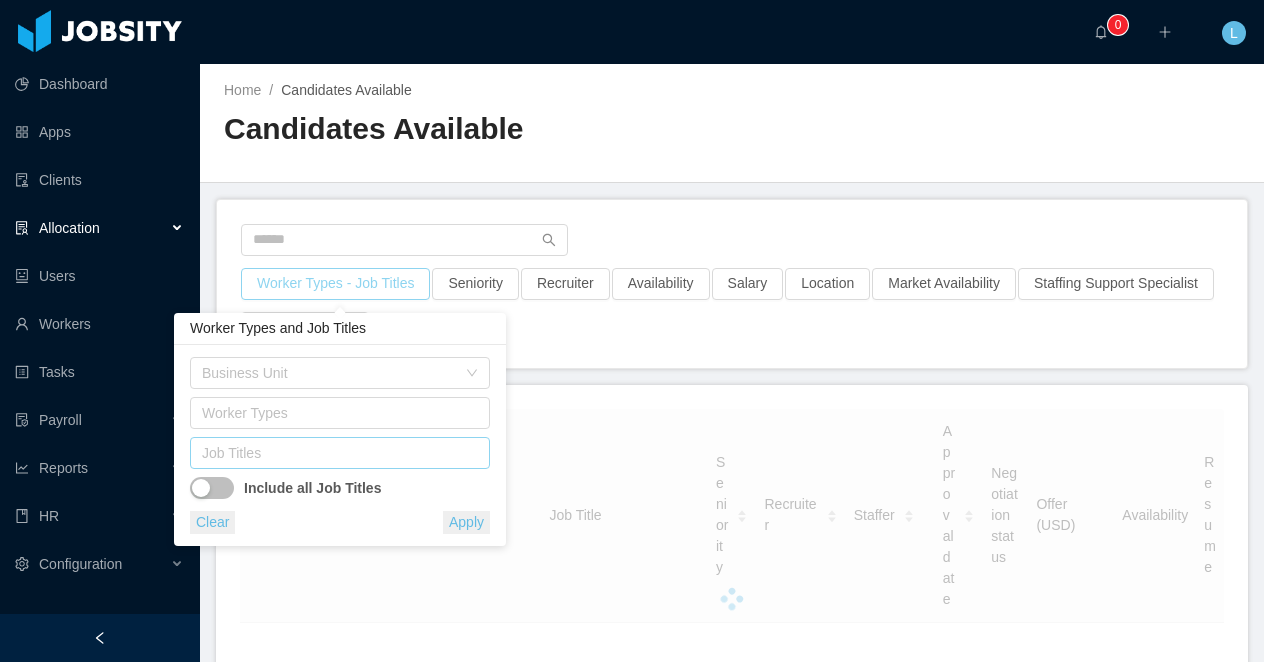 click on "Job Titles" at bounding box center (335, 453) 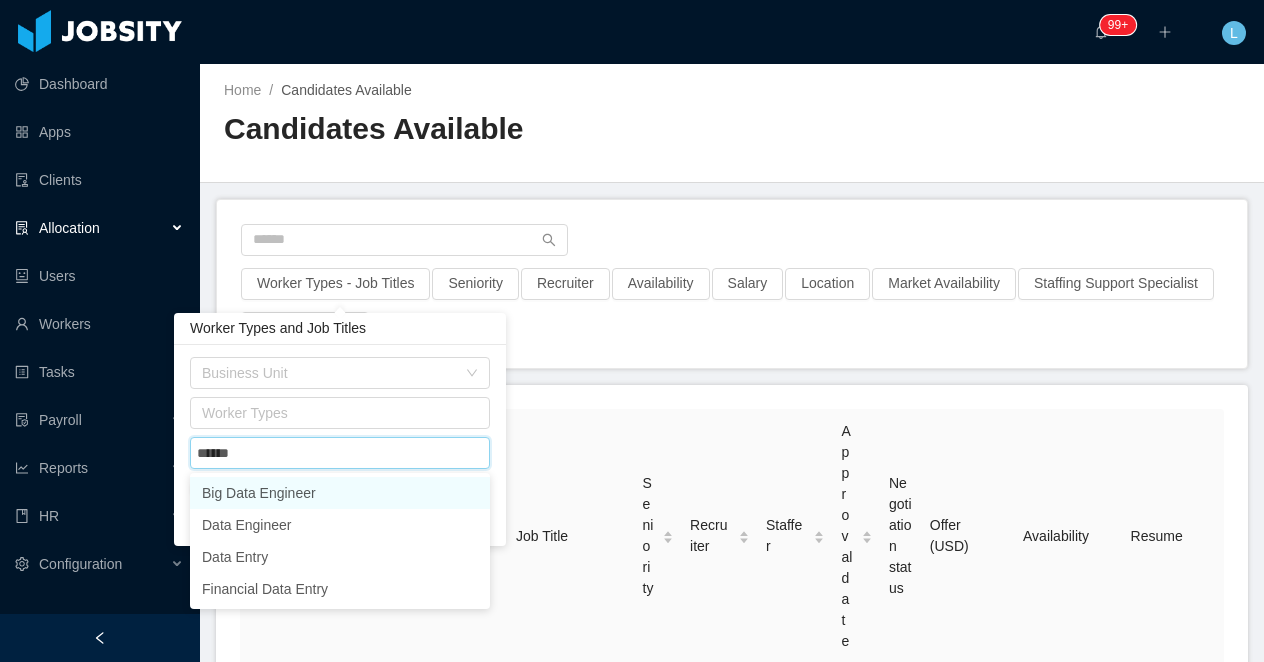 type on "*******" 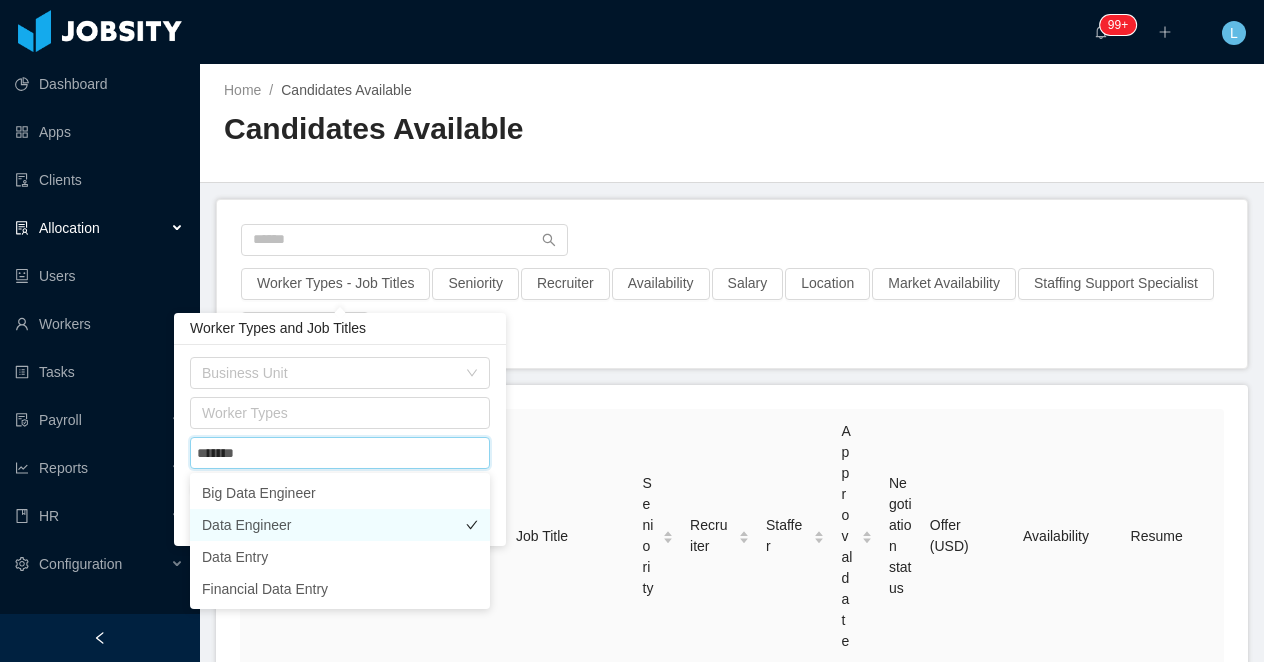 click on "Data Engineer" at bounding box center [340, 525] 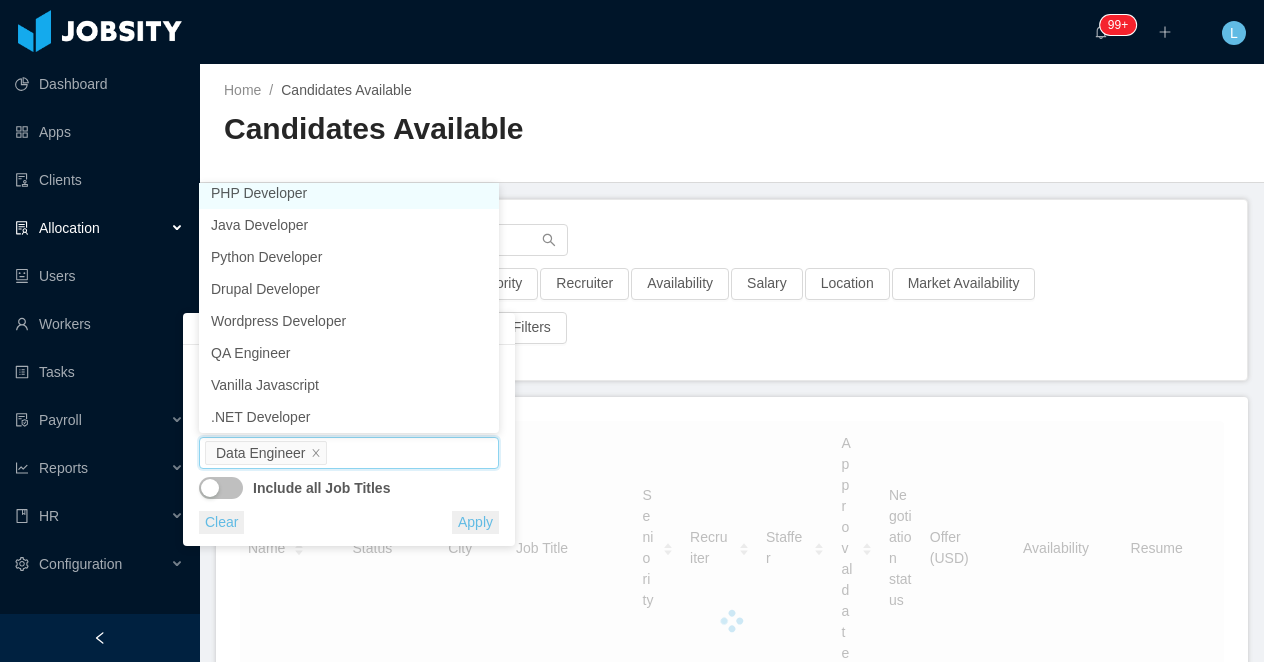 click at bounding box center (732, 246) 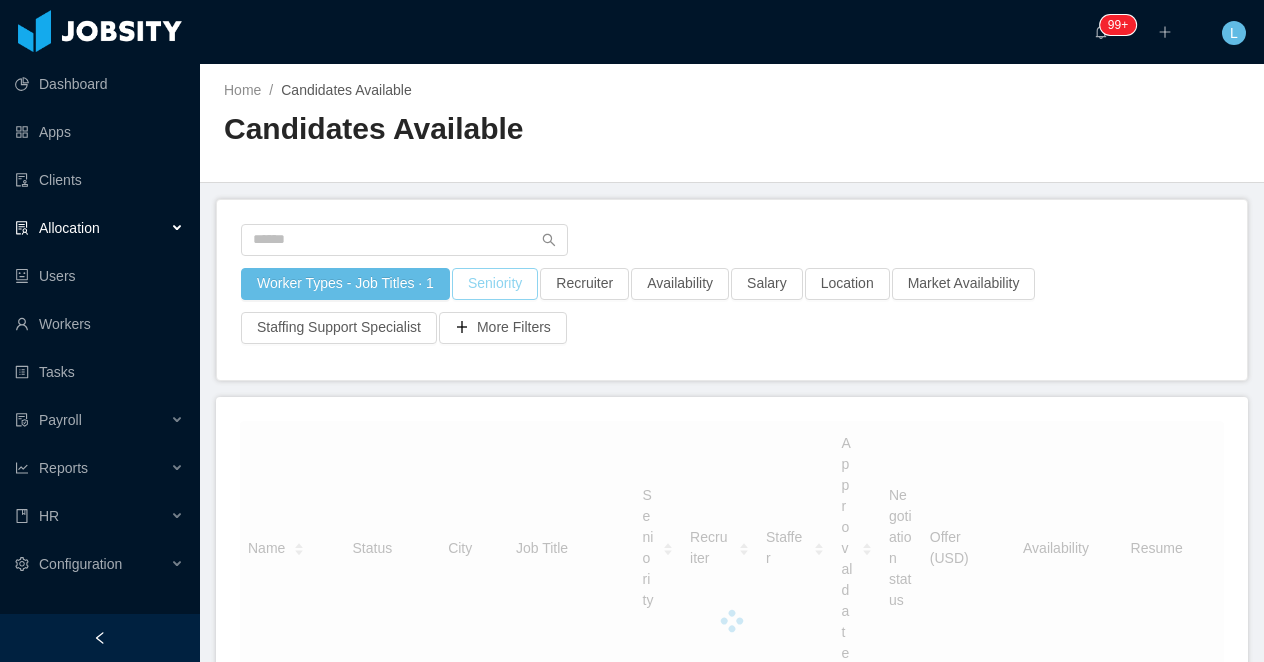 click on "Seniority" at bounding box center [495, 284] 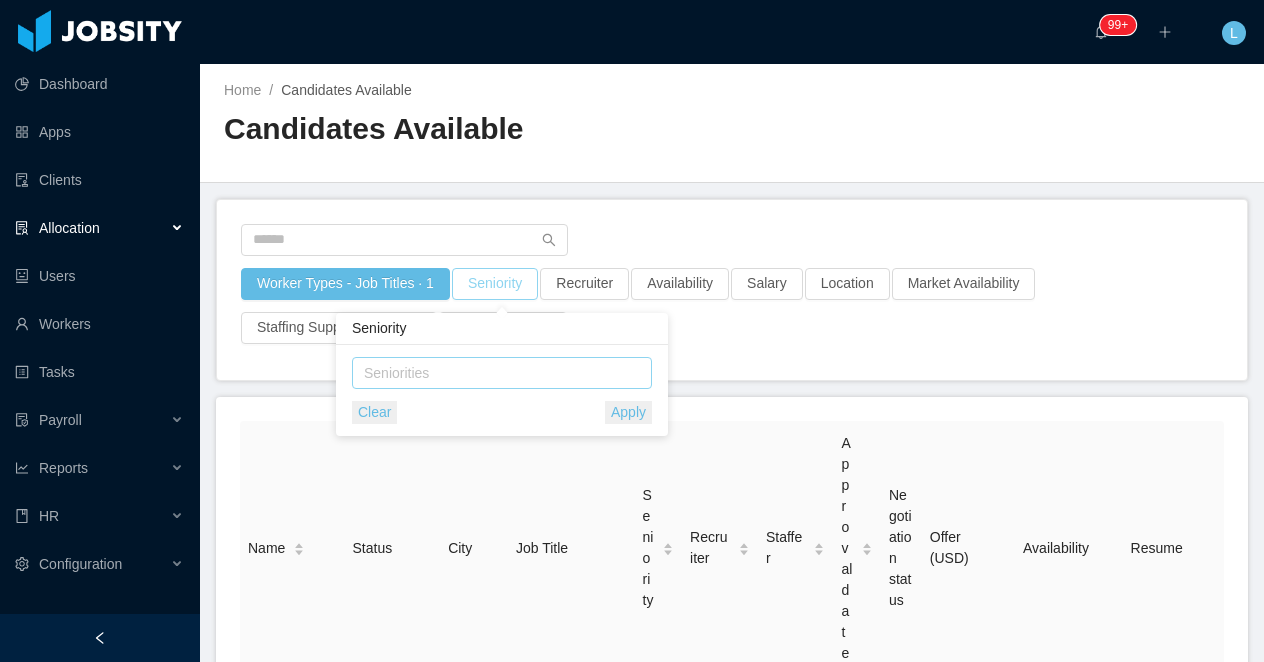 click on "Seniorities" at bounding box center [497, 373] 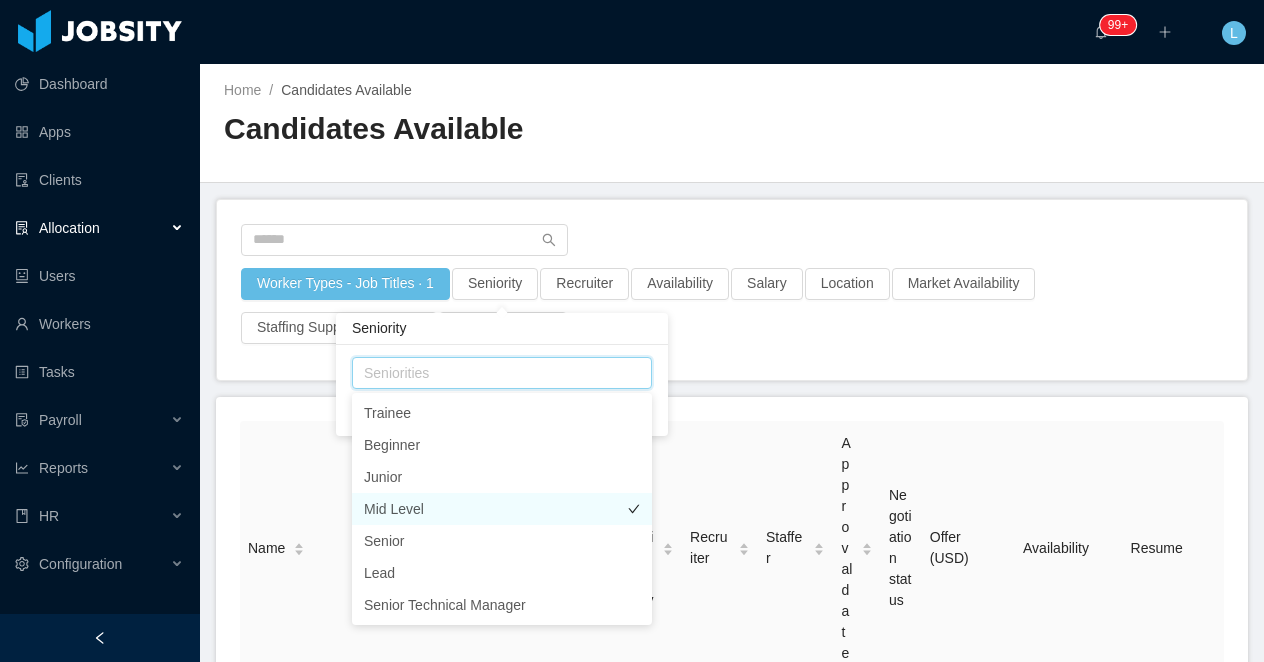 click on "Mid Level" at bounding box center (502, 509) 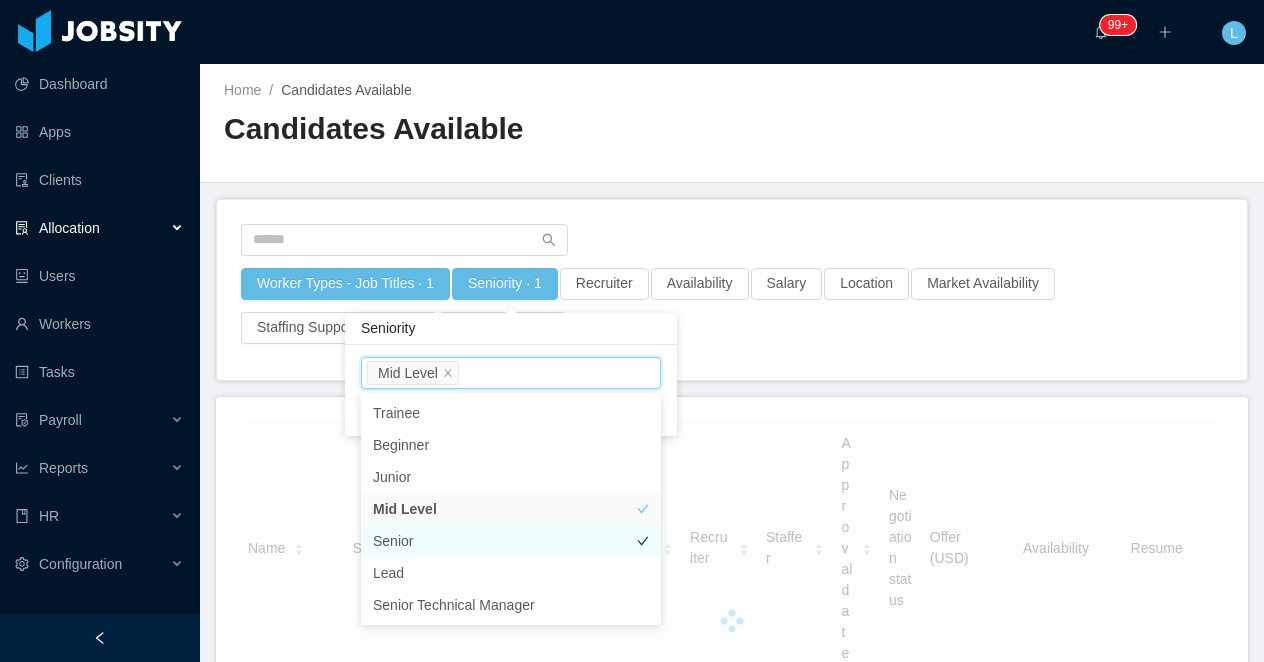 click on "Senior" at bounding box center [511, 541] 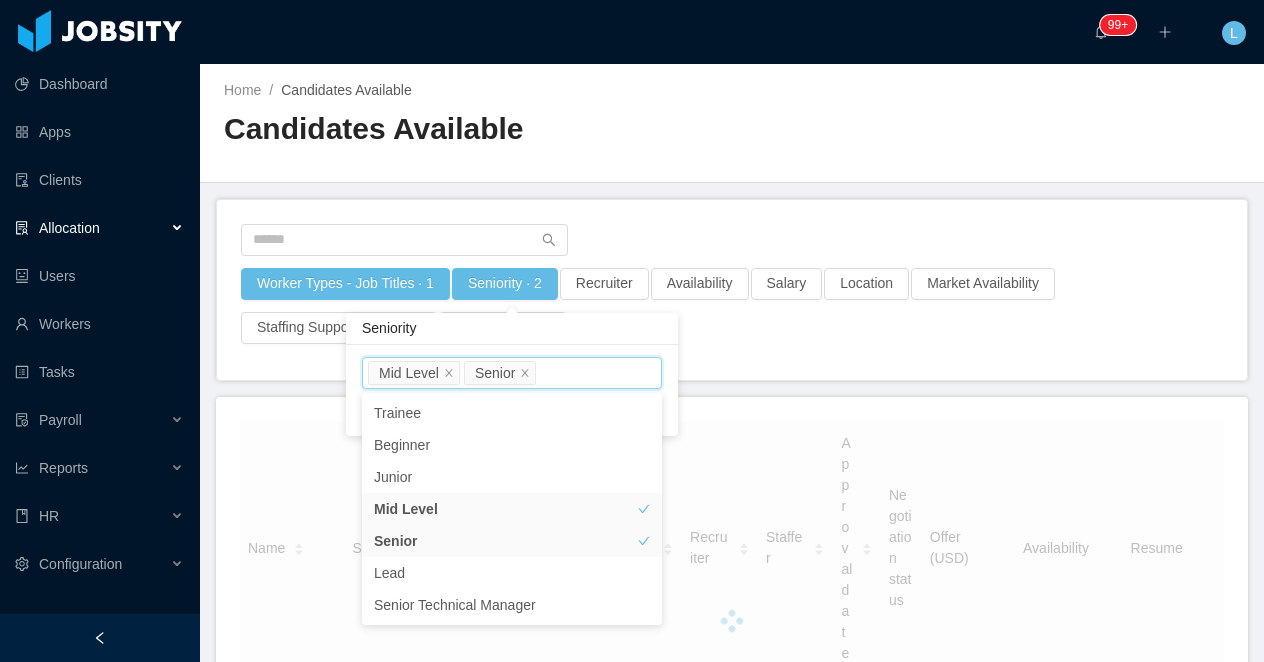 click on "Worker Types - Job Titles · 1 Seniority · 2 Recruiter Availability Salary Location Market Availability Staffing Support Specialist More Filters" at bounding box center [732, 290] 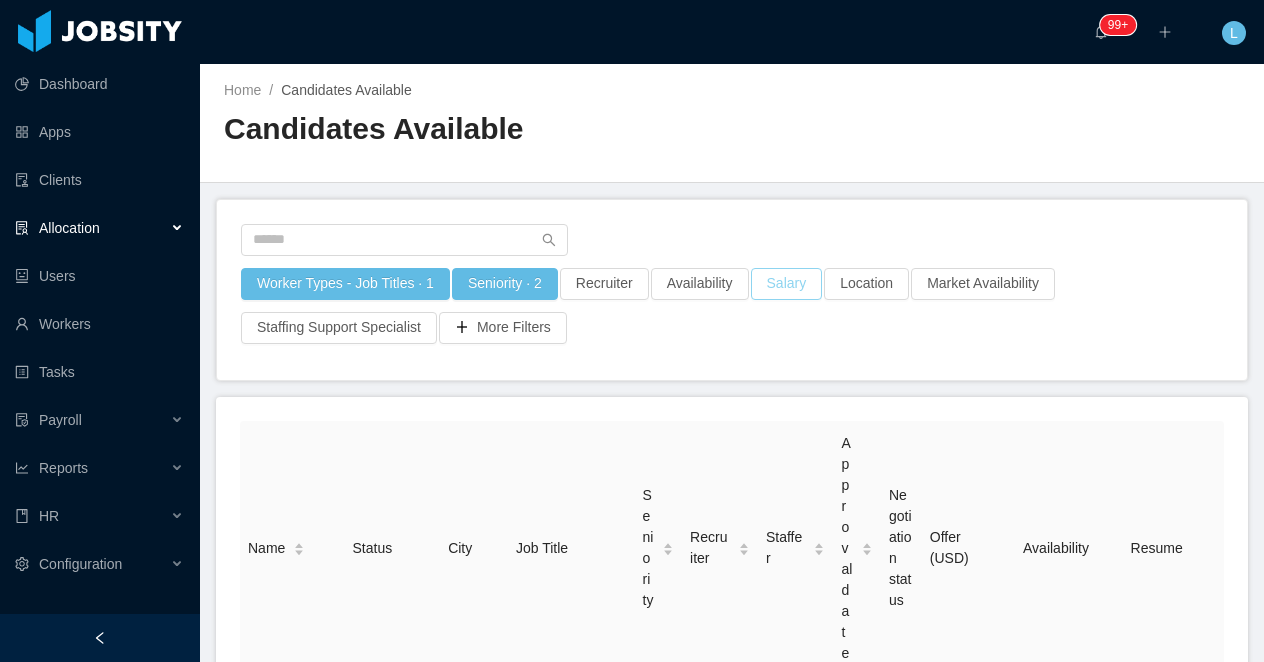 click on "Salary" at bounding box center (787, 284) 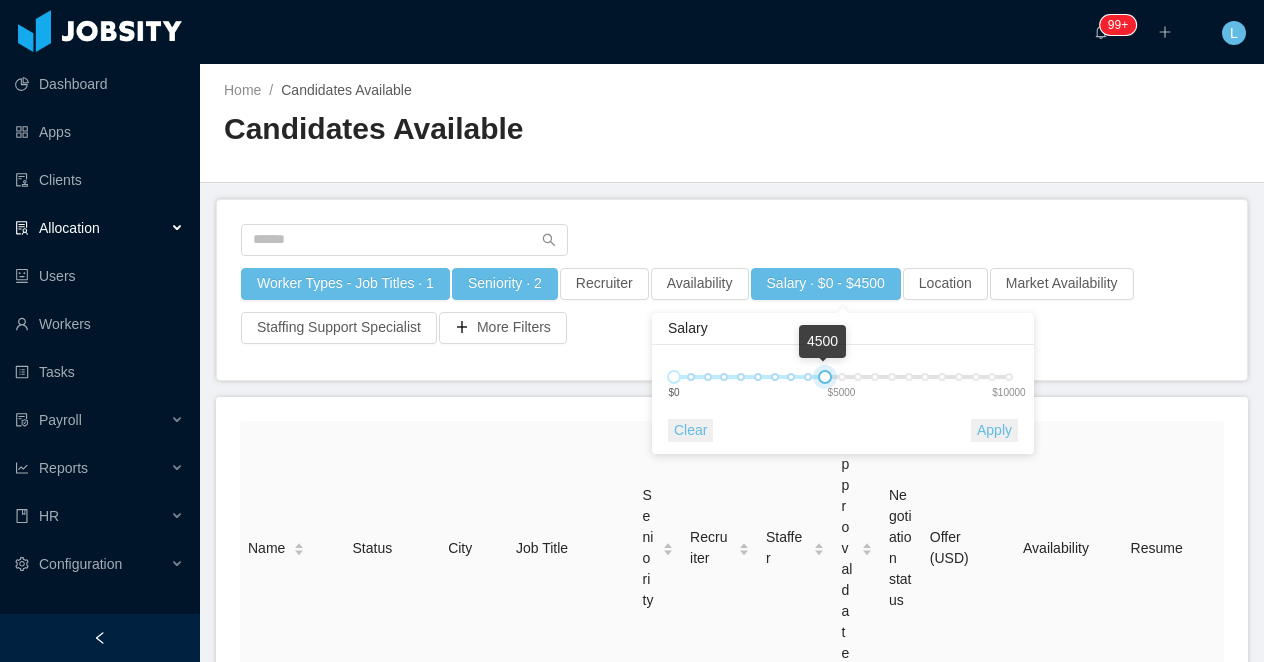 drag, startPoint x: 971, startPoint y: 380, endPoint x: 831, endPoint y: 374, distance: 140.12851 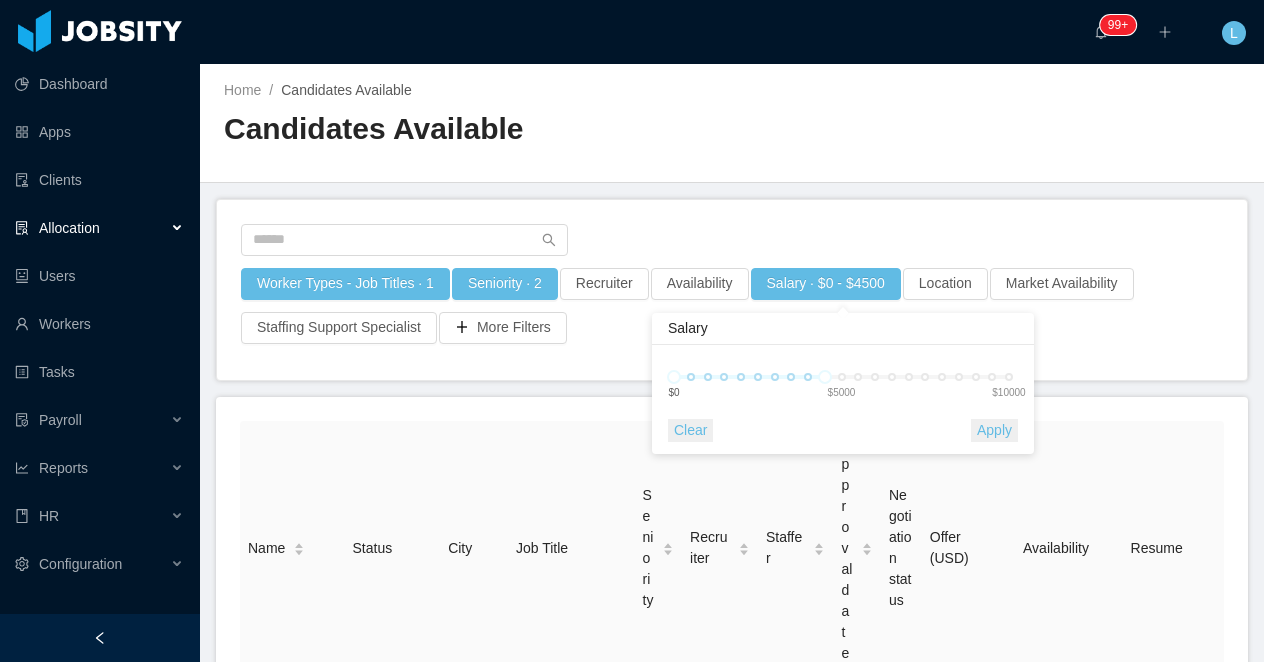 click on "Apply" at bounding box center [994, 430] 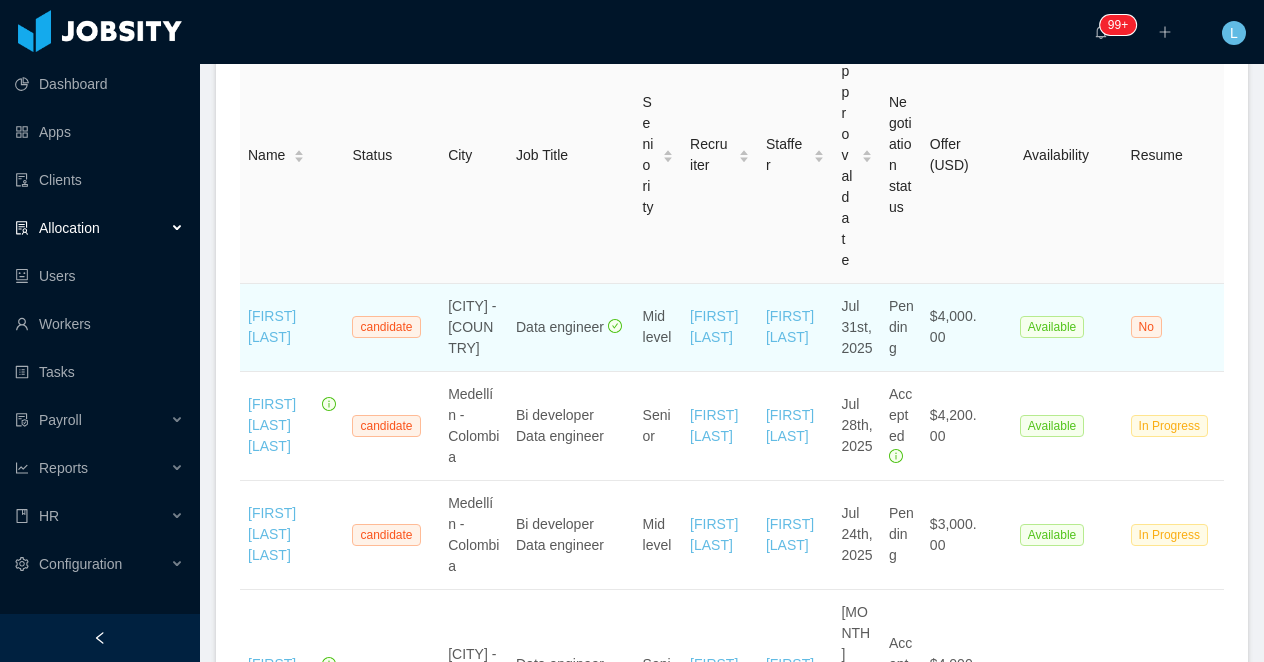scroll, scrollTop: 413, scrollLeft: 0, axis: vertical 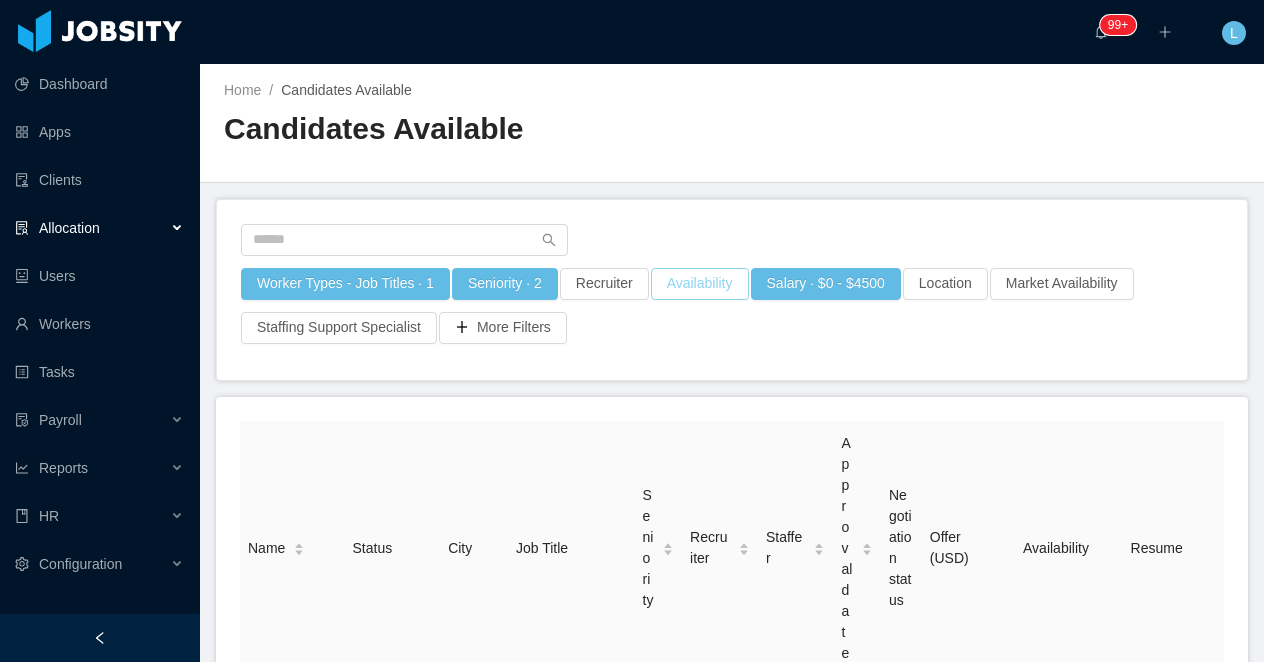 click on "Availability" at bounding box center (700, 284) 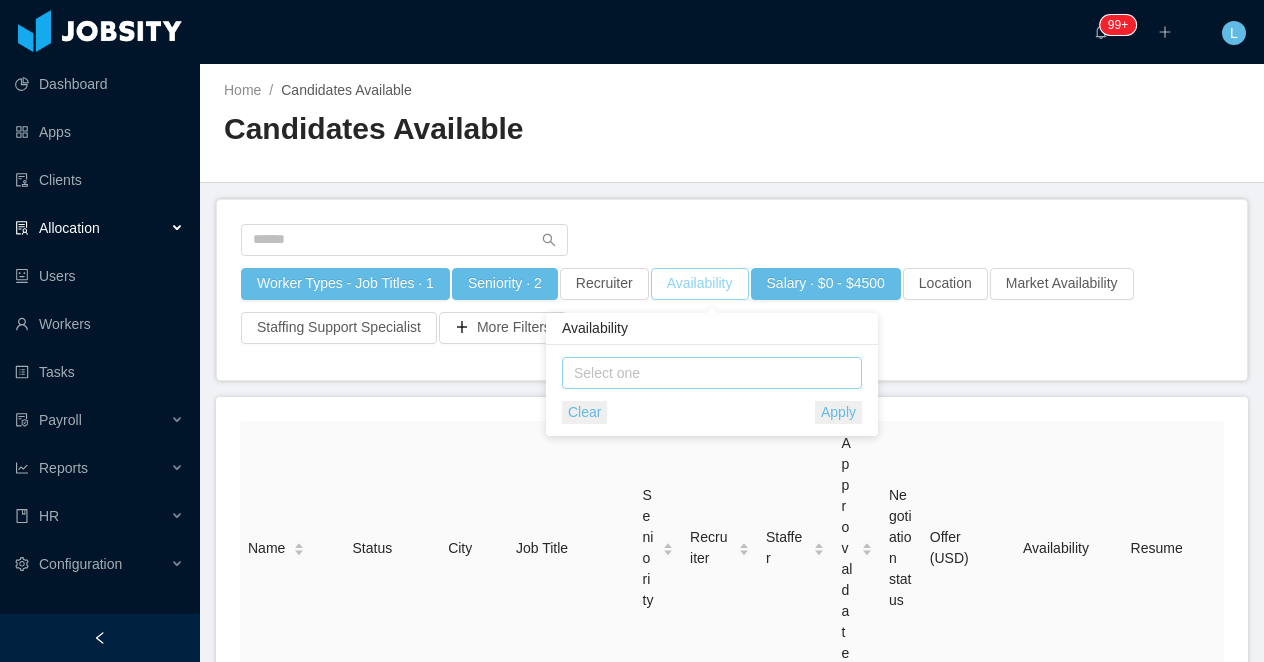 click on "Select one" at bounding box center (707, 373) 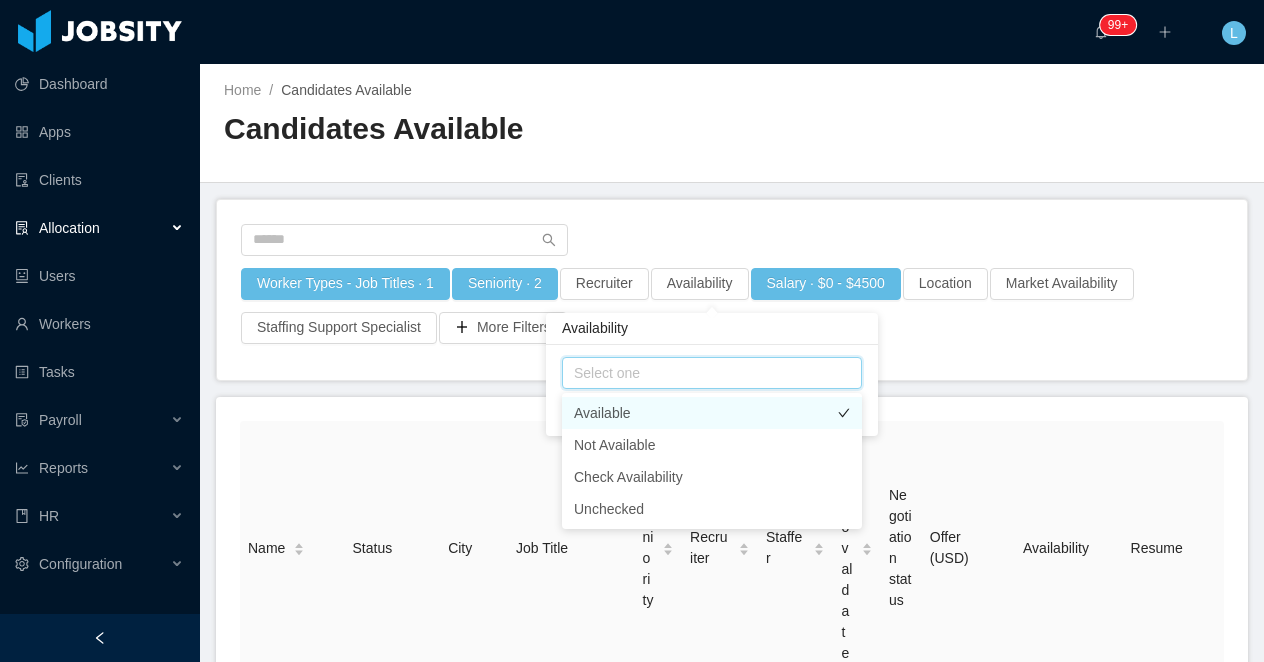 click on "Available" at bounding box center [712, 413] 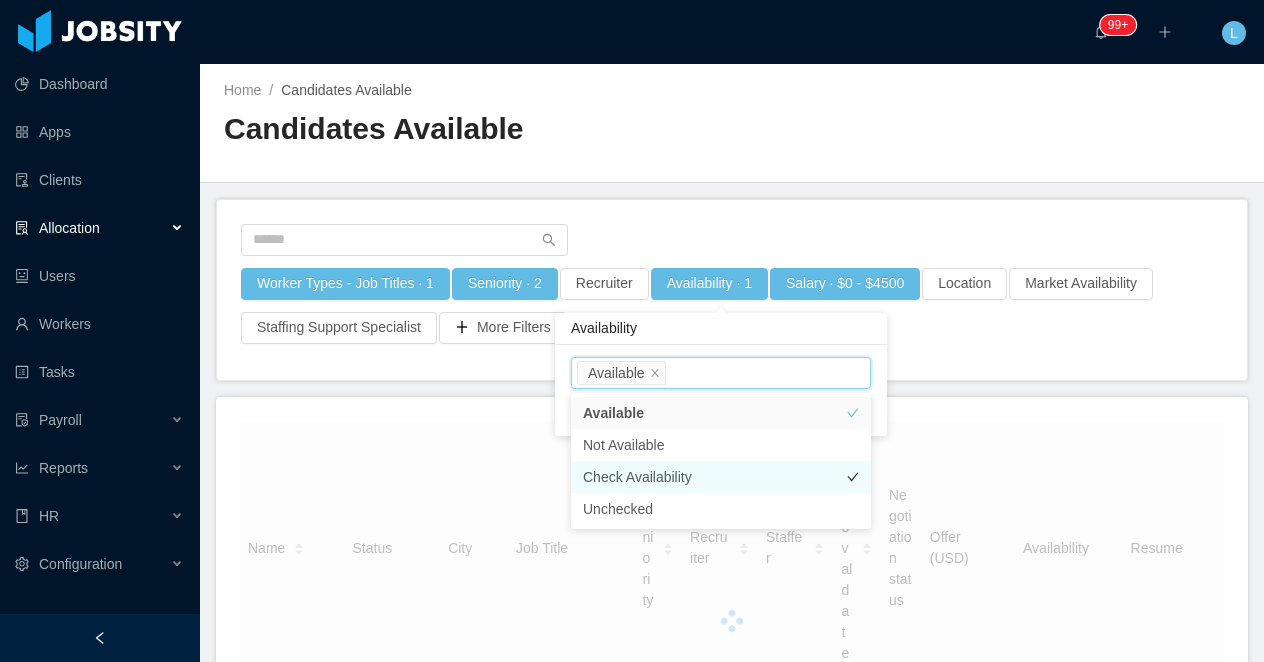 click on "Check Availability" at bounding box center (721, 477) 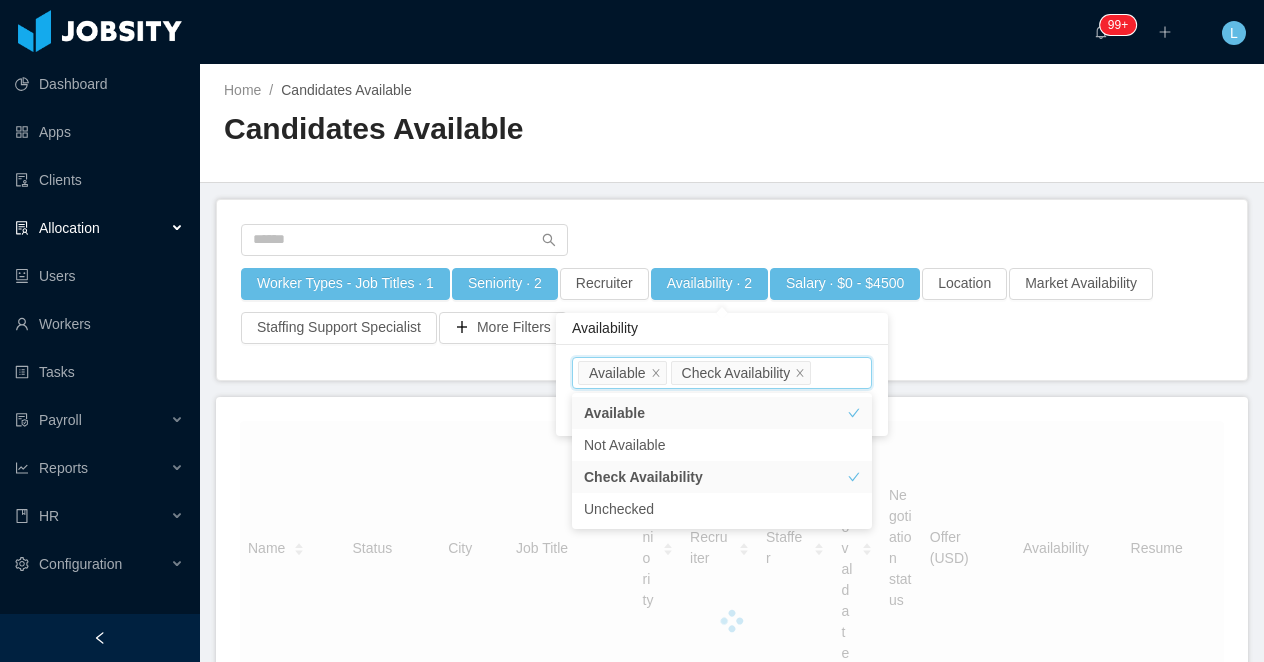 click on "Home / Candidates Available / Candidates Available" at bounding box center [732, 123] 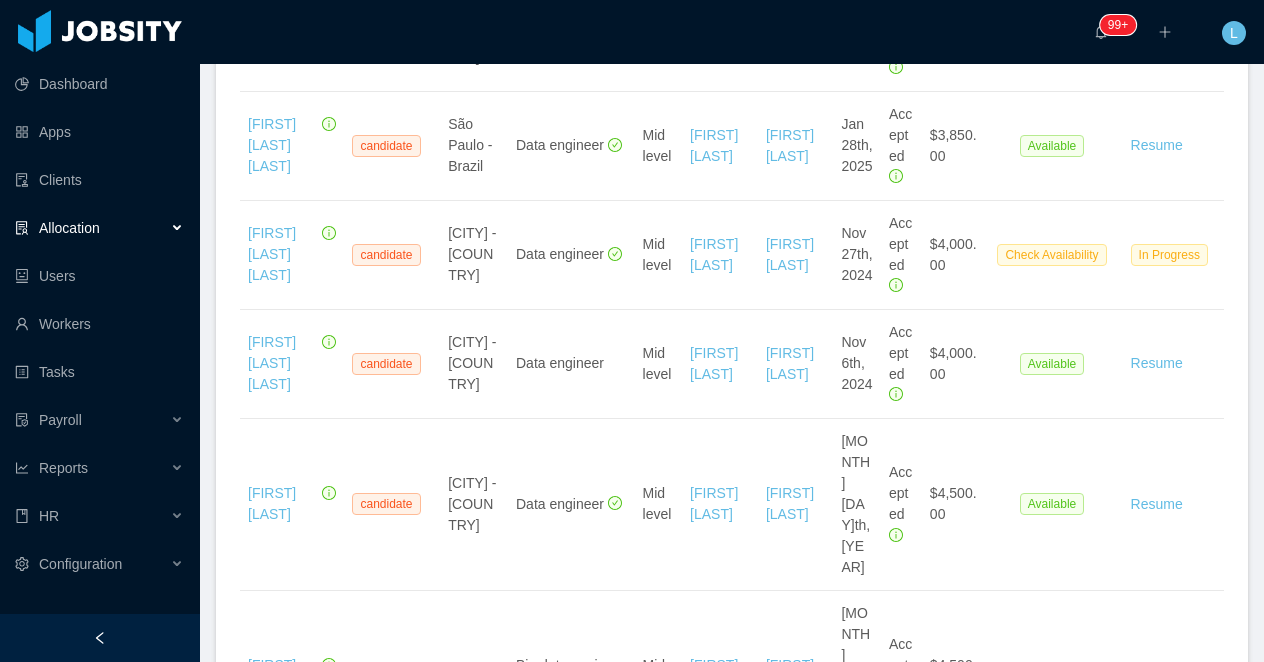 scroll, scrollTop: 2114, scrollLeft: 0, axis: vertical 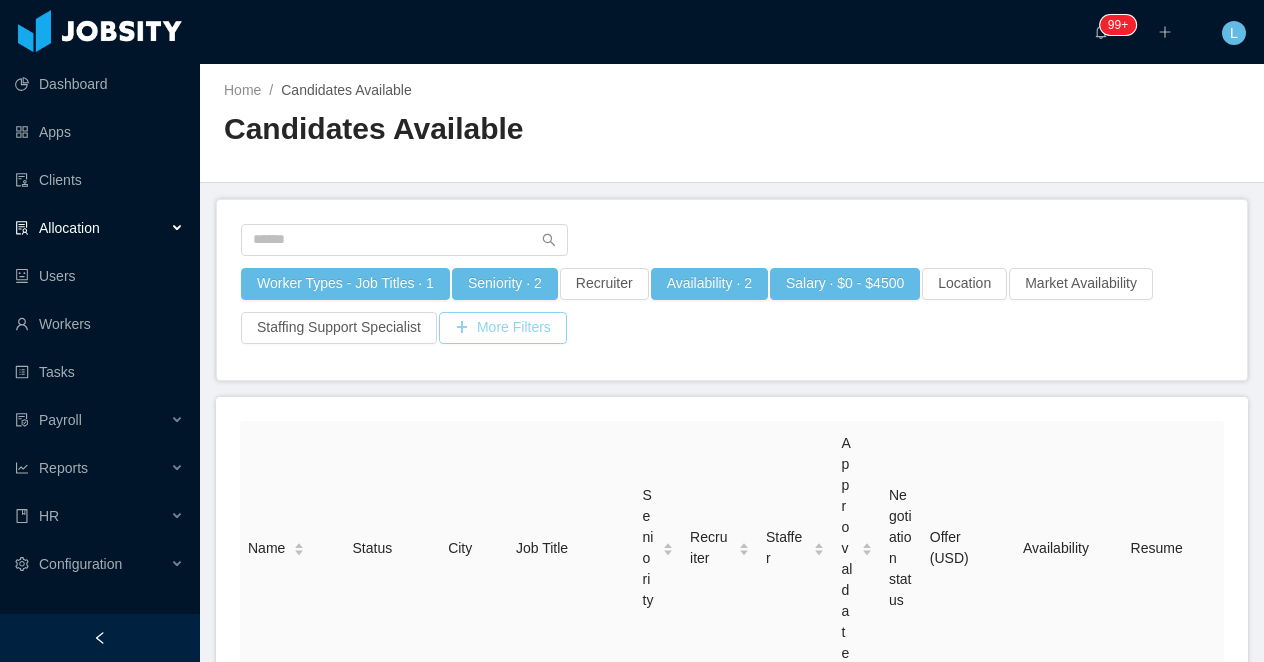 click on "More Filters" at bounding box center [503, 328] 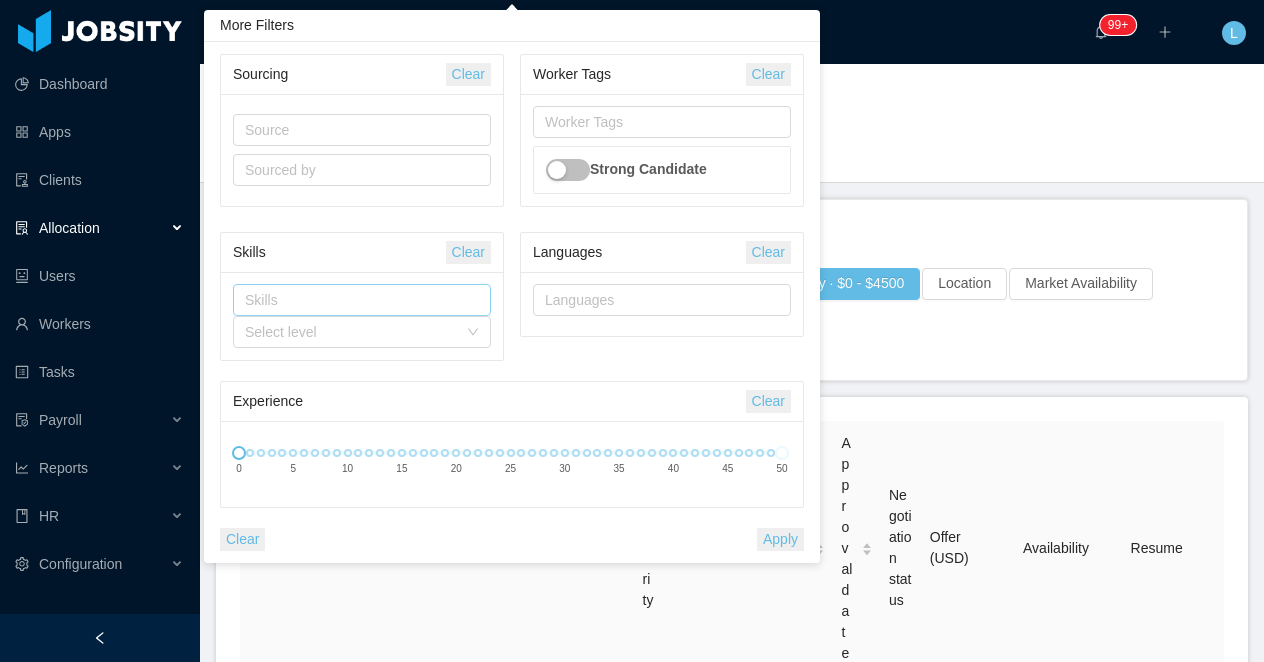 click on "Skills" at bounding box center [357, 300] 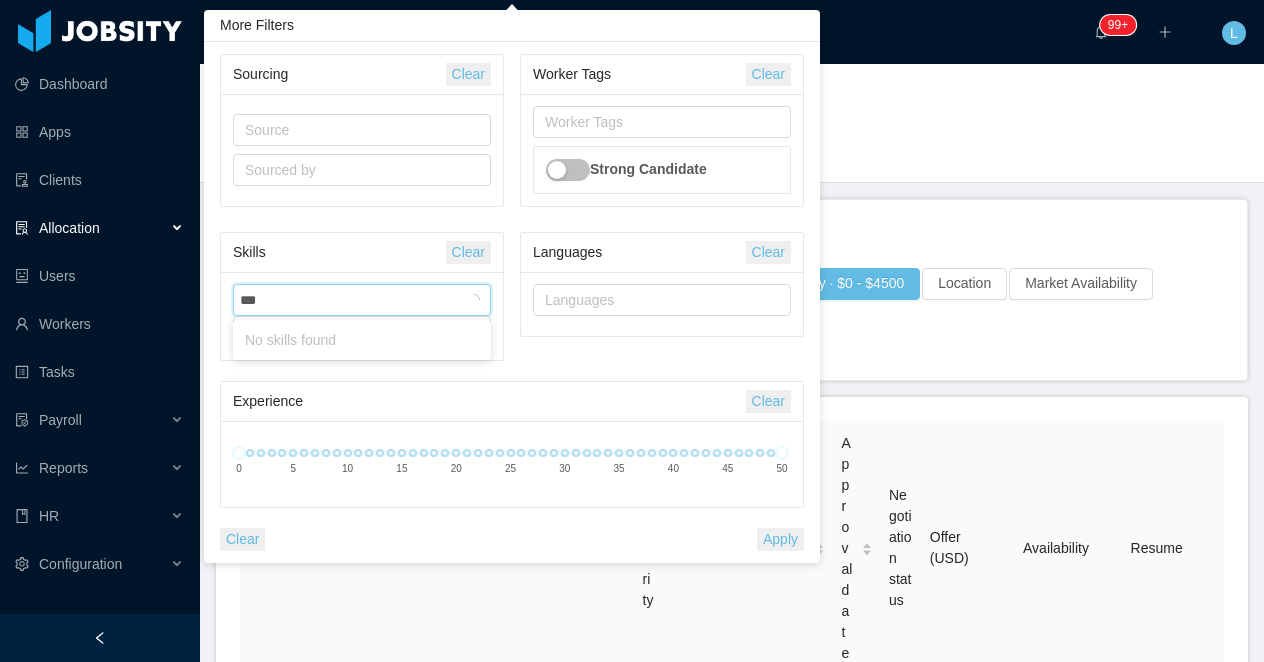 type on "****" 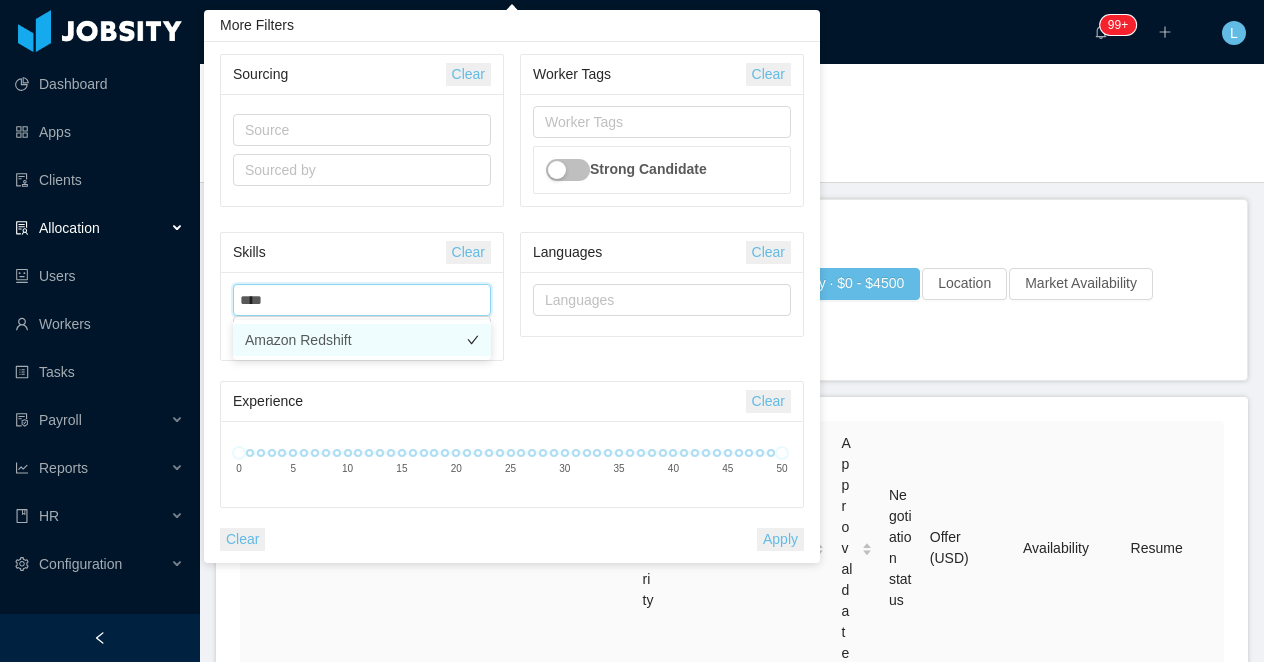 click on "Amazon Redshift" at bounding box center (362, 340) 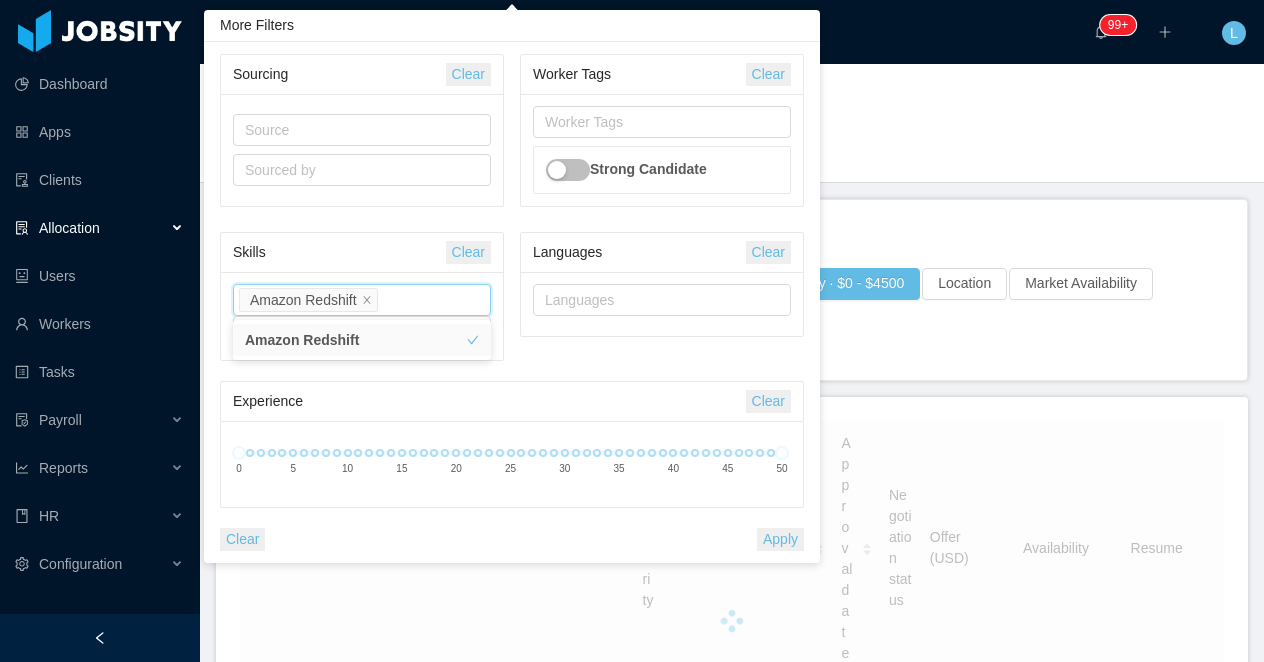 click on "Apply" at bounding box center [780, 539] 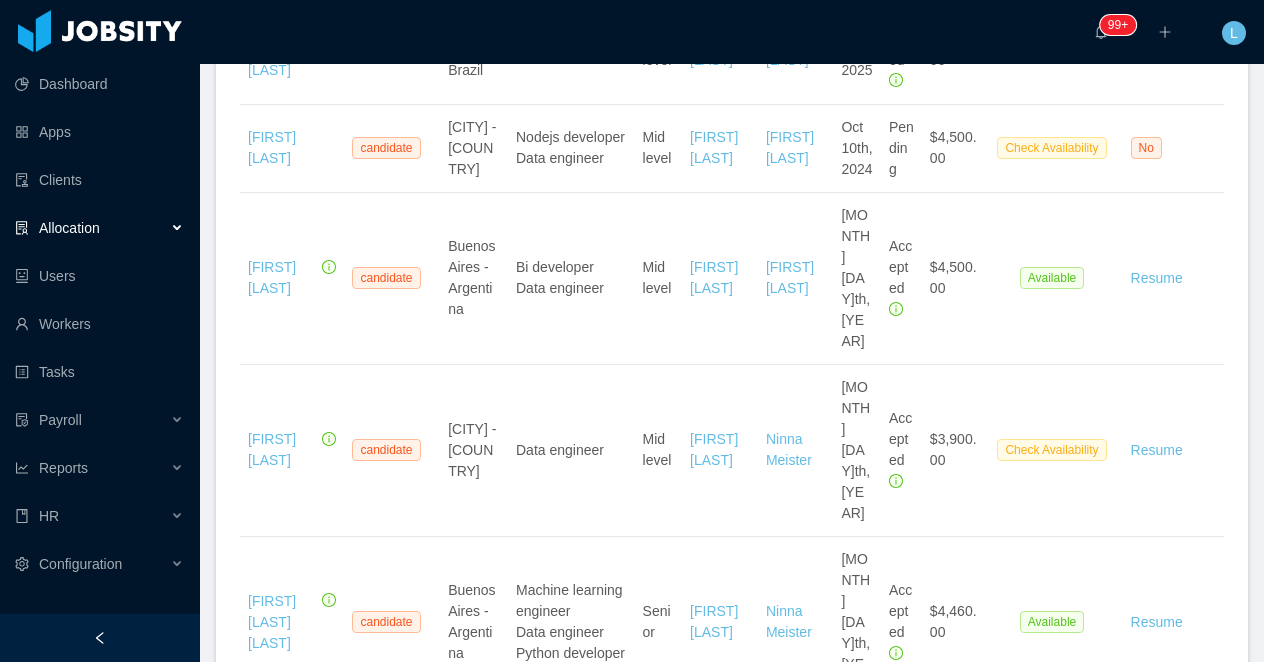 scroll, scrollTop: 1530, scrollLeft: 0, axis: vertical 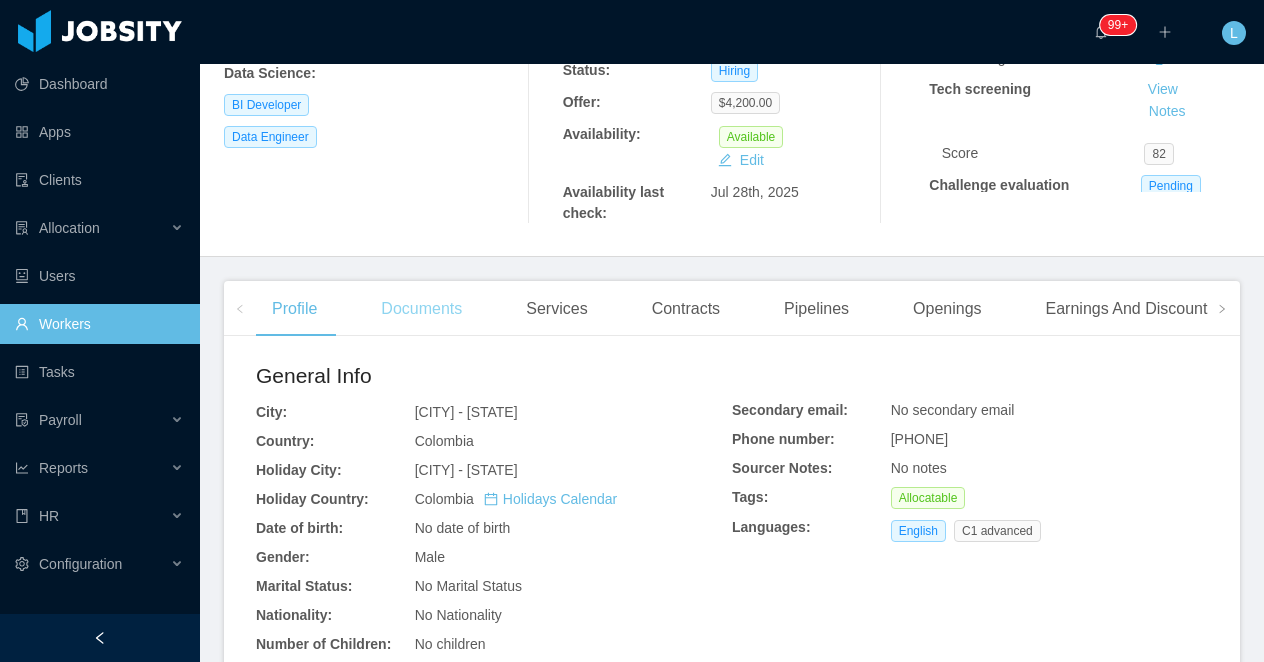 click on "Documents" at bounding box center [421, 309] 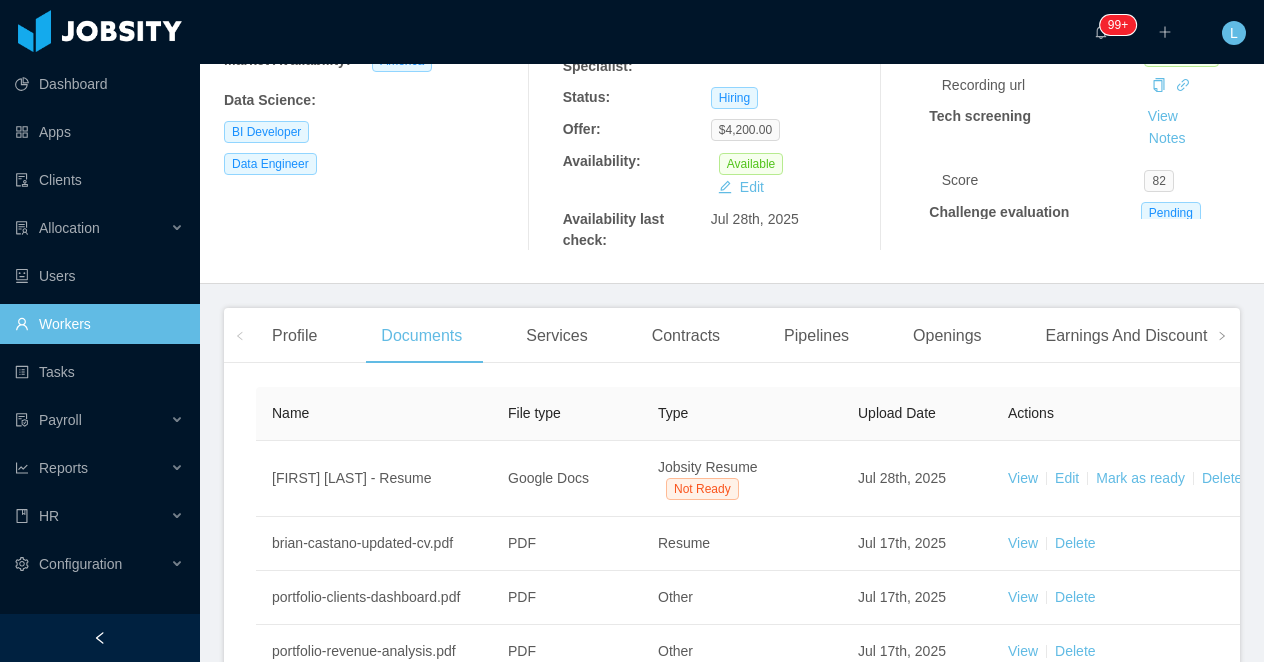 scroll, scrollTop: 339, scrollLeft: 0, axis: vertical 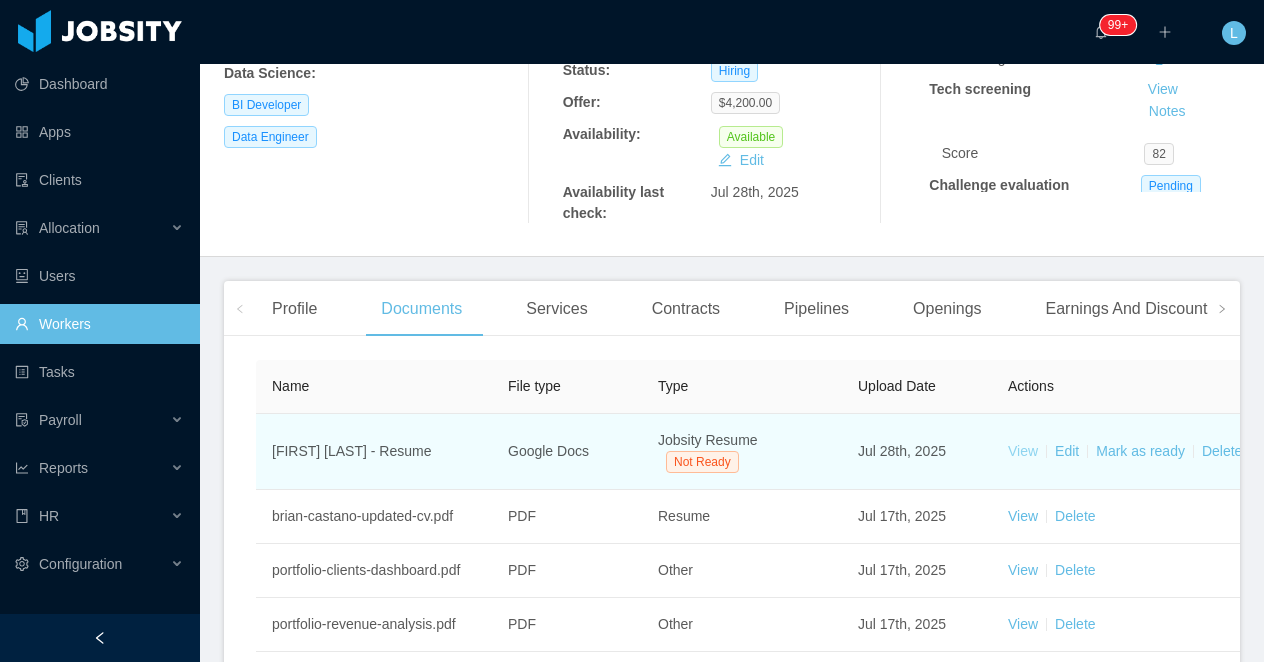 click on "View" at bounding box center [1023, 451] 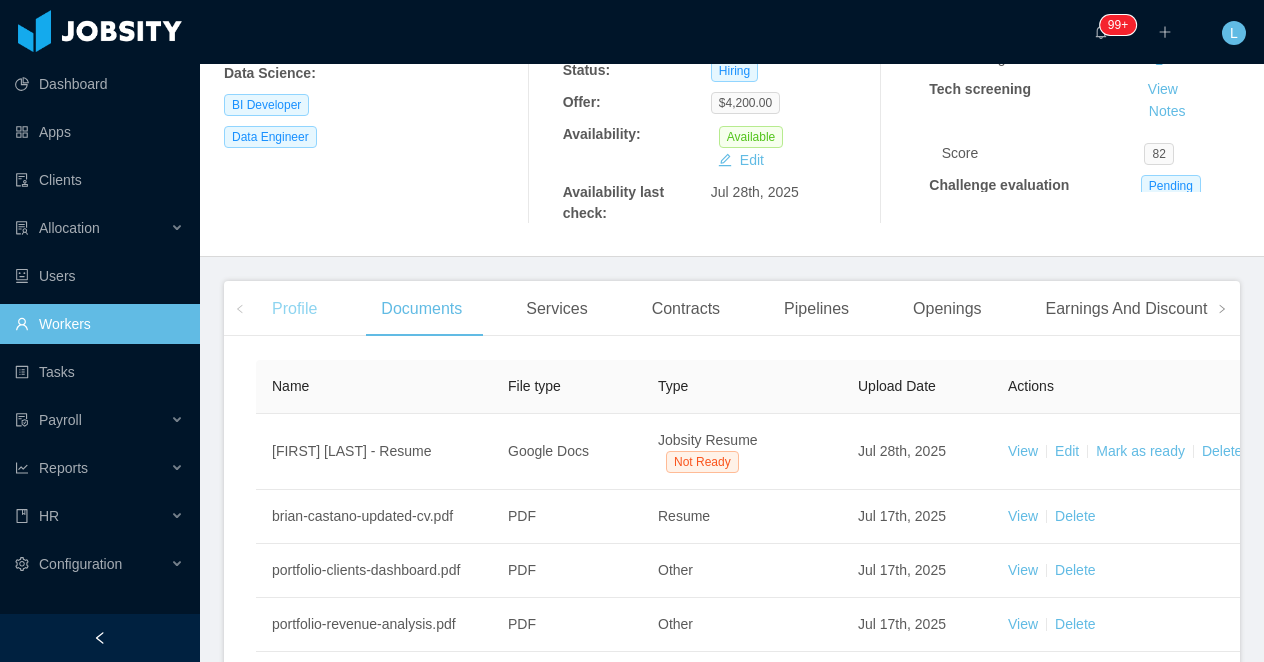 click on "Profile" at bounding box center [294, 309] 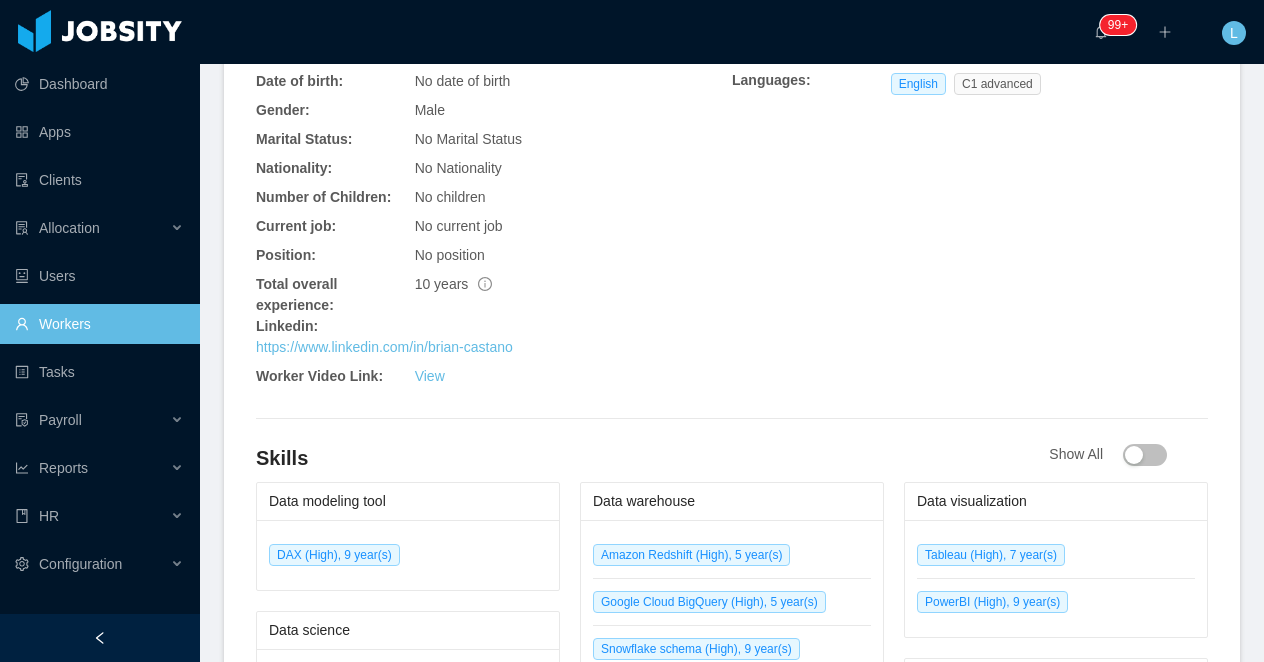 scroll, scrollTop: 1006, scrollLeft: 0, axis: vertical 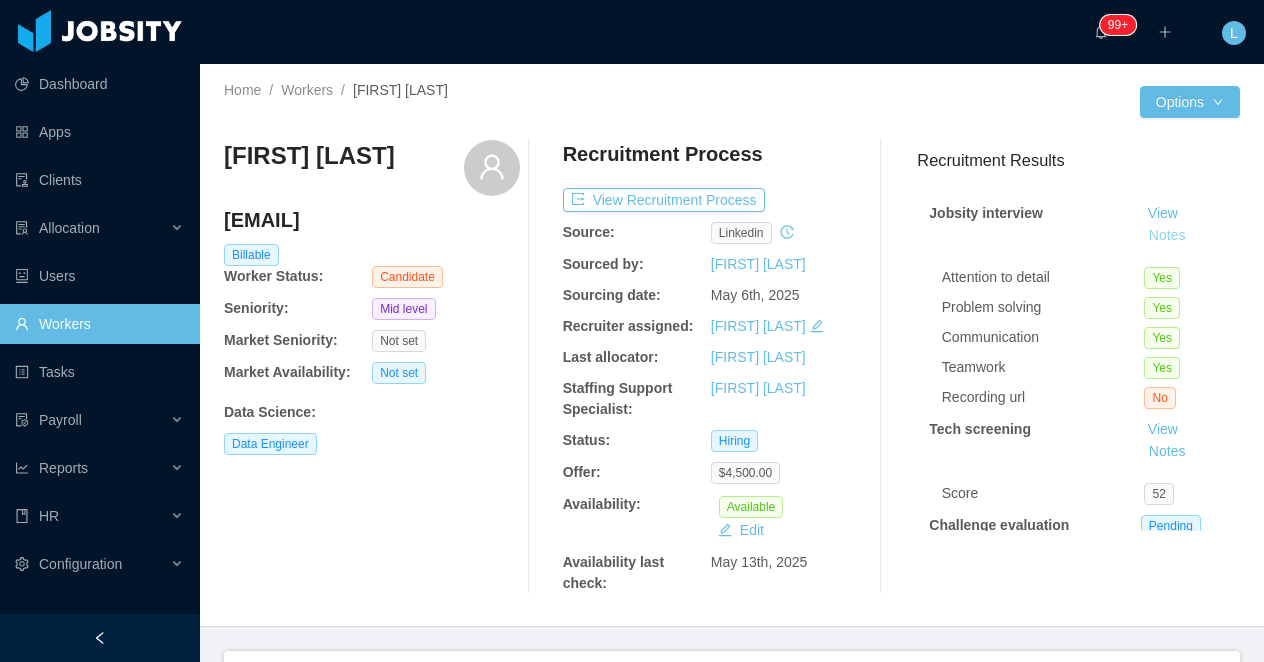 click on "Notes" at bounding box center (1167, 236) 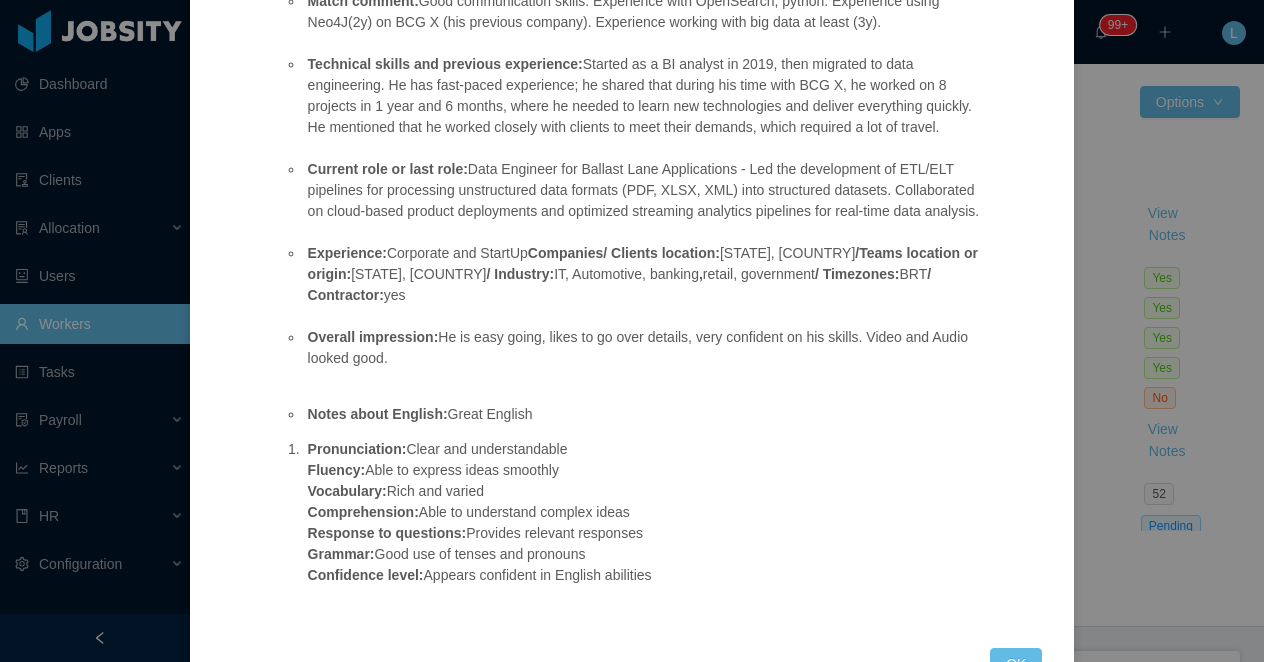 scroll, scrollTop: 345, scrollLeft: 0, axis: vertical 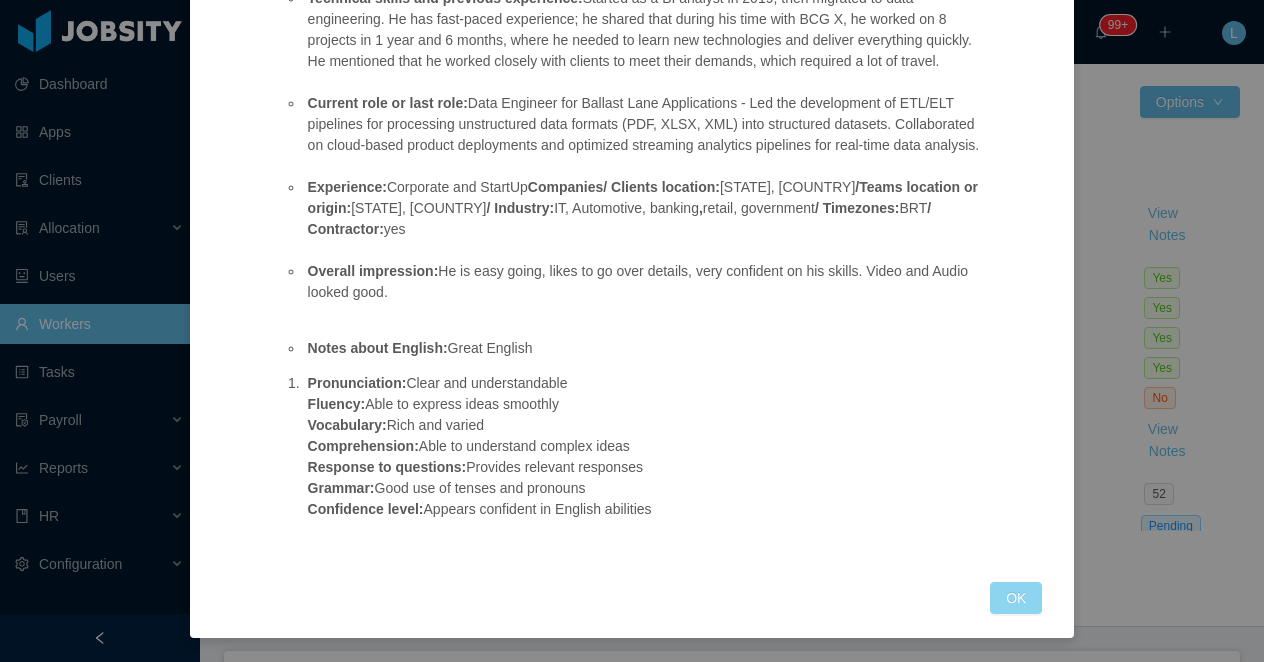click on "OK" at bounding box center [1016, 598] 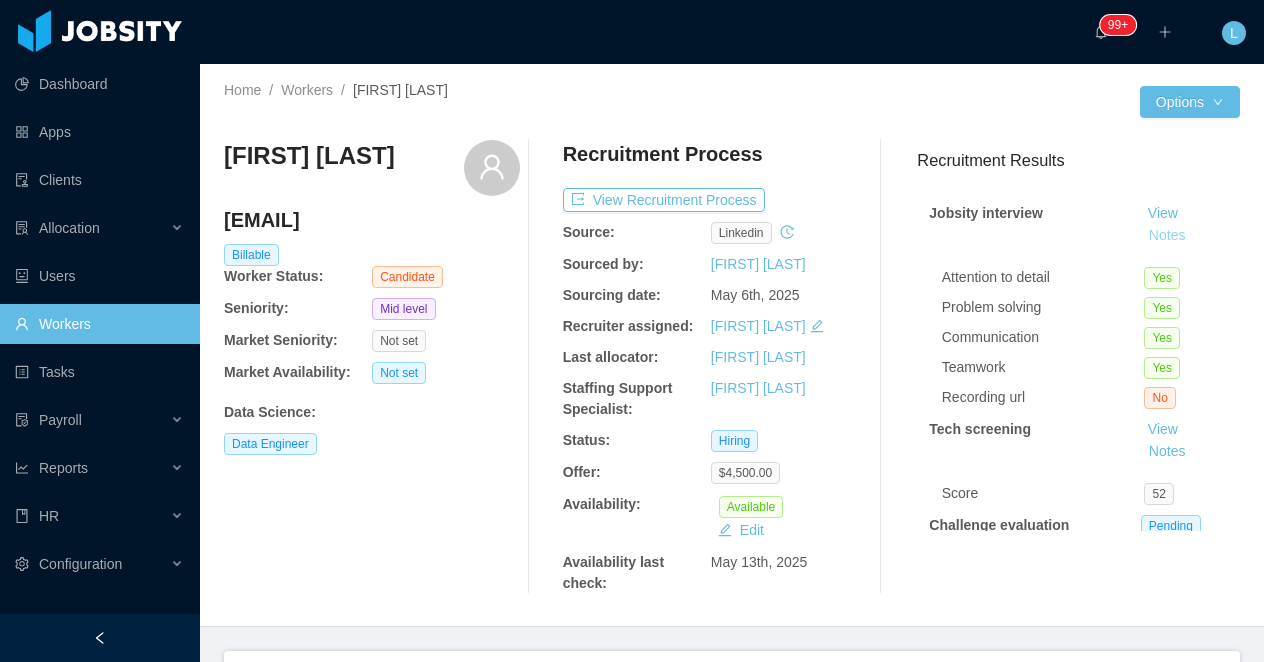 scroll, scrollTop: 245, scrollLeft: 0, axis: vertical 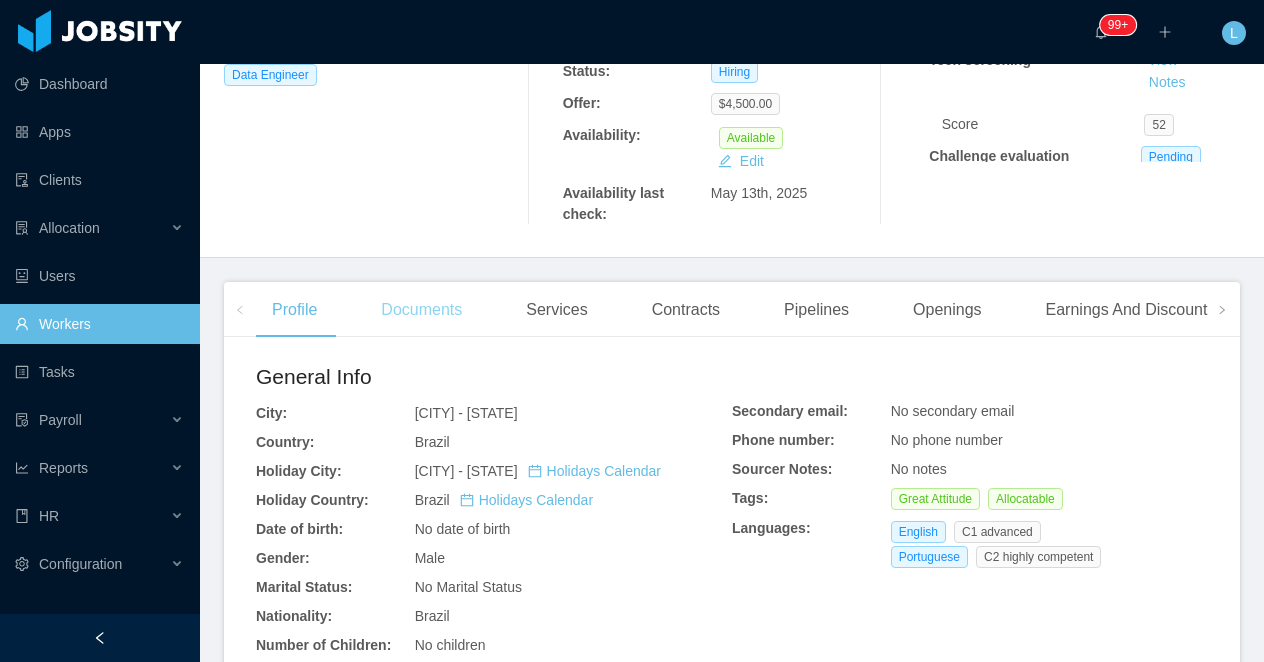 click on "Documents" at bounding box center (421, 310) 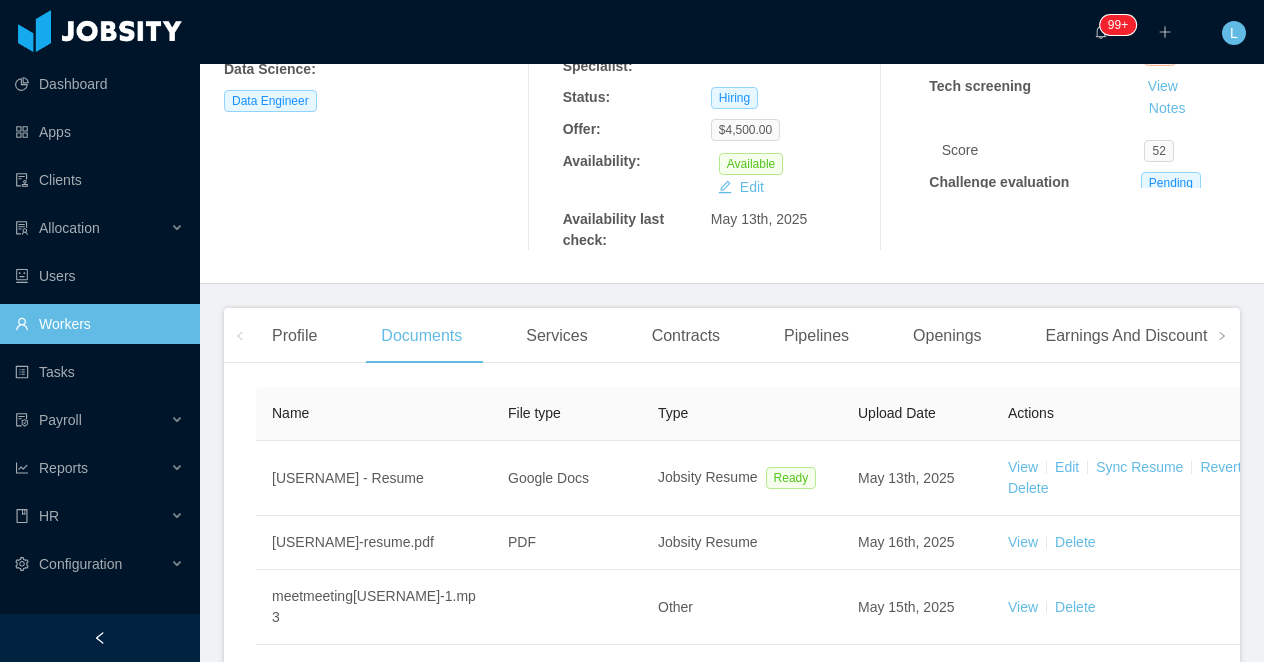 scroll, scrollTop: 369, scrollLeft: 0, axis: vertical 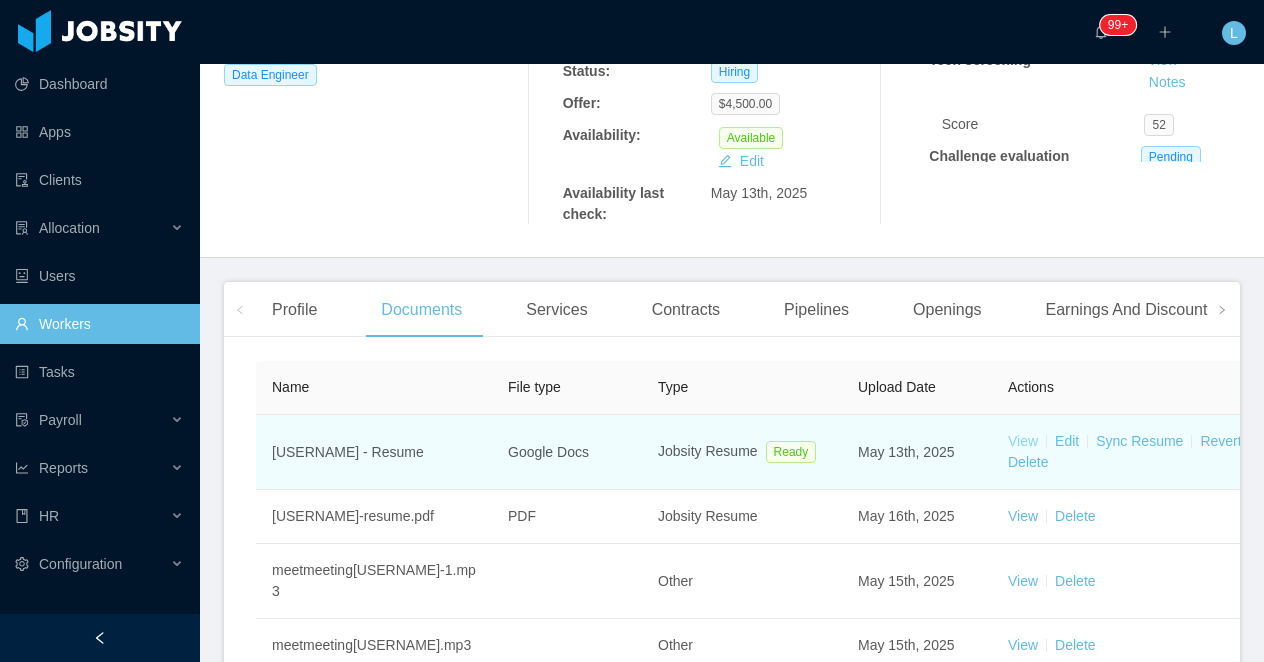click on "View" at bounding box center [1023, 441] 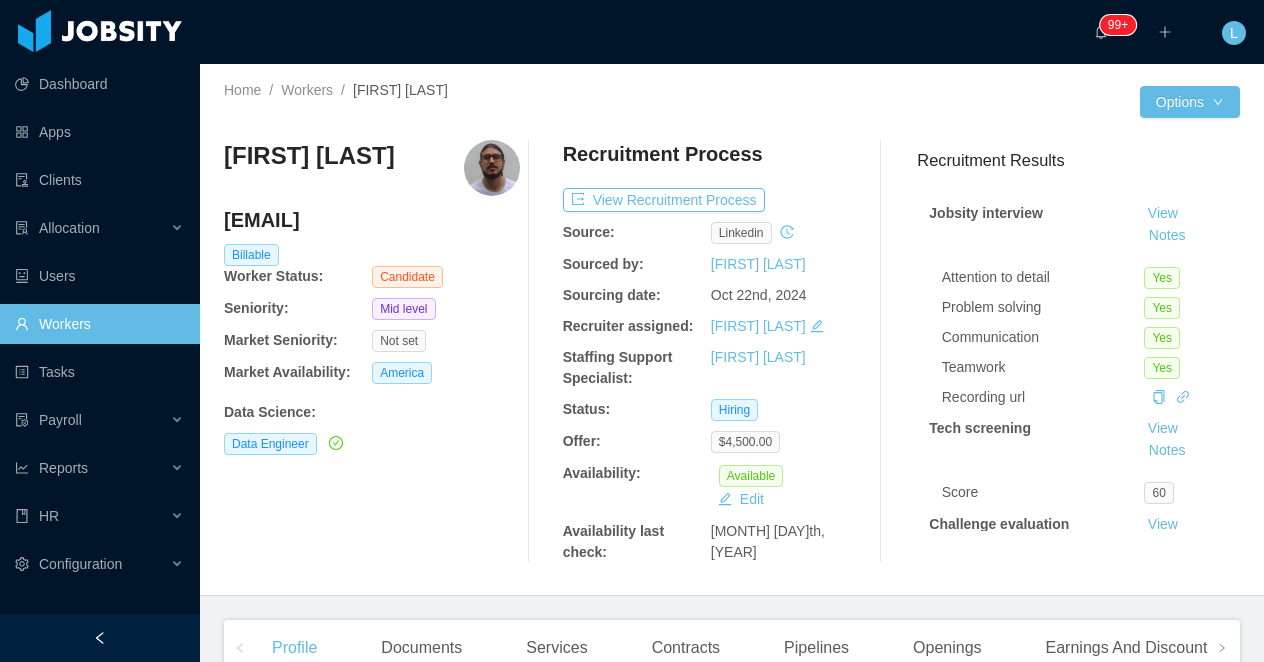 scroll, scrollTop: 0, scrollLeft: 0, axis: both 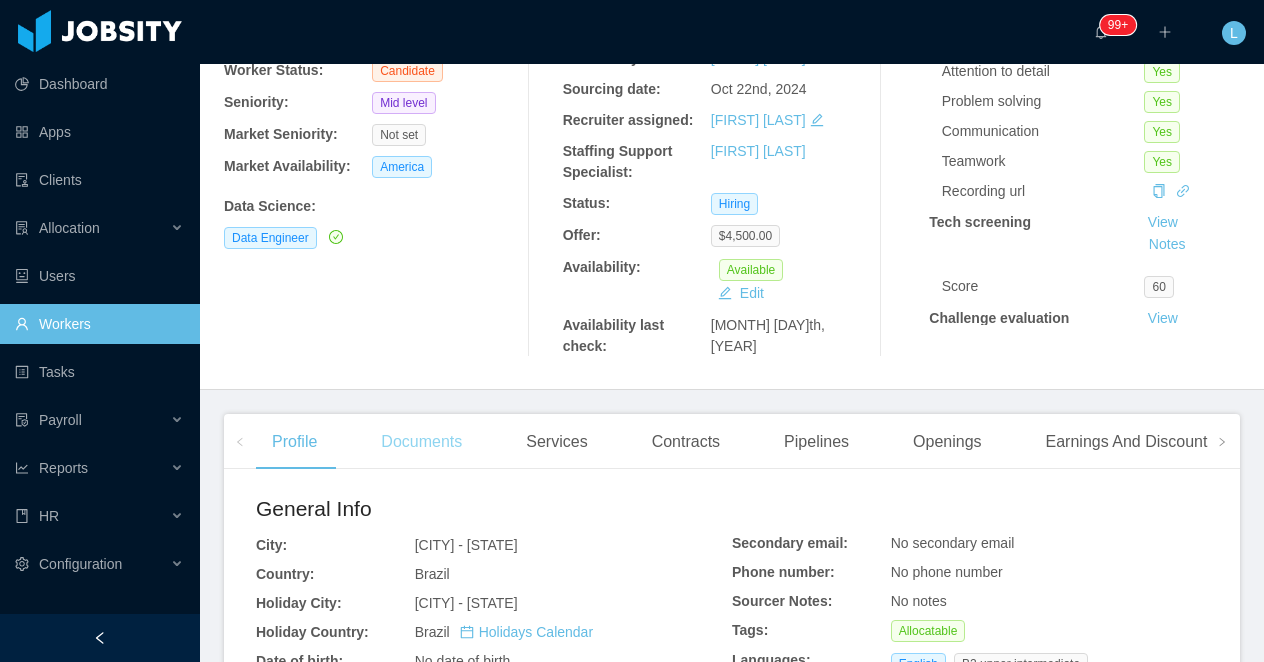 click on "Documents" at bounding box center (421, 442) 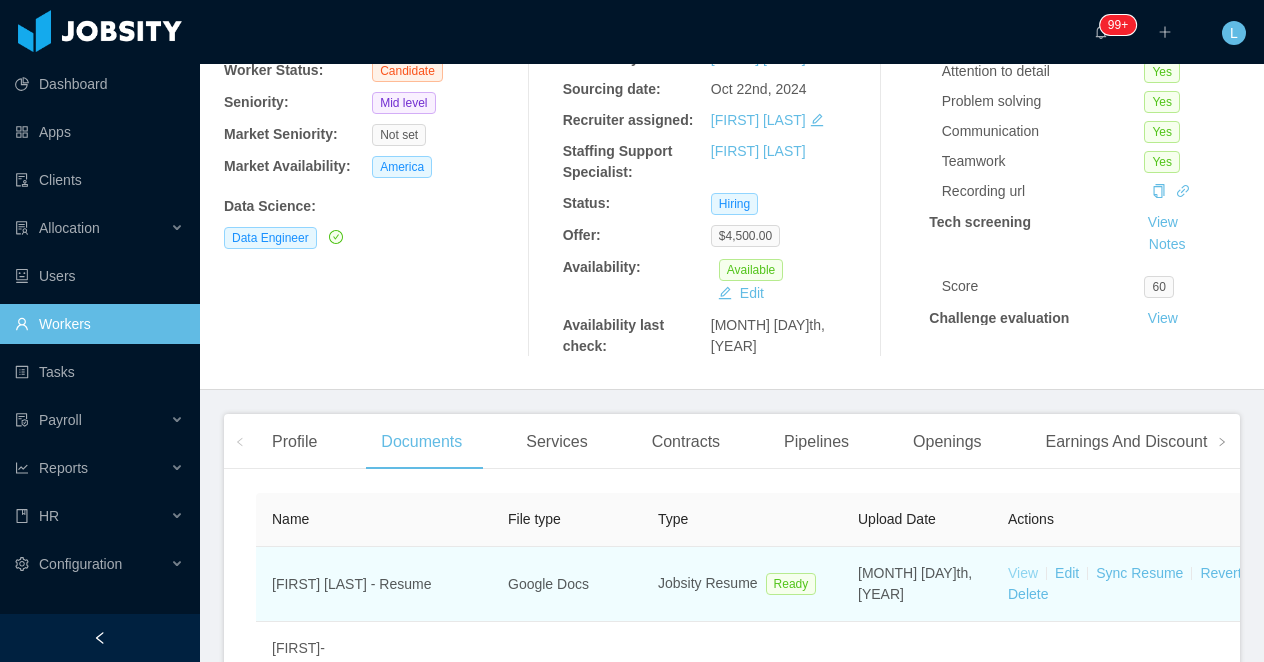 click on "View" at bounding box center (1023, 573) 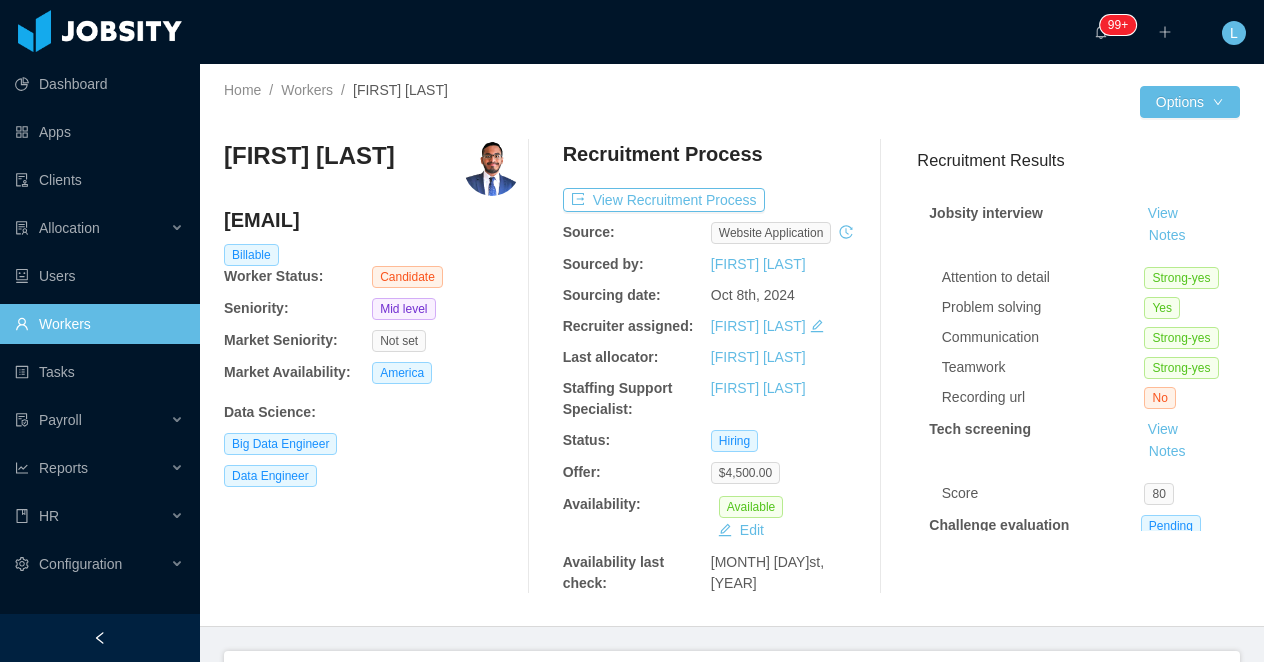 scroll, scrollTop: 0, scrollLeft: 0, axis: both 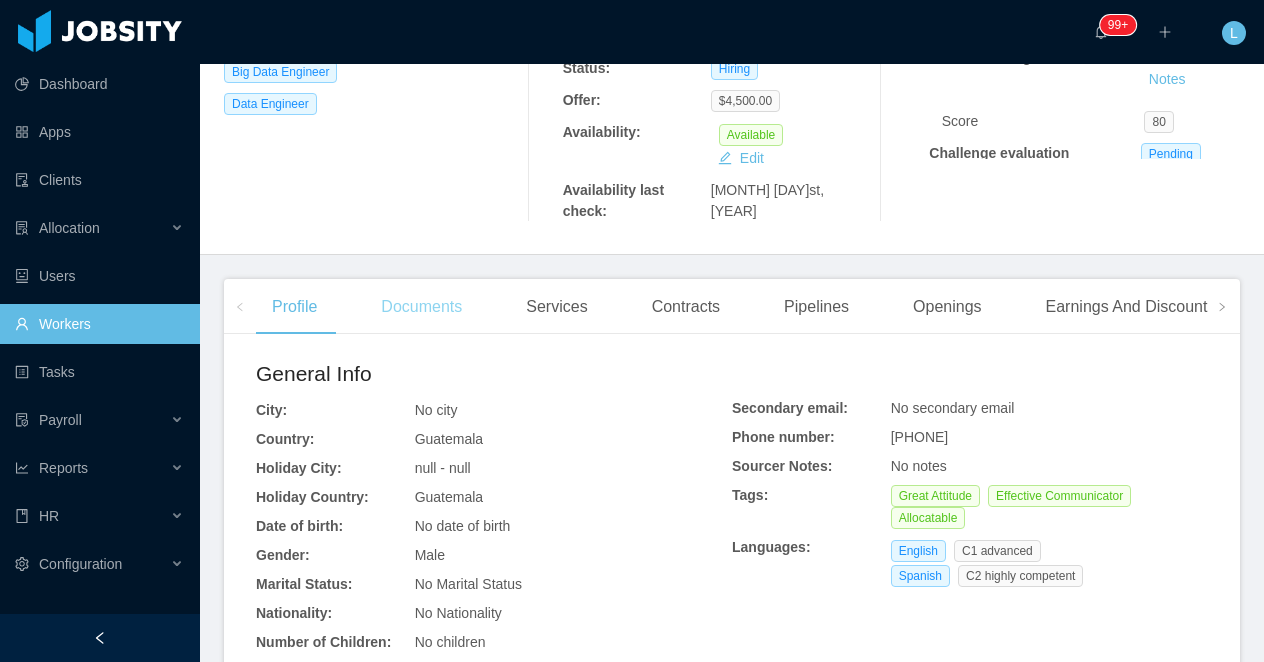 click on "Documents" at bounding box center (421, 307) 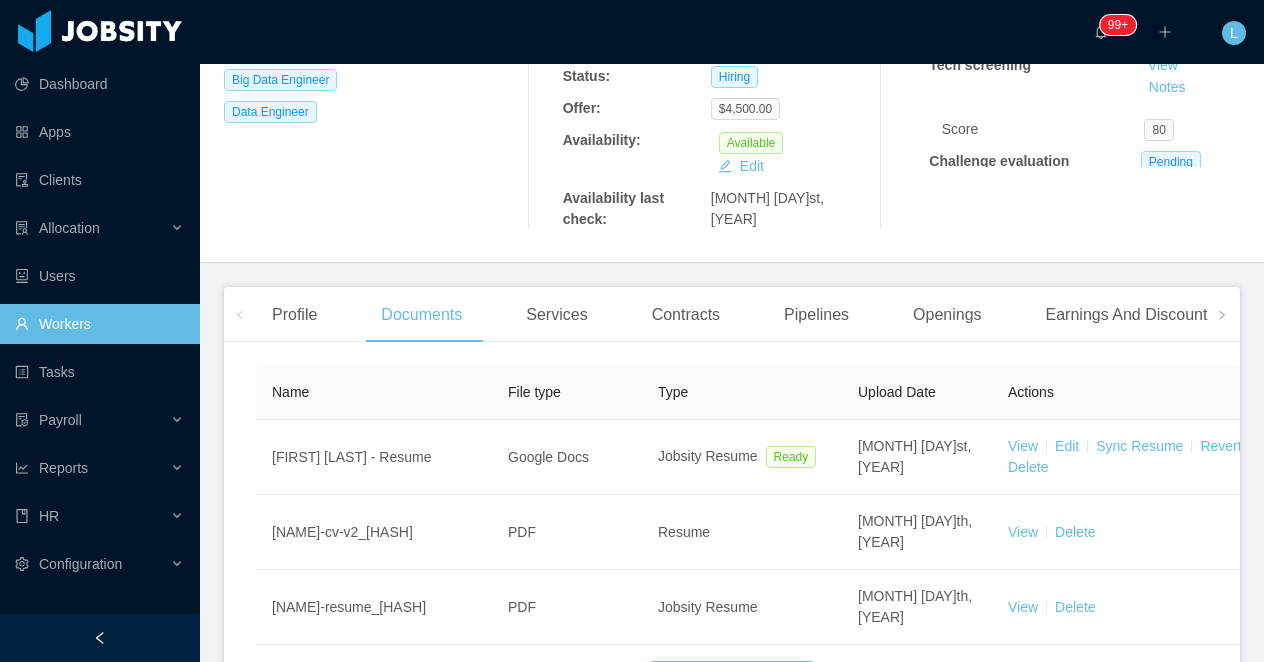 scroll, scrollTop: 372, scrollLeft: 0, axis: vertical 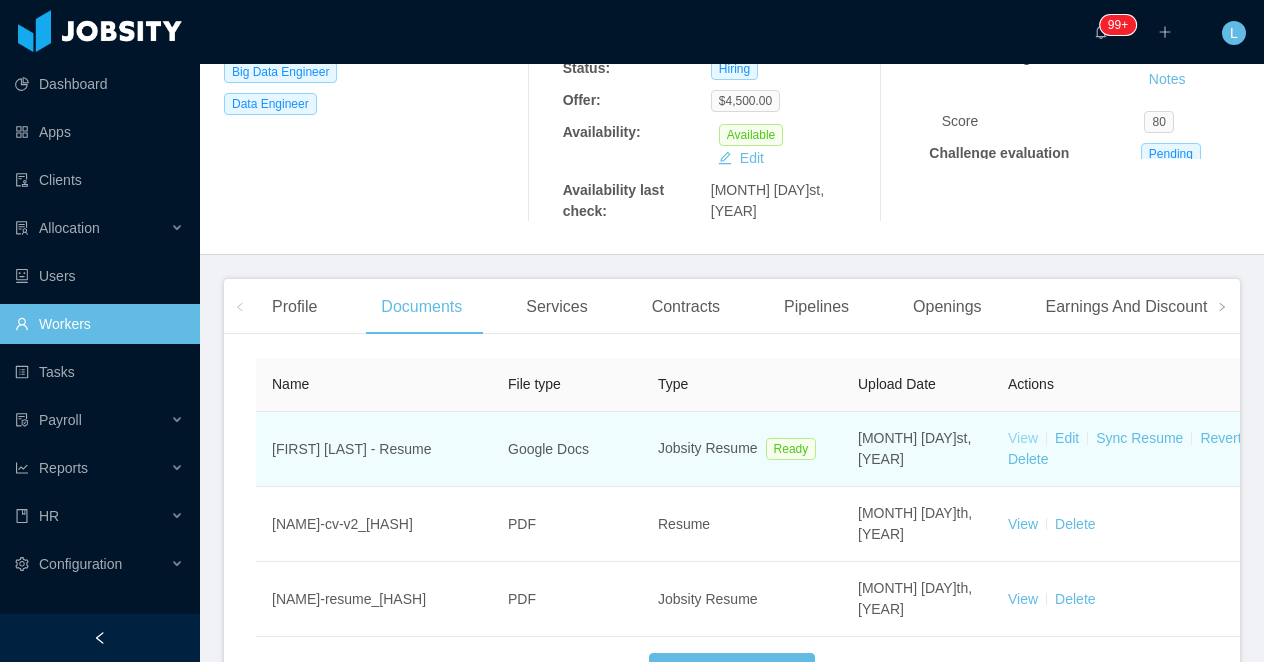 click on "View" at bounding box center (1023, 438) 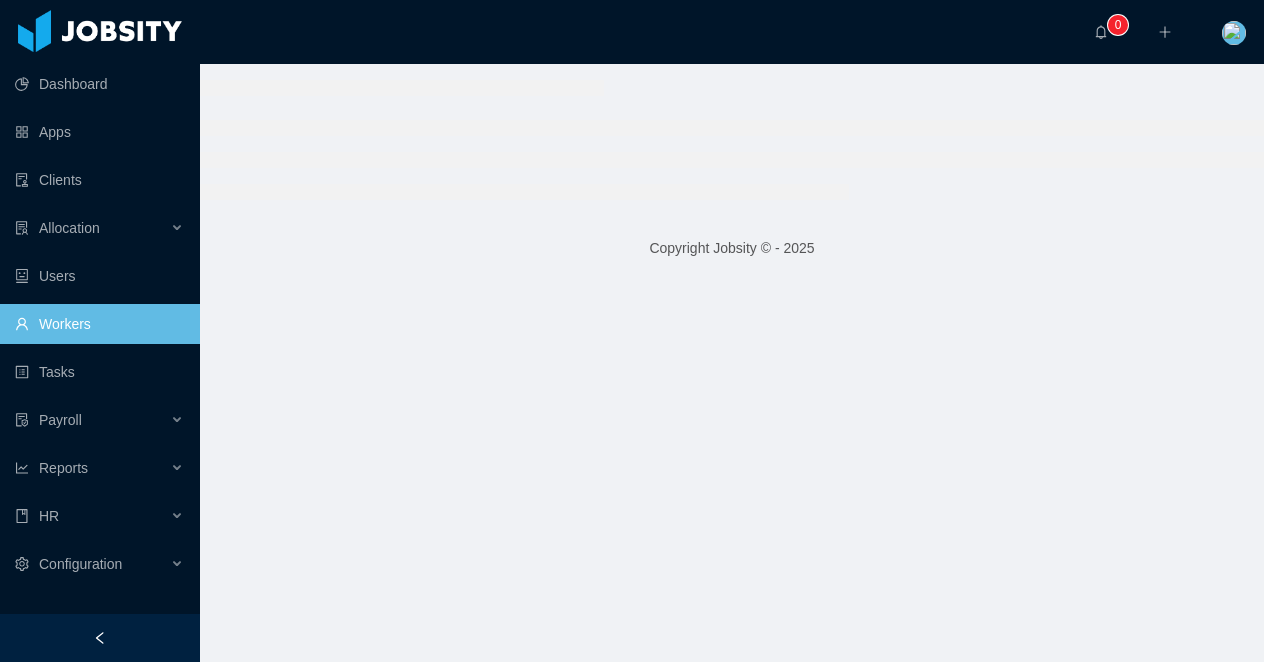 scroll, scrollTop: 0, scrollLeft: 0, axis: both 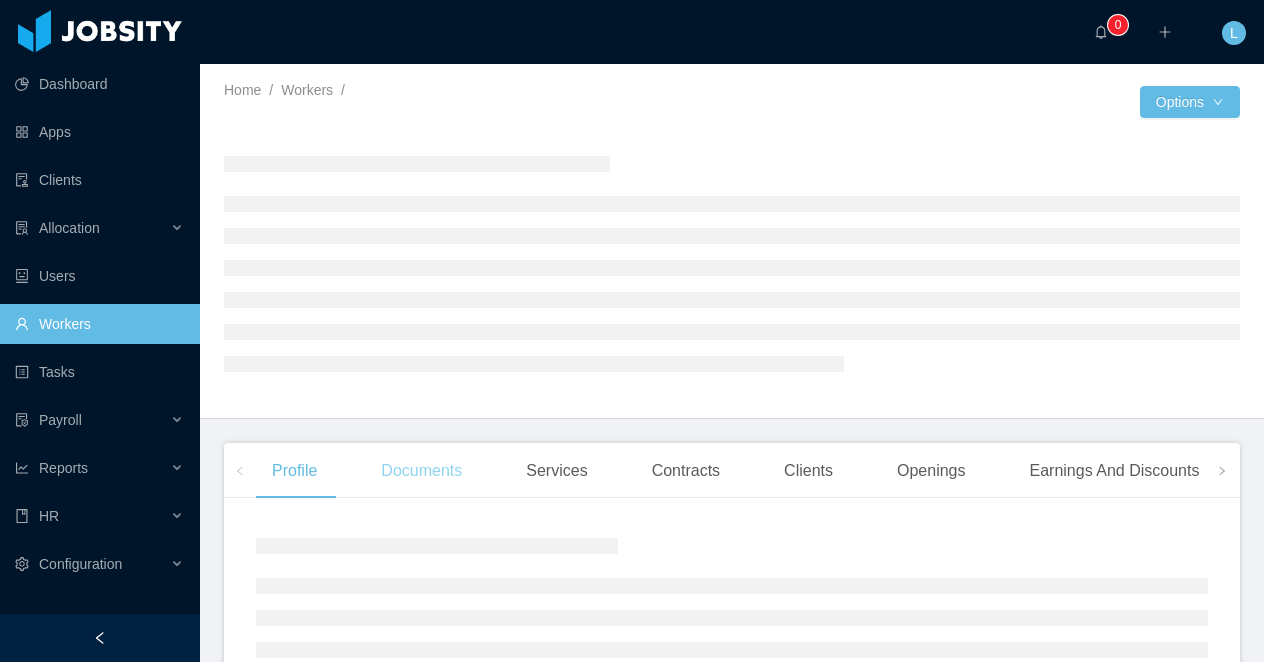 click on "Documents" at bounding box center [421, 471] 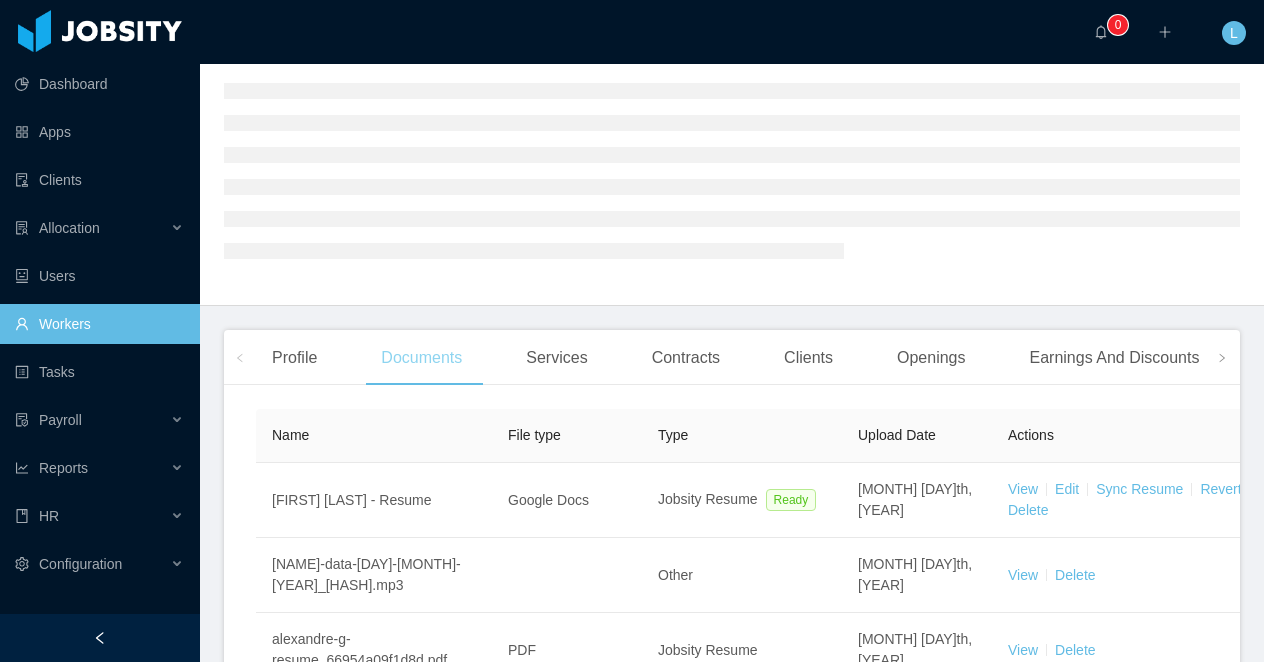scroll, scrollTop: 313, scrollLeft: 0, axis: vertical 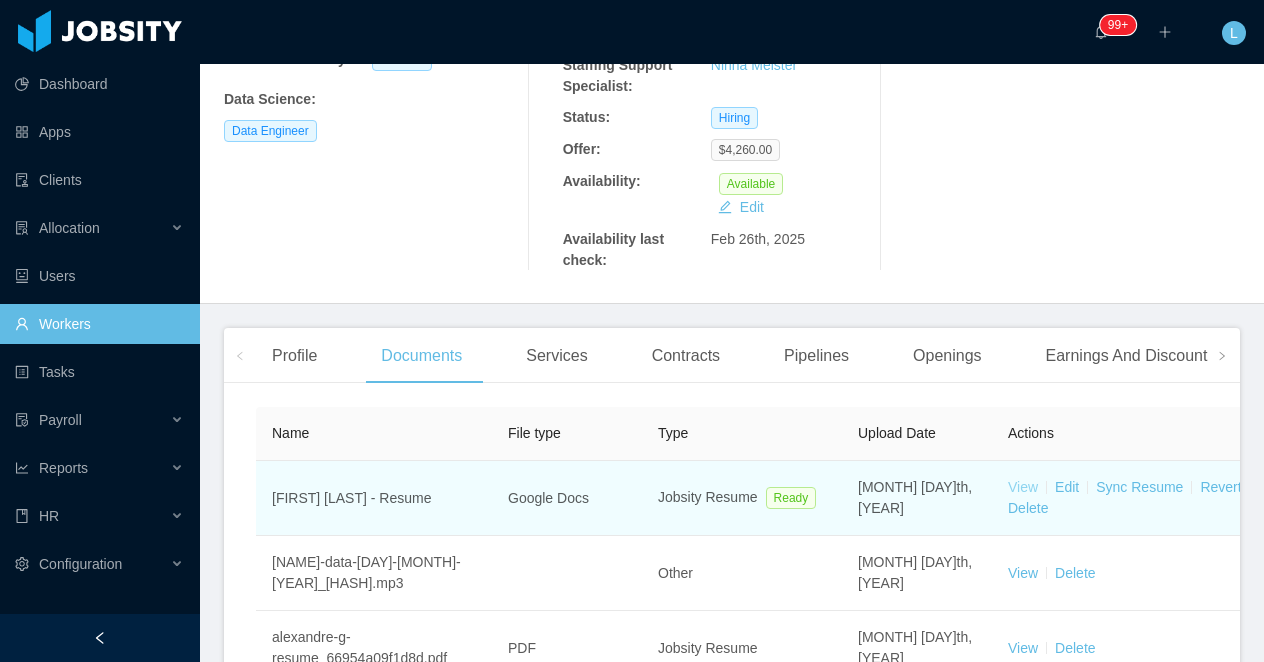 click on "View" at bounding box center [1023, 487] 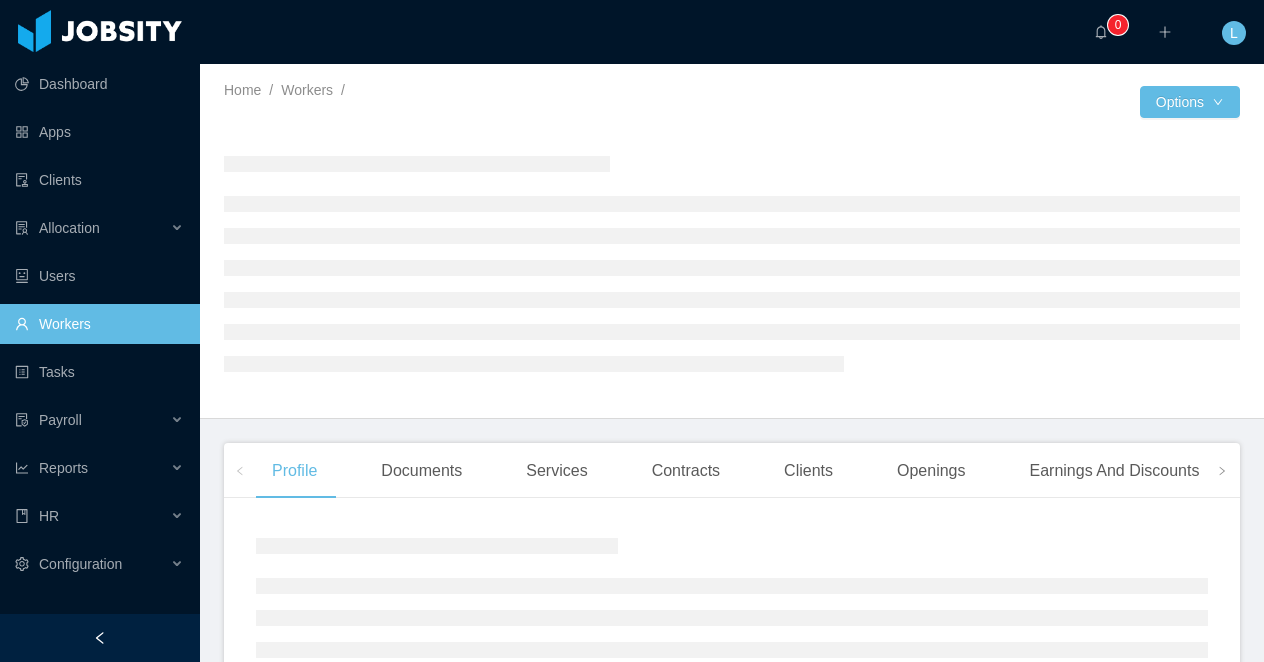 scroll, scrollTop: 0, scrollLeft: 0, axis: both 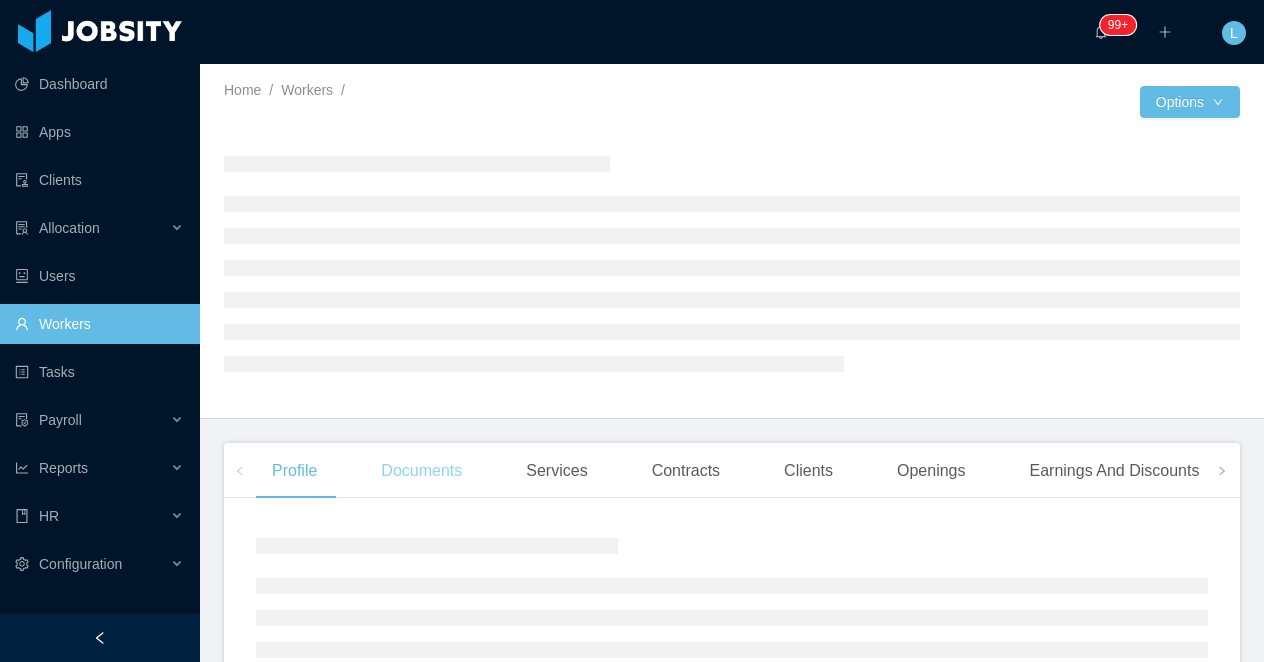 click on "Documents" at bounding box center (421, 471) 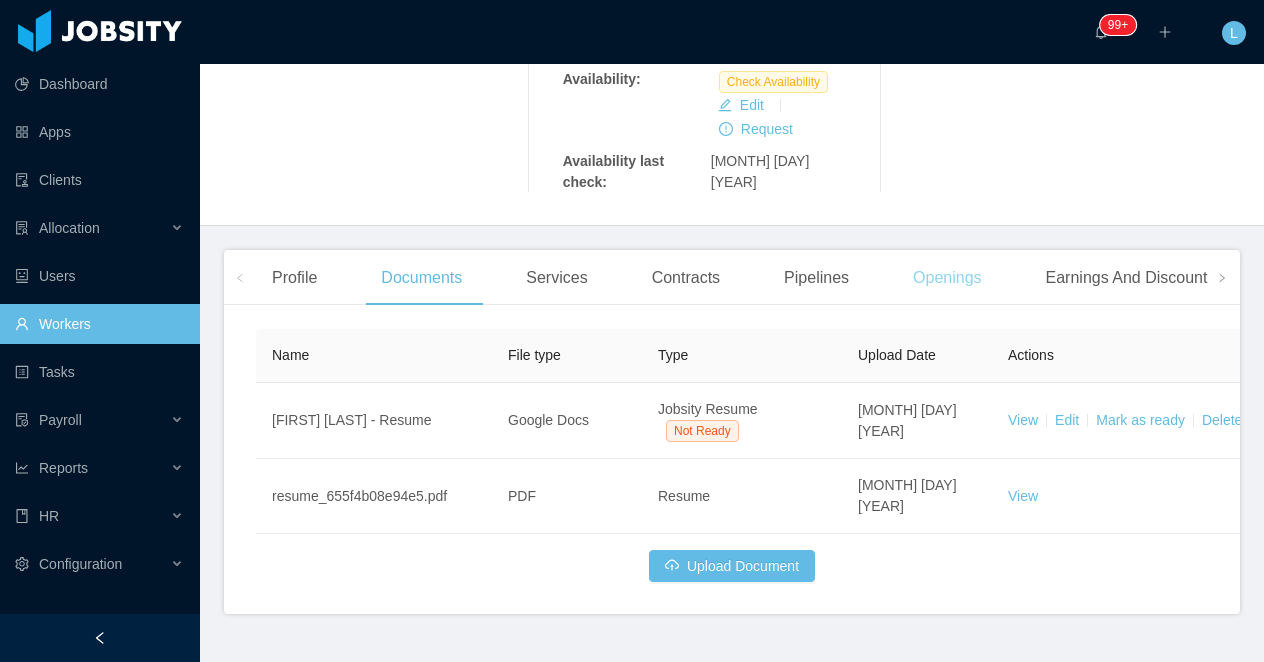 scroll, scrollTop: 442, scrollLeft: 0, axis: vertical 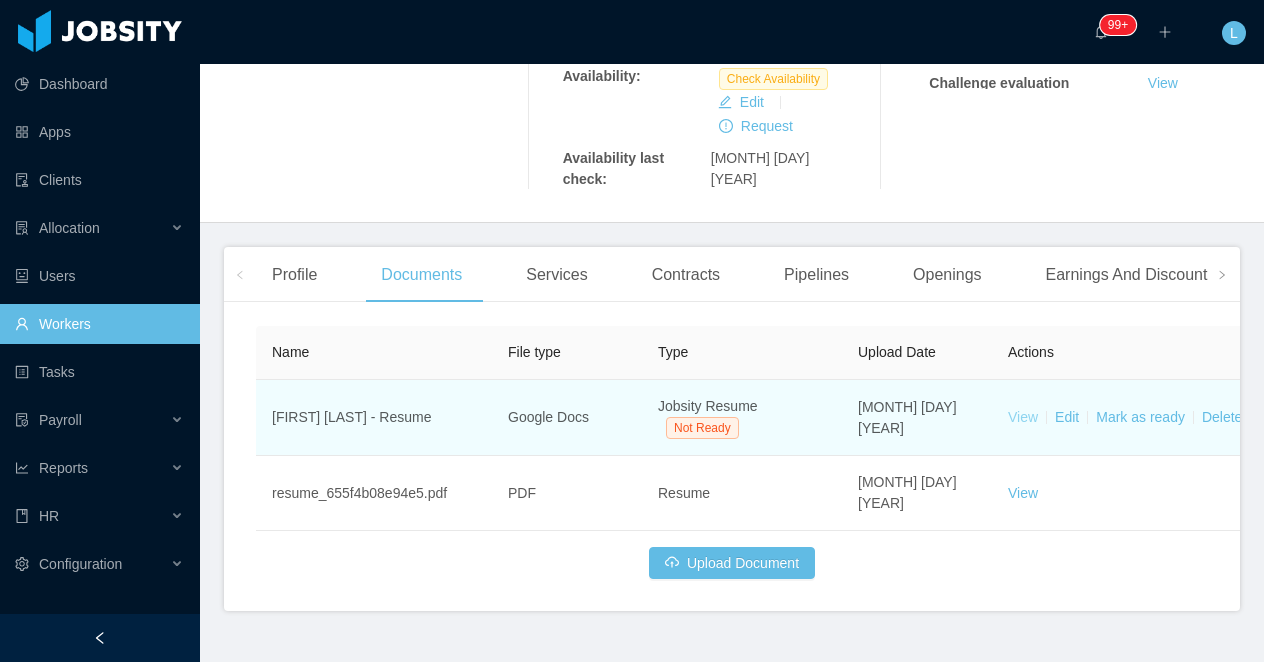 click on "View" at bounding box center [1023, 417] 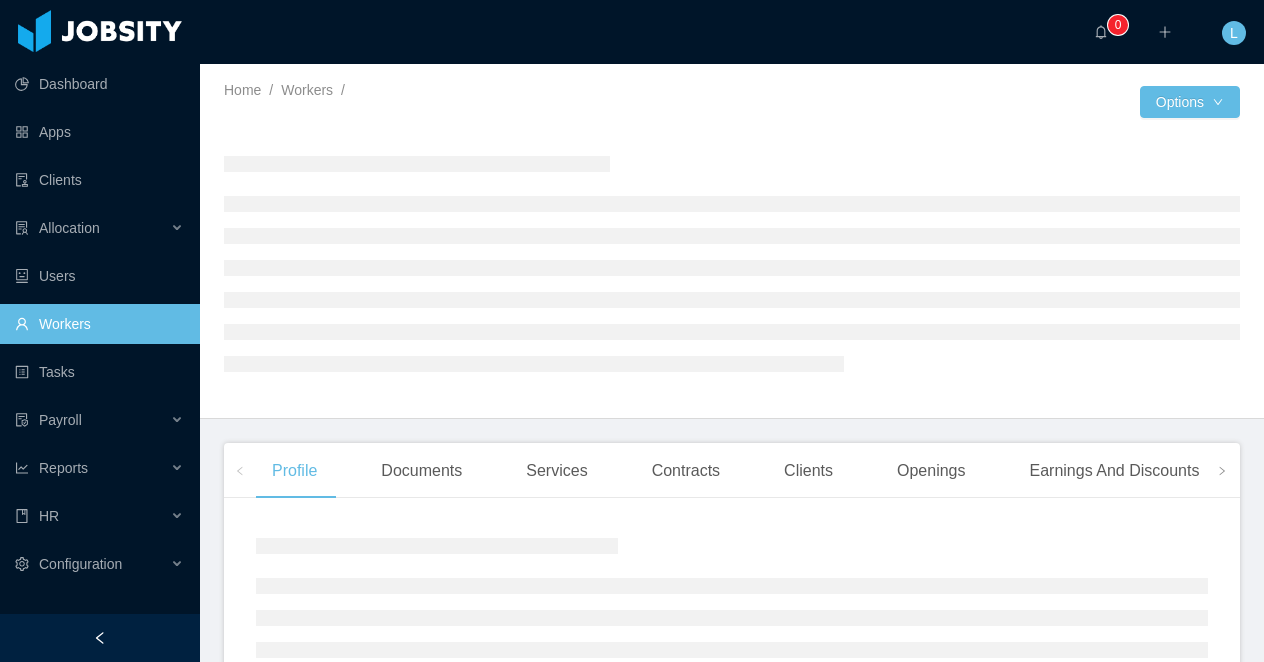 scroll, scrollTop: 0, scrollLeft: 0, axis: both 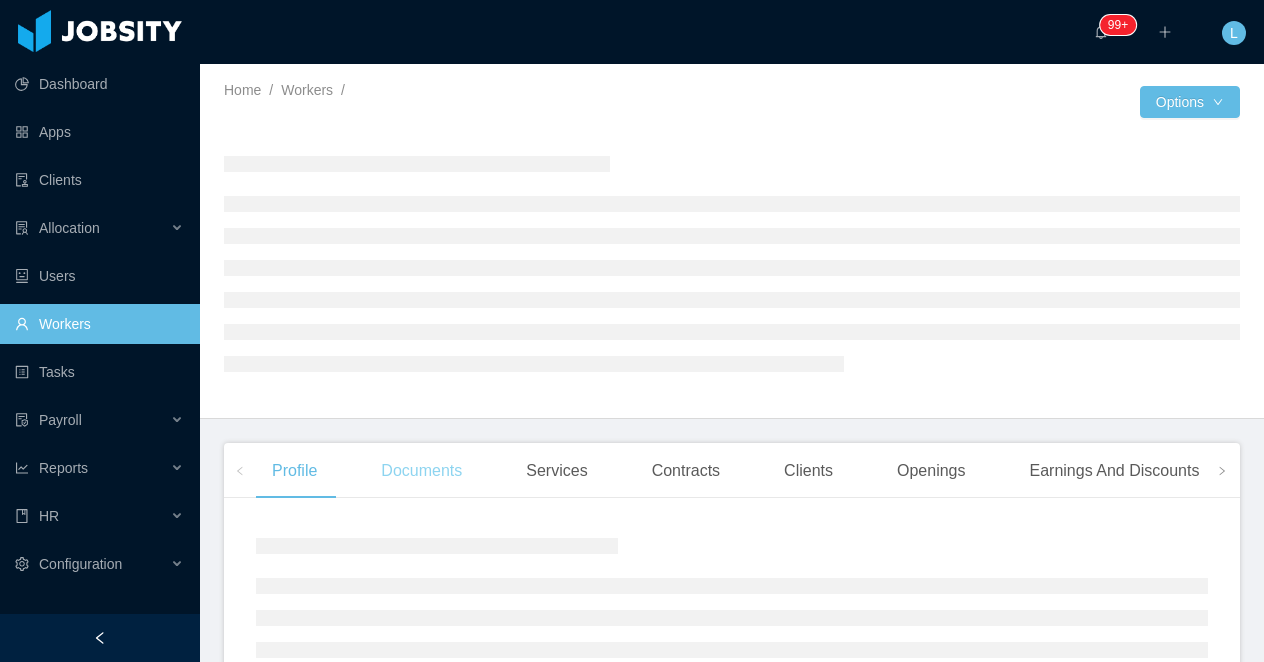 click on "Documents" at bounding box center (421, 471) 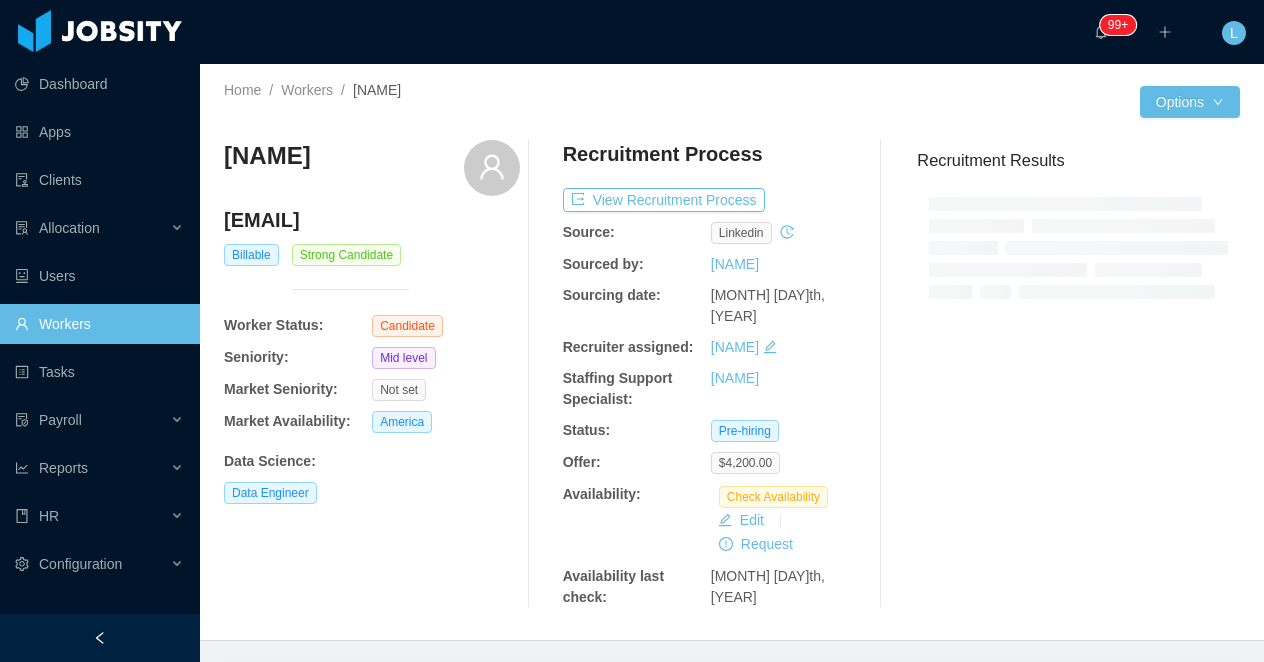 scroll, scrollTop: 439, scrollLeft: 0, axis: vertical 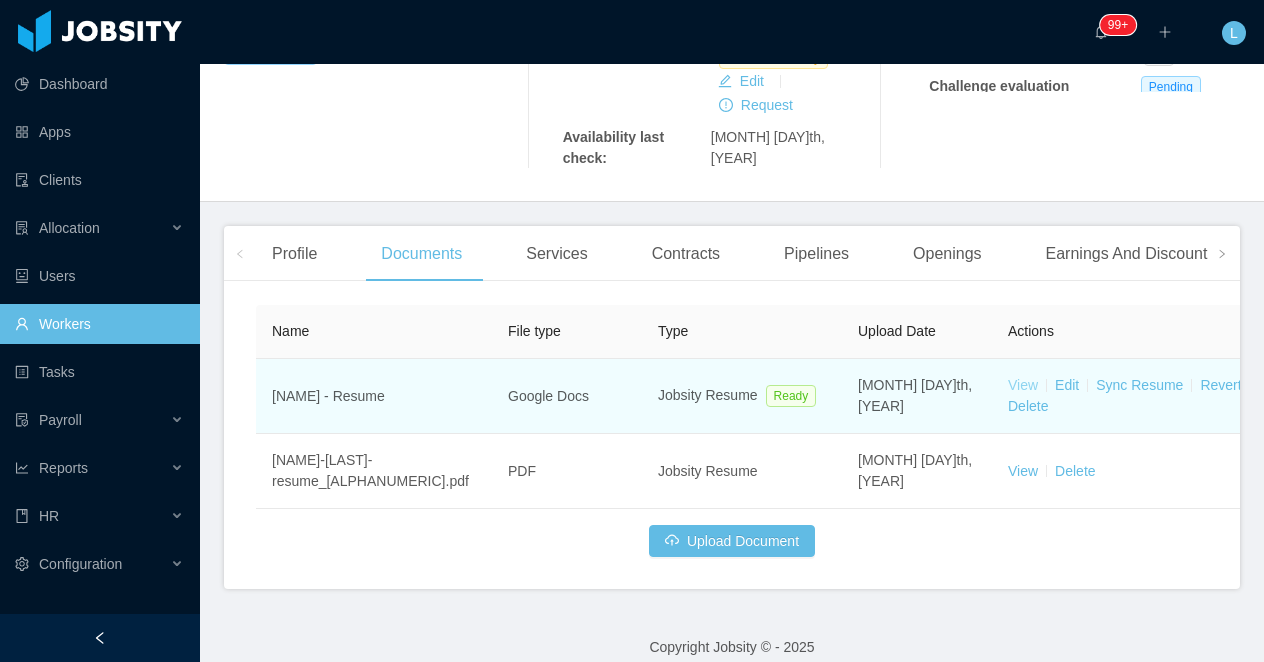 click on "View" at bounding box center (1023, 385) 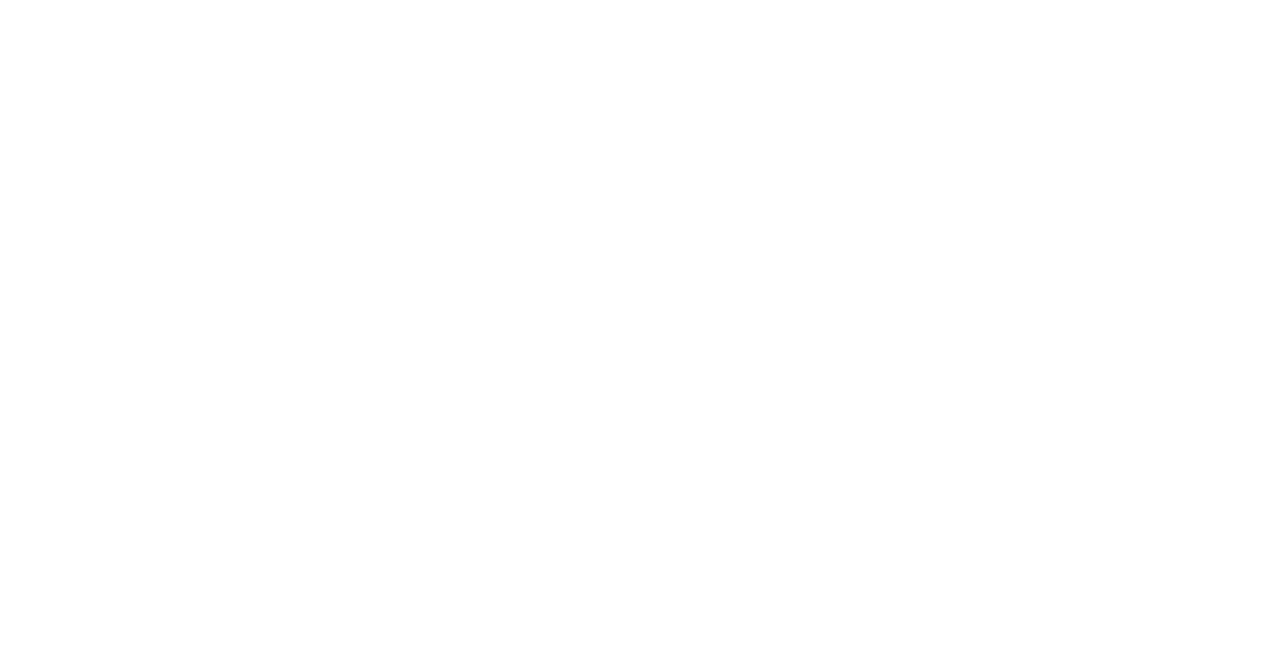 scroll, scrollTop: 0, scrollLeft: 0, axis: both 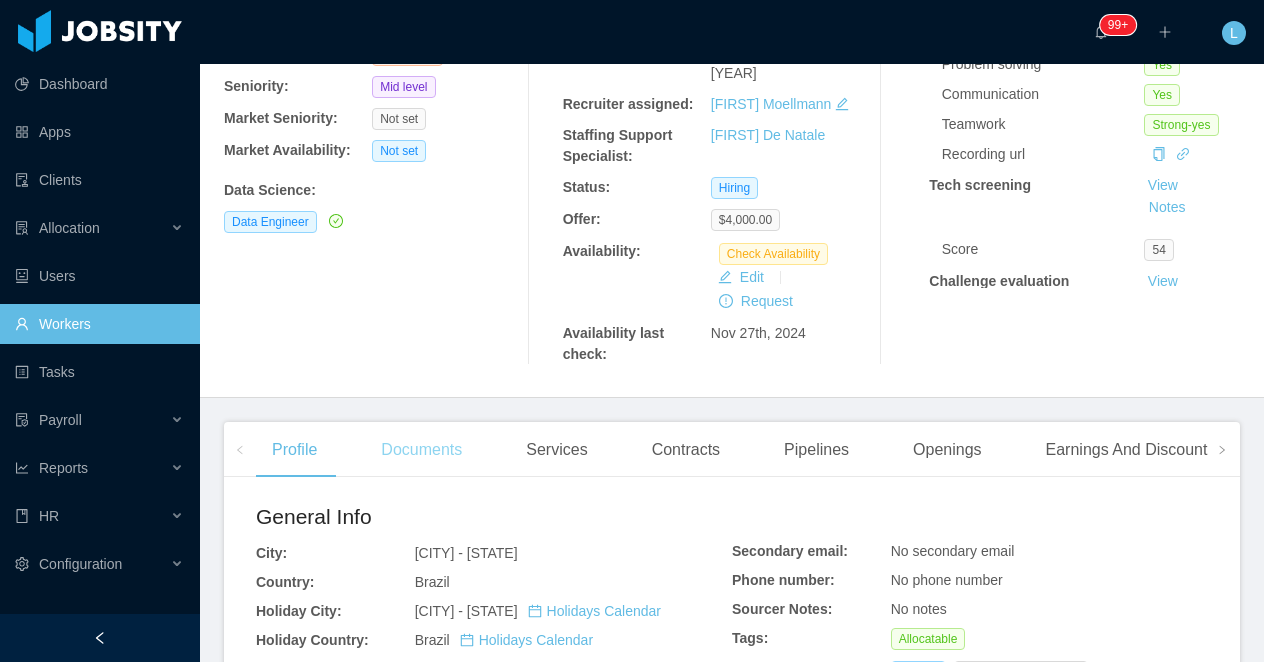 click on "Documents" at bounding box center [421, 450] 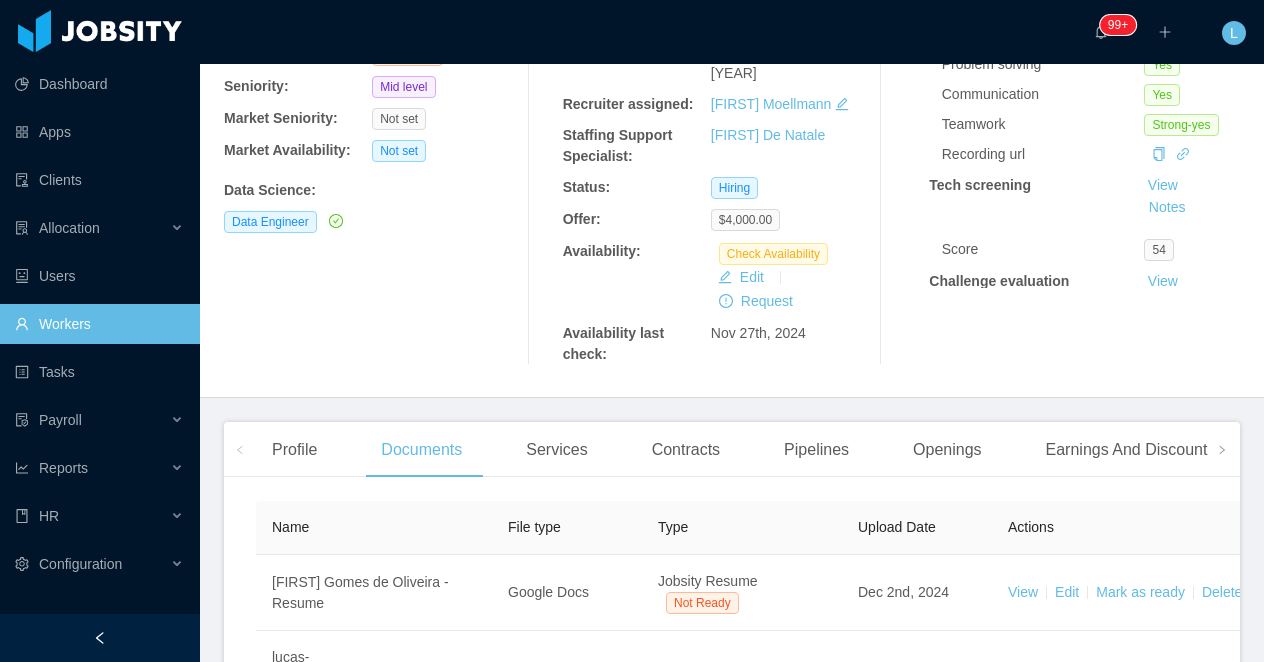 scroll, scrollTop: 439, scrollLeft: 0, axis: vertical 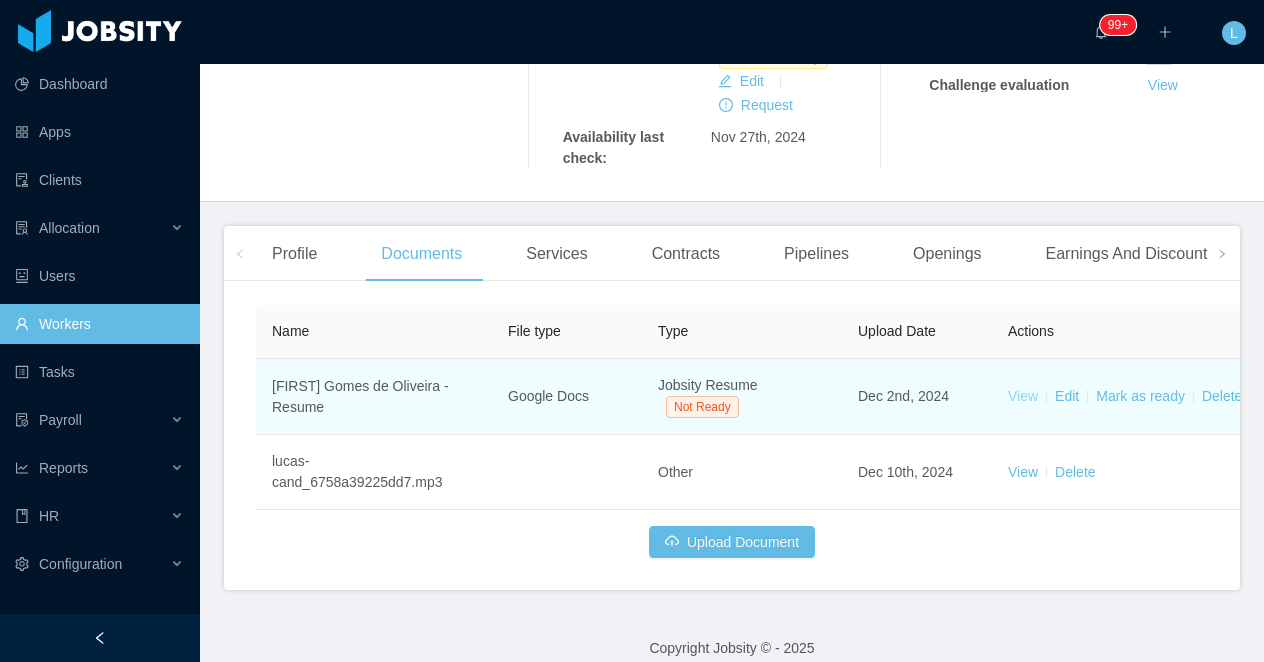 click on "View" at bounding box center (1023, 396) 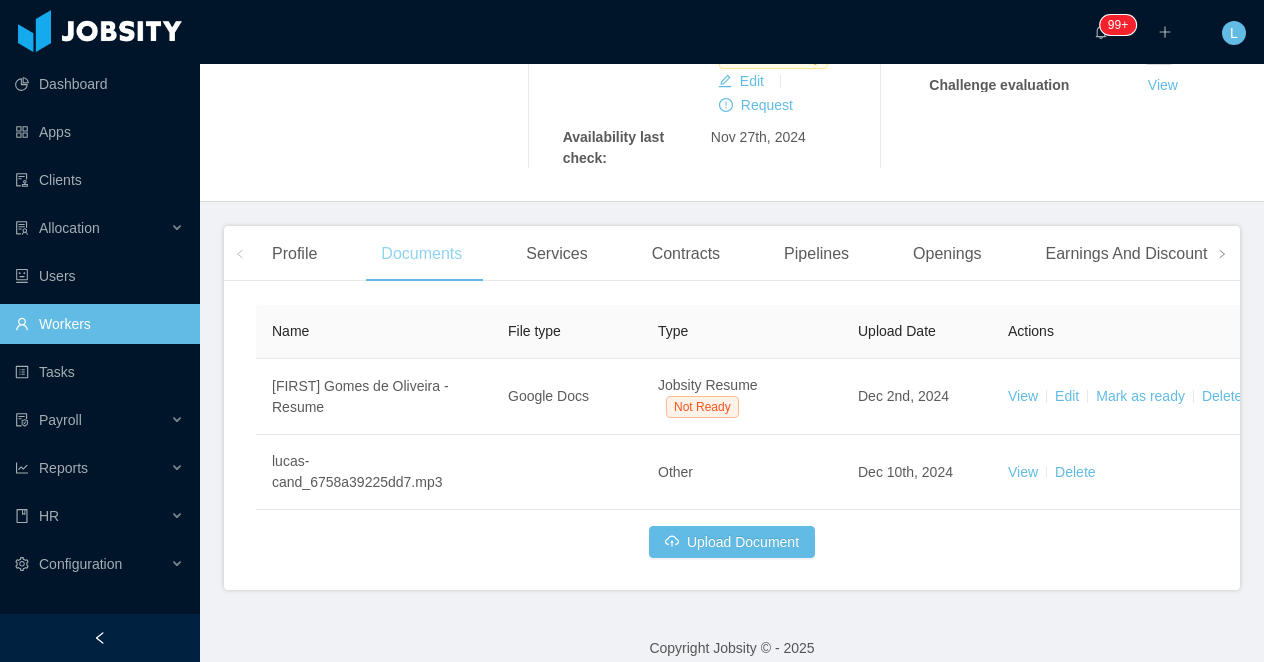scroll, scrollTop: 0, scrollLeft: 0, axis: both 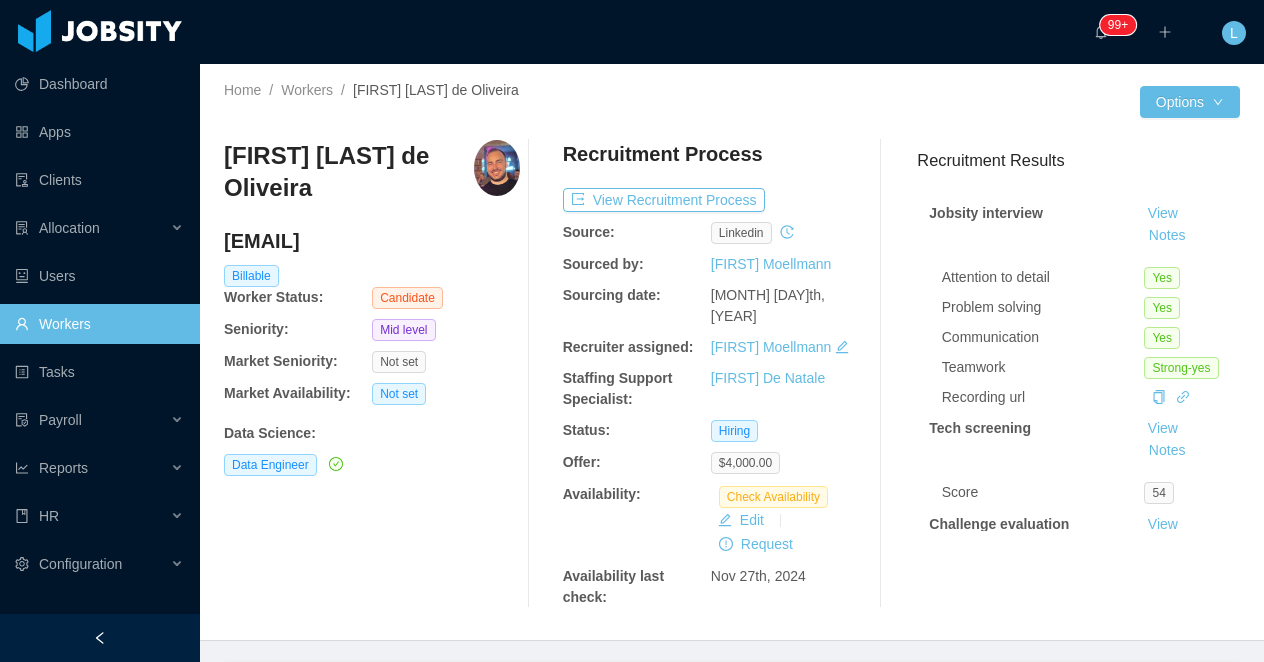 click on "[FIRST] [LAST] de Oliveira" at bounding box center (349, 172) 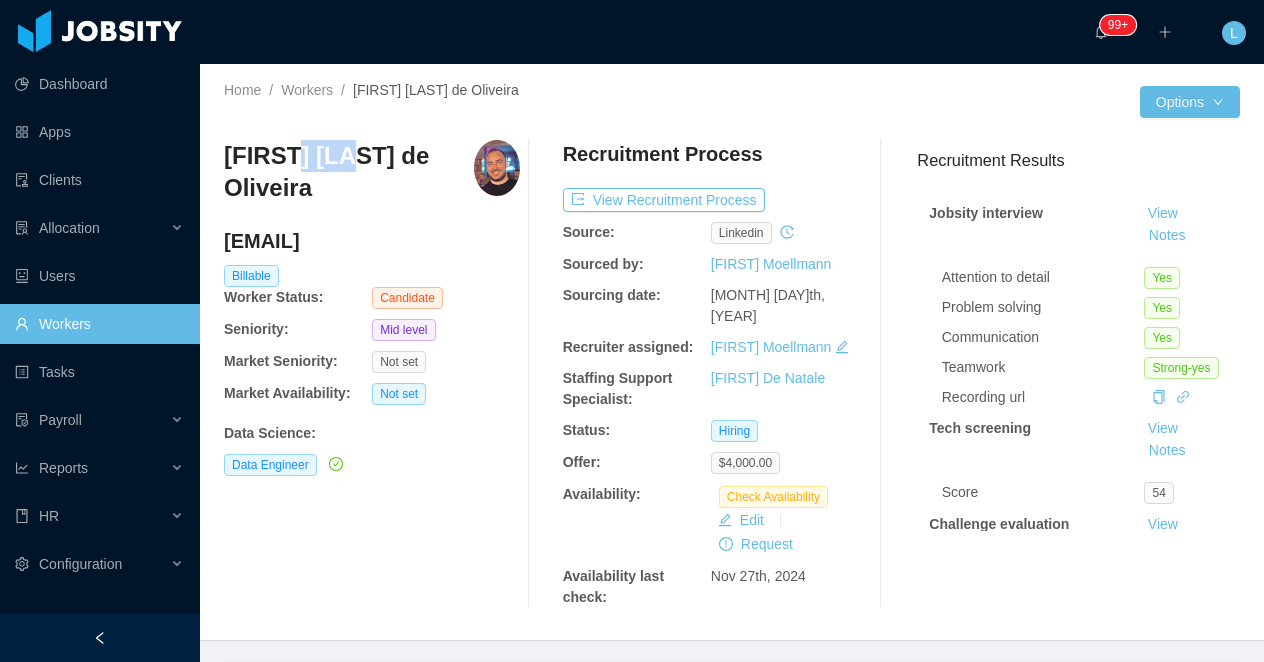 click on "[FIRST] [LAST] de Oliveira" at bounding box center [349, 172] 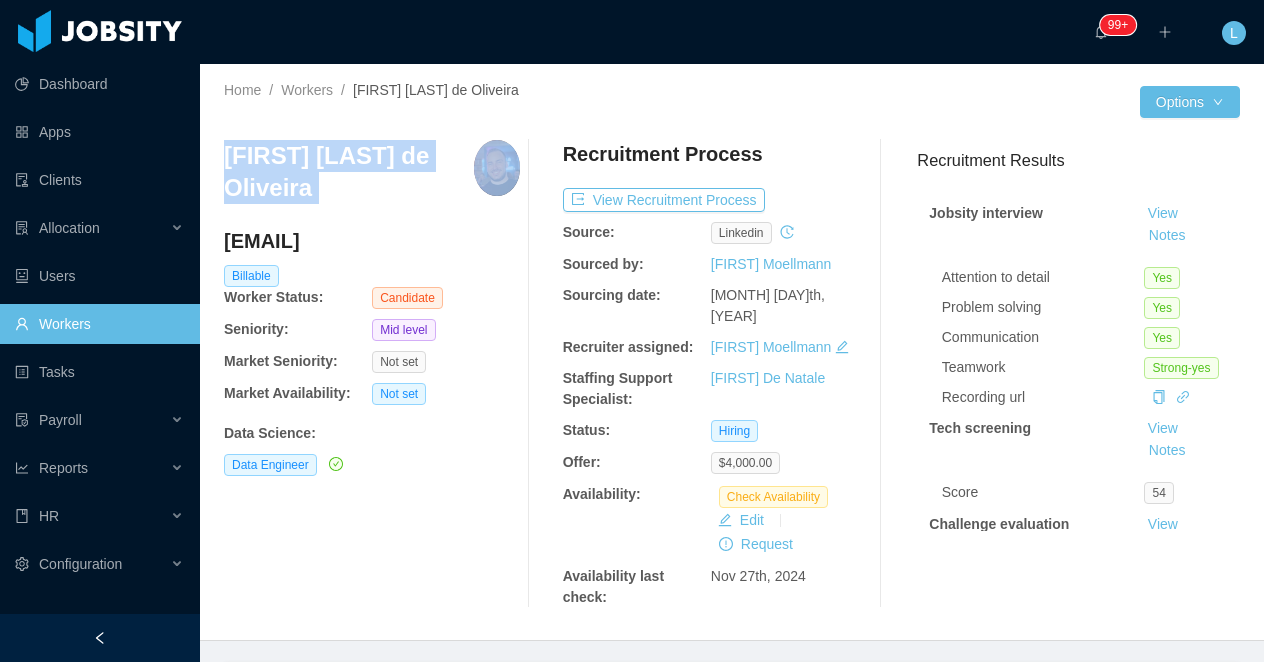 click on "Lucas Gomes de Oliveira" at bounding box center (349, 172) 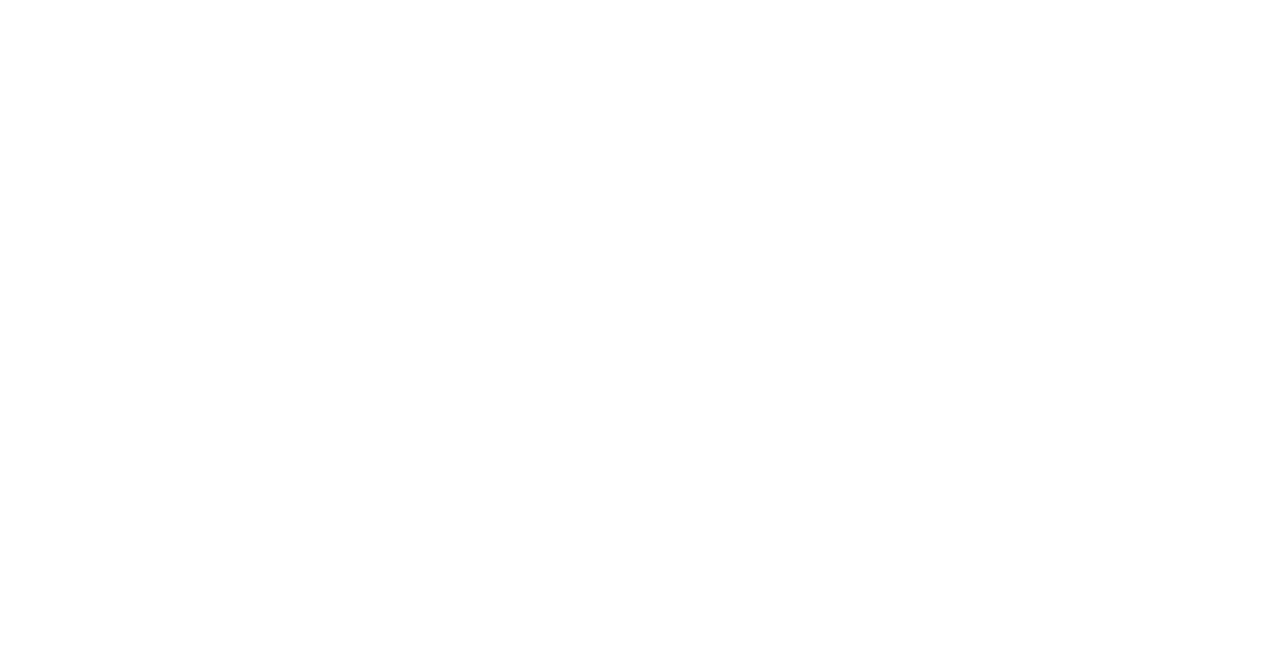 scroll, scrollTop: 0, scrollLeft: 0, axis: both 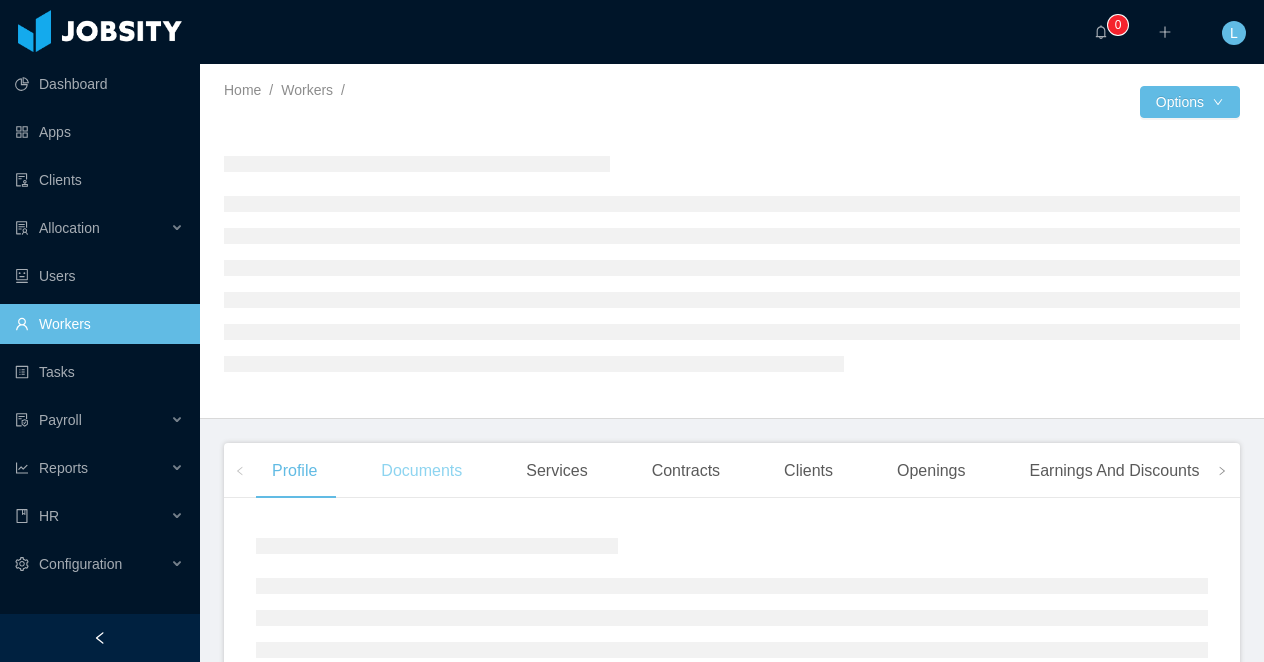 click on "Documents" at bounding box center [421, 471] 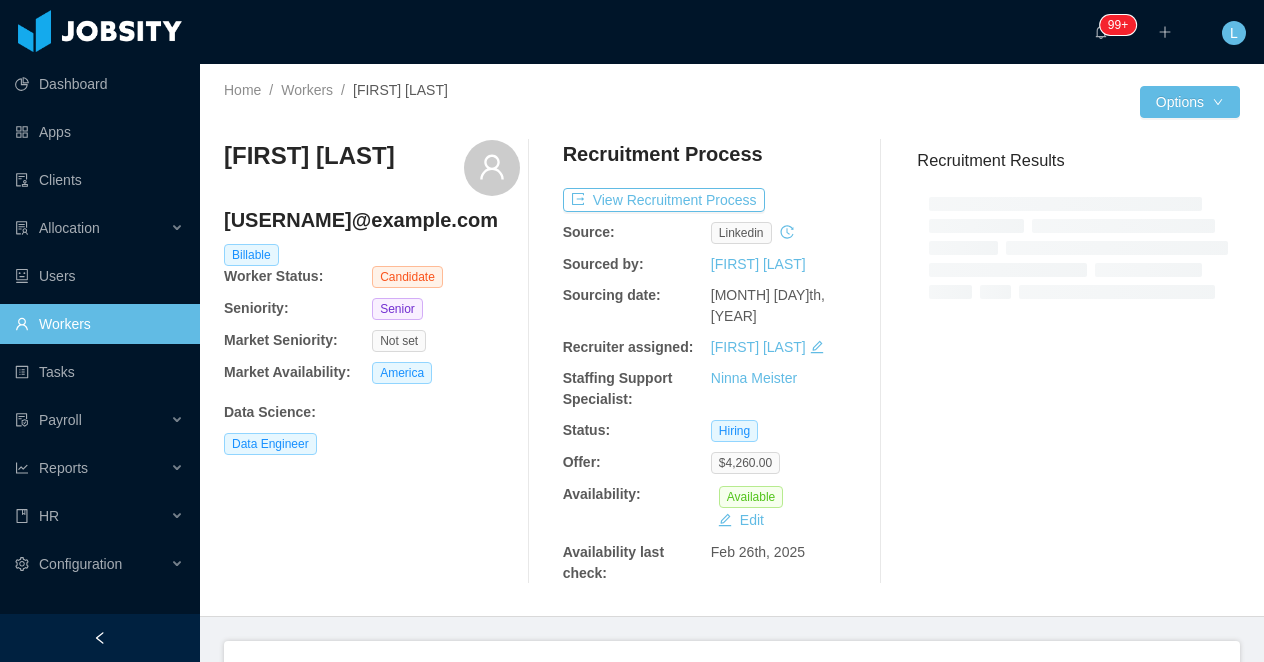 scroll, scrollTop: 303, scrollLeft: 0, axis: vertical 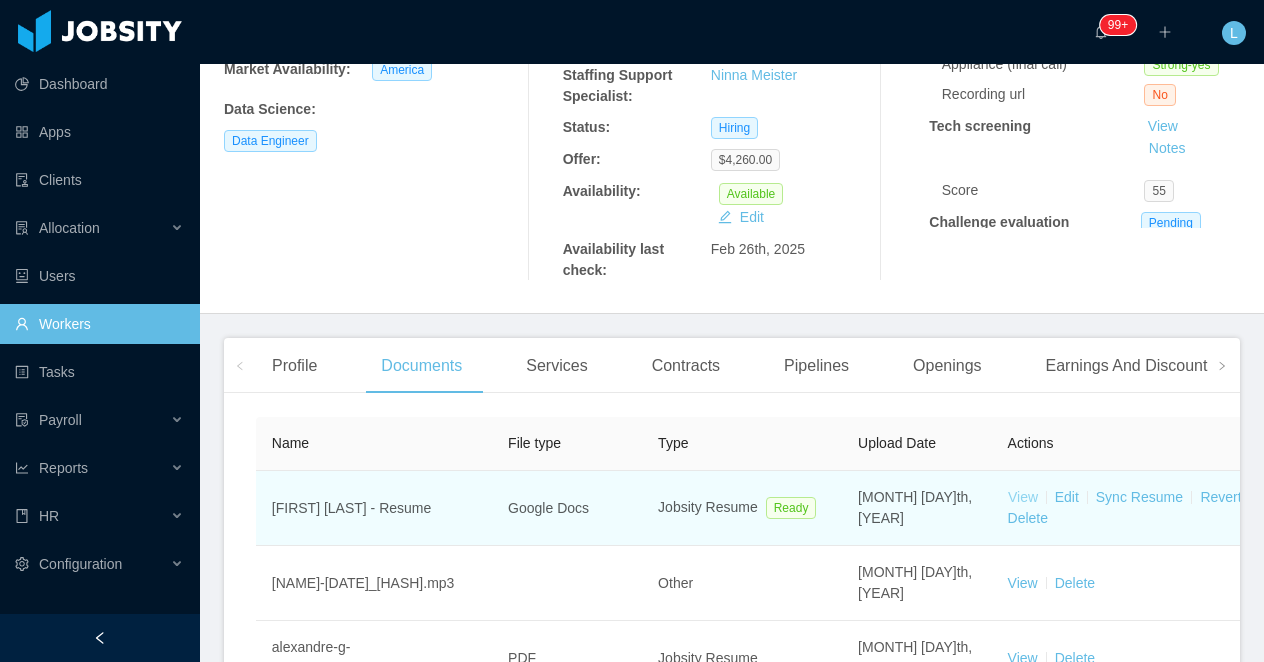 click on "View" at bounding box center [1023, 497] 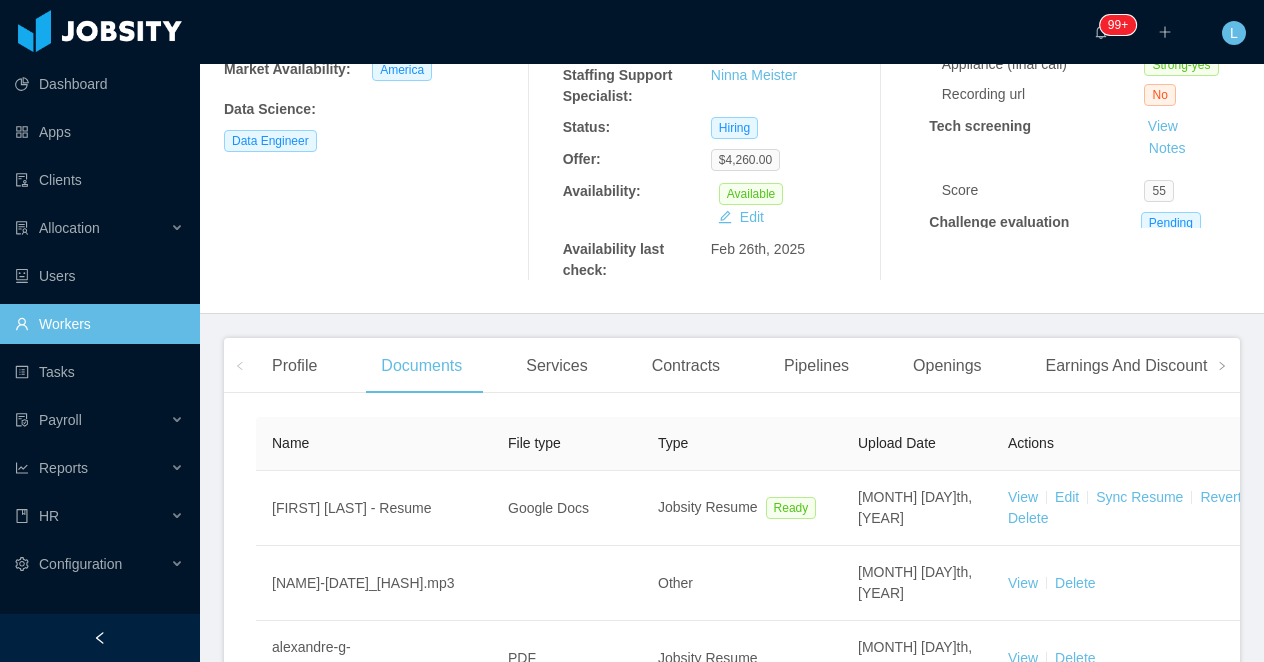 scroll, scrollTop: 490, scrollLeft: 0, axis: vertical 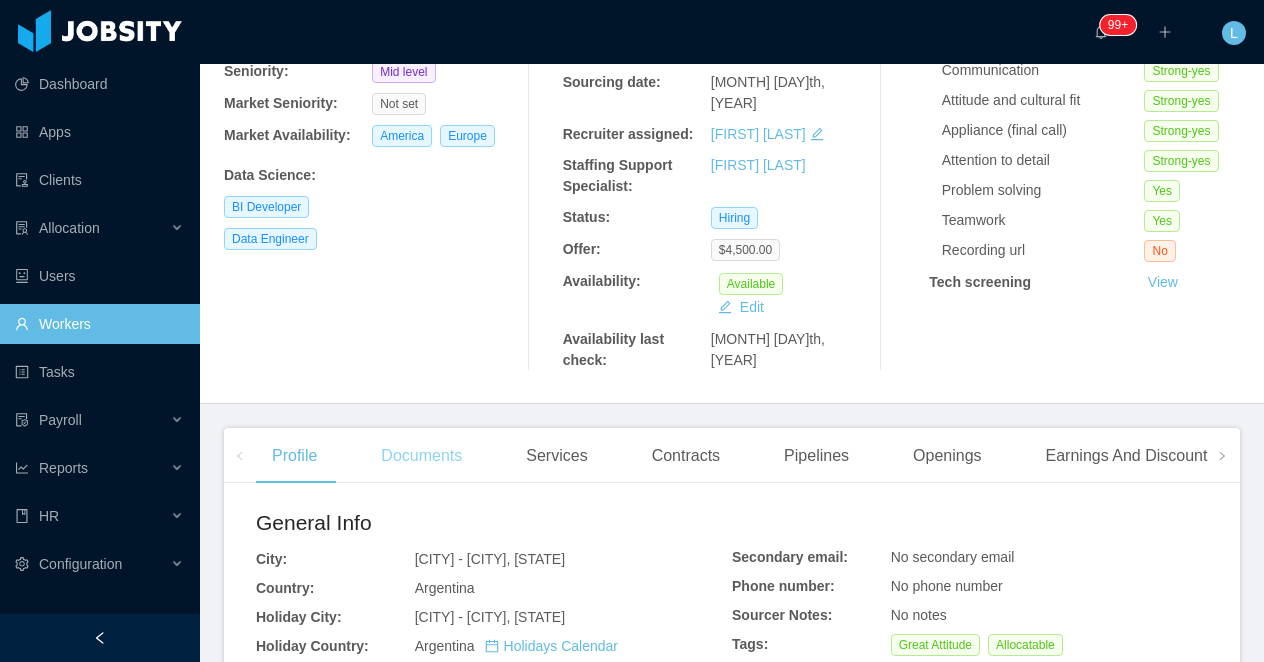 click on "Documents" at bounding box center (421, 456) 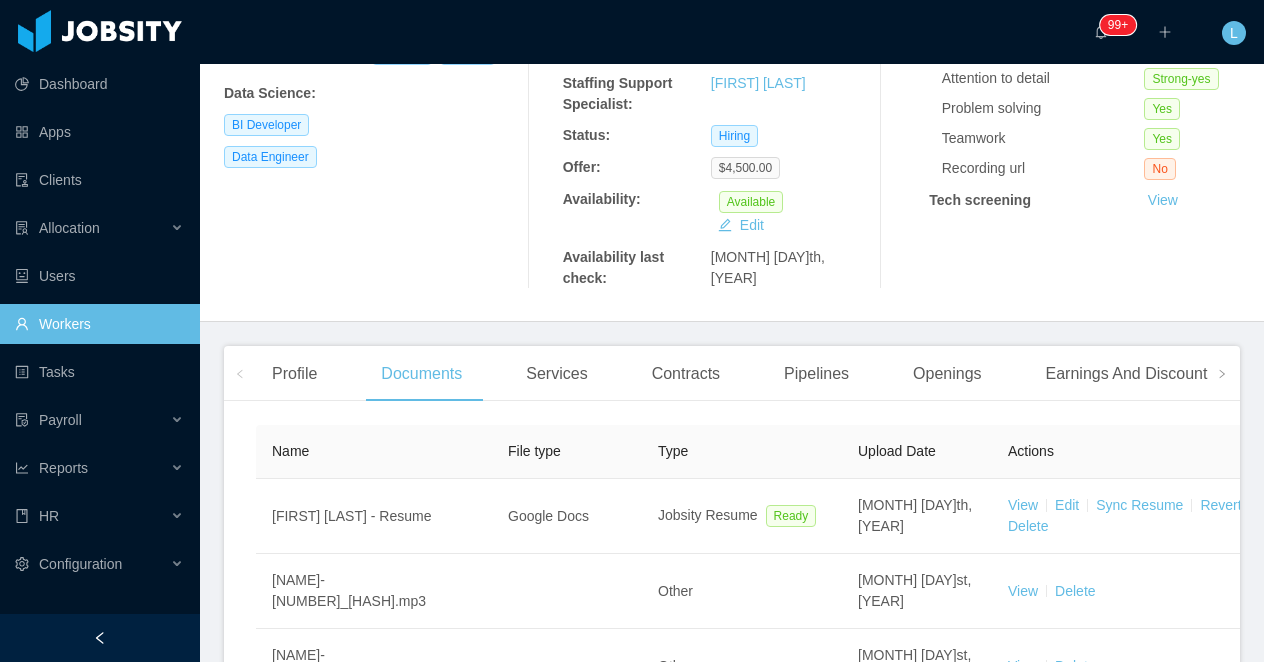 scroll, scrollTop: 350, scrollLeft: 0, axis: vertical 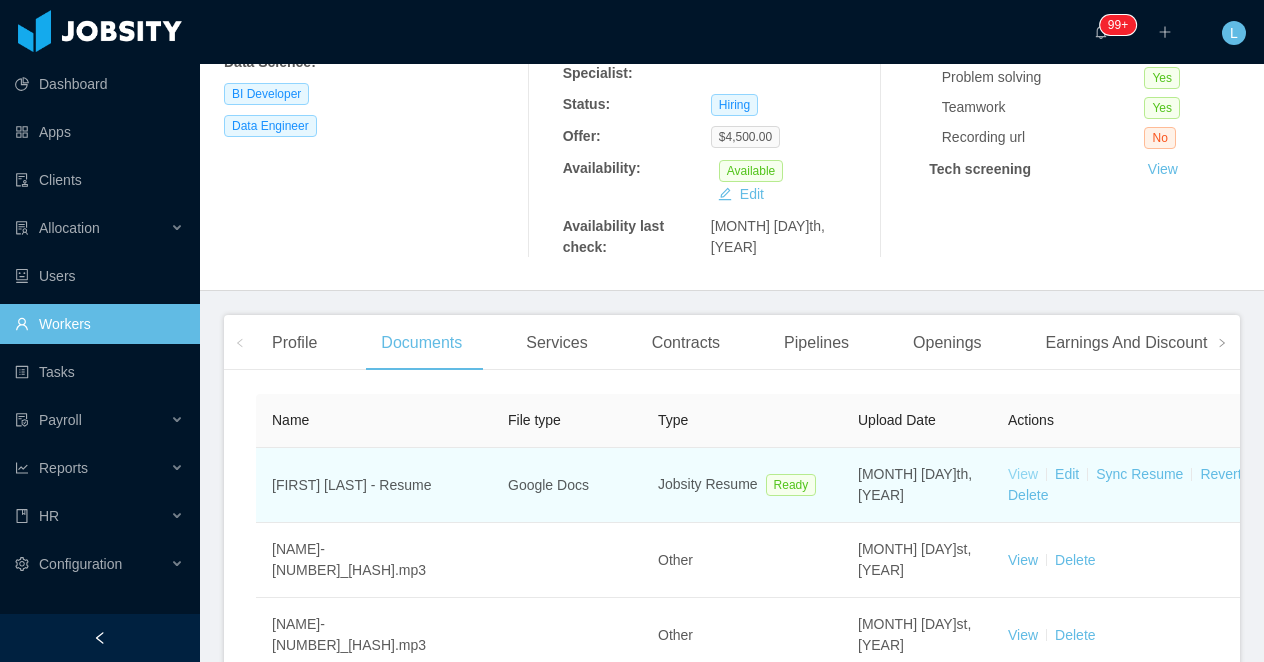 click on "View" at bounding box center (1023, 474) 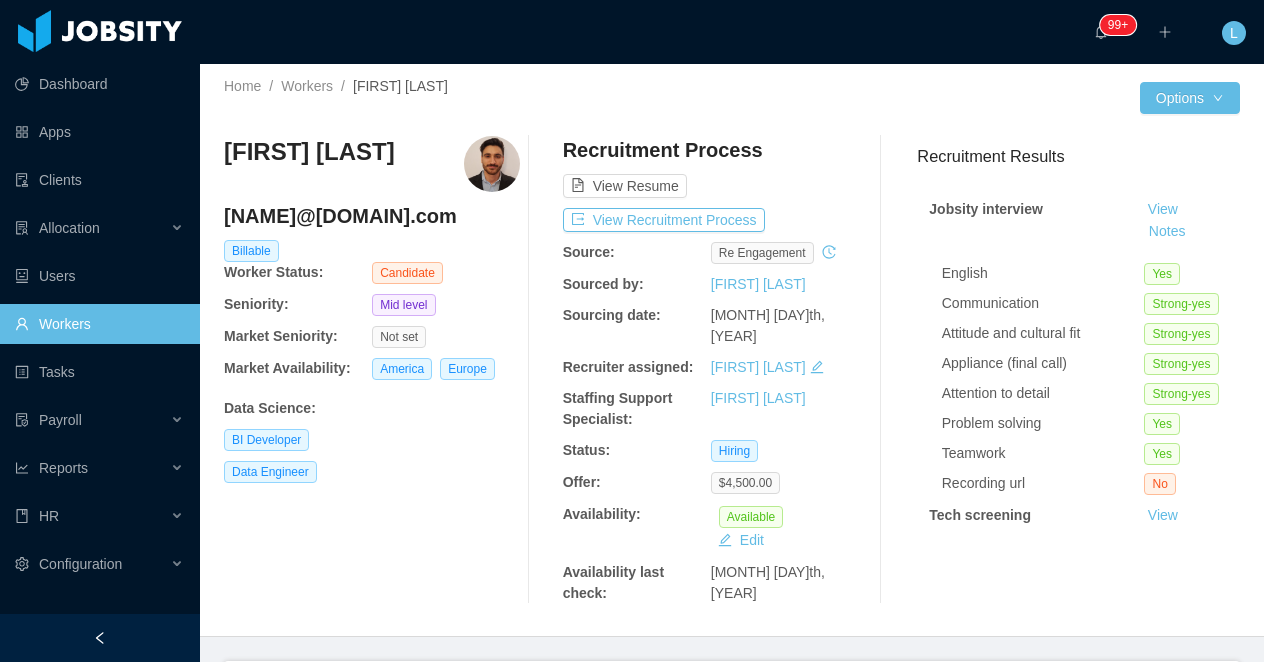 scroll, scrollTop: 0, scrollLeft: 0, axis: both 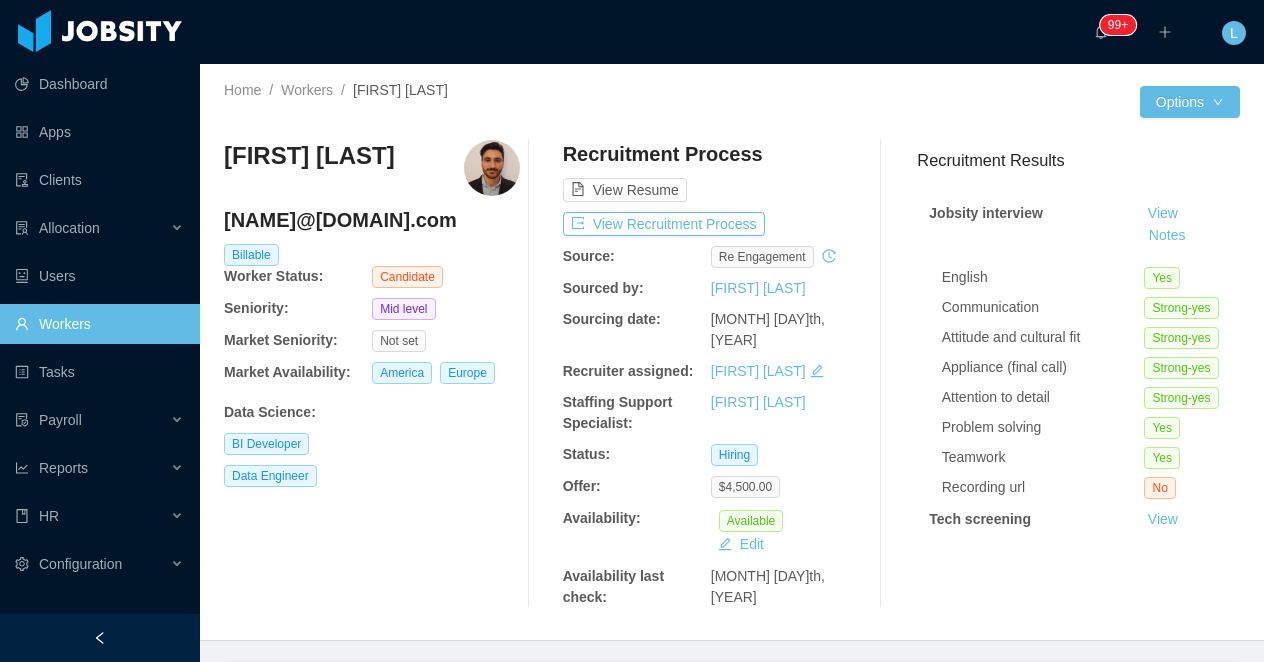 click on "Tomás Csulak" at bounding box center [309, 156] 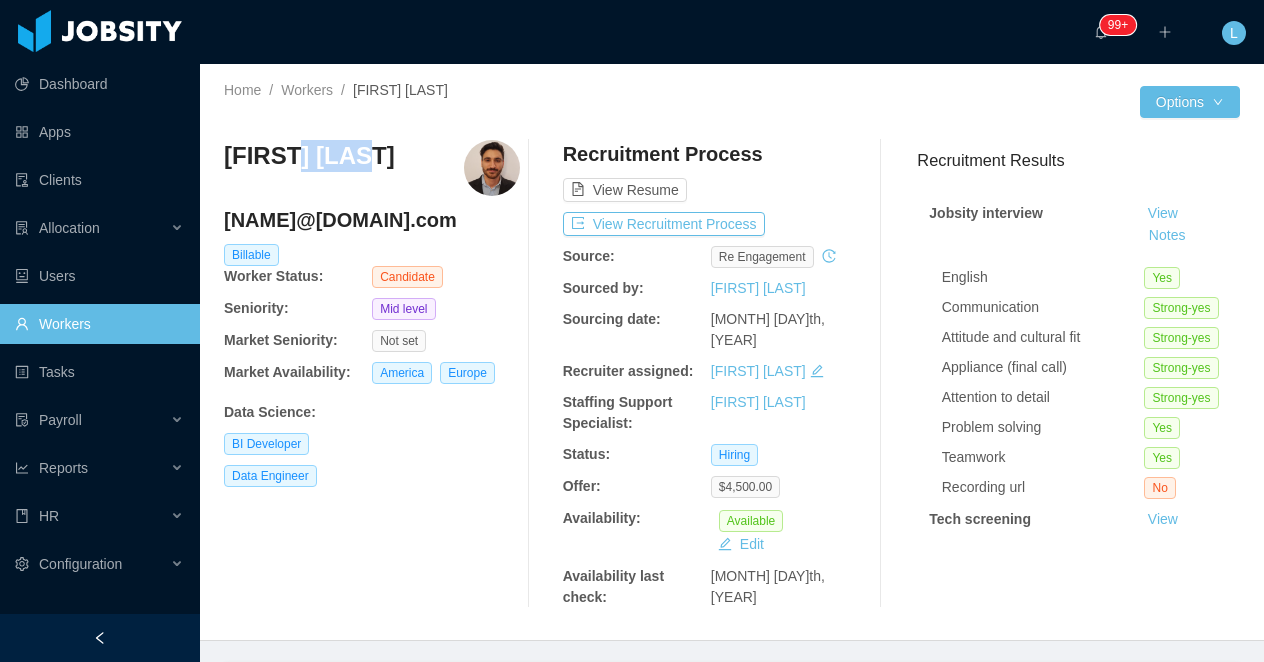 click on "Tomás Csulak" at bounding box center [309, 156] 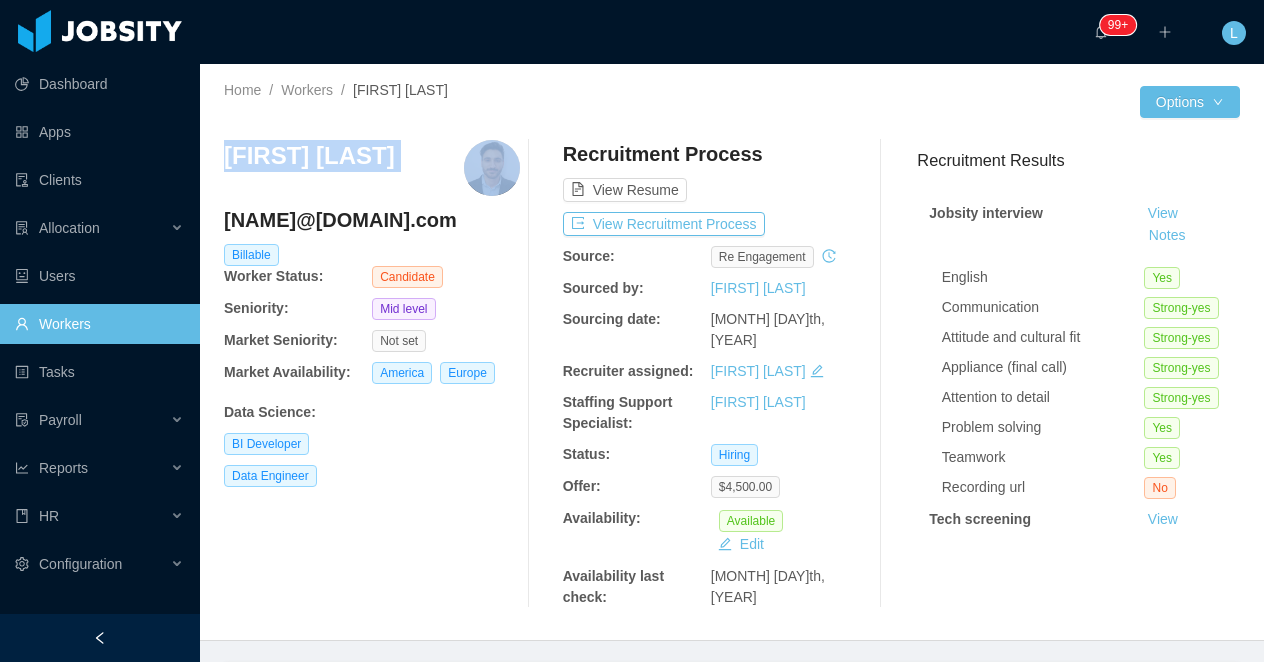 click on "Tomás Csulak" at bounding box center [309, 156] 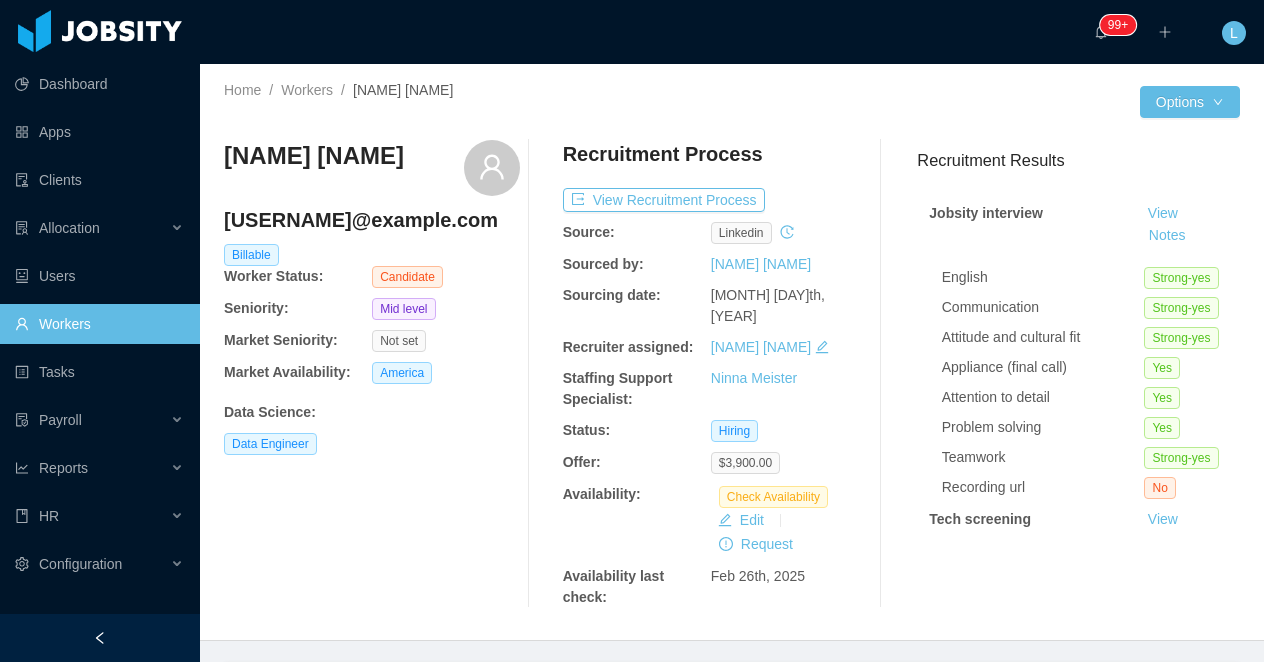 scroll, scrollTop: 0, scrollLeft: 0, axis: both 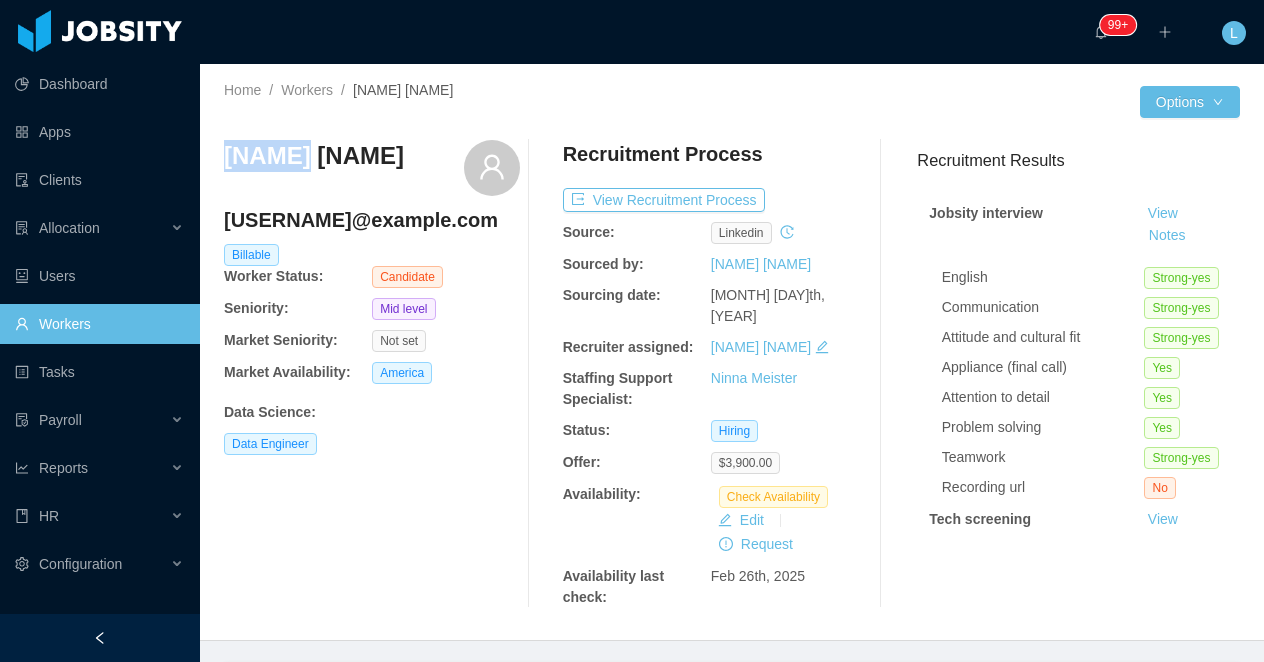 click on "[NAME] [NAME]" at bounding box center (314, 156) 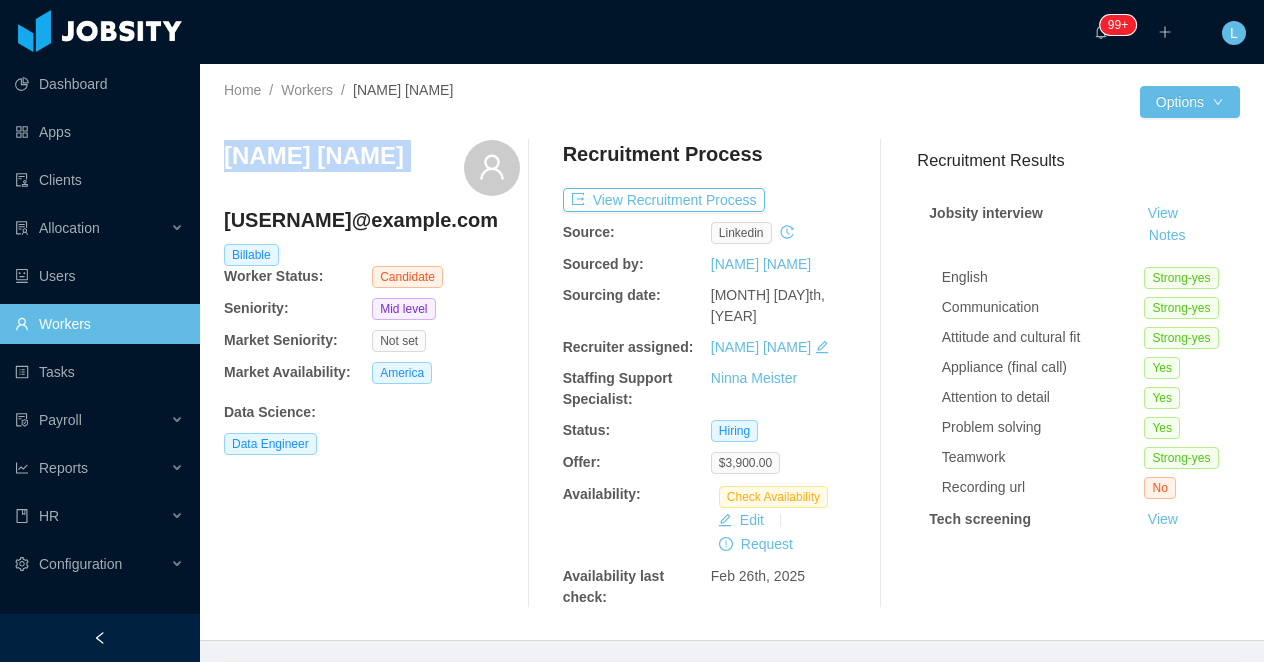 click on "[NAME] [NAME]" at bounding box center [314, 156] 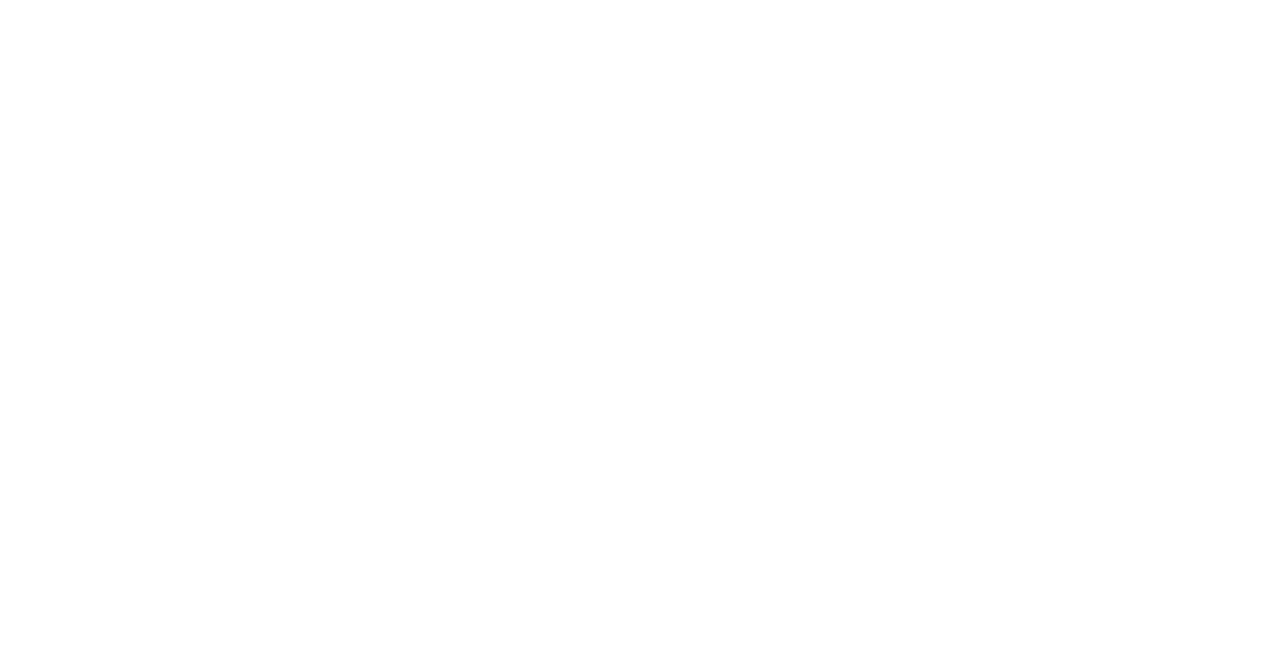 scroll, scrollTop: 0, scrollLeft: 0, axis: both 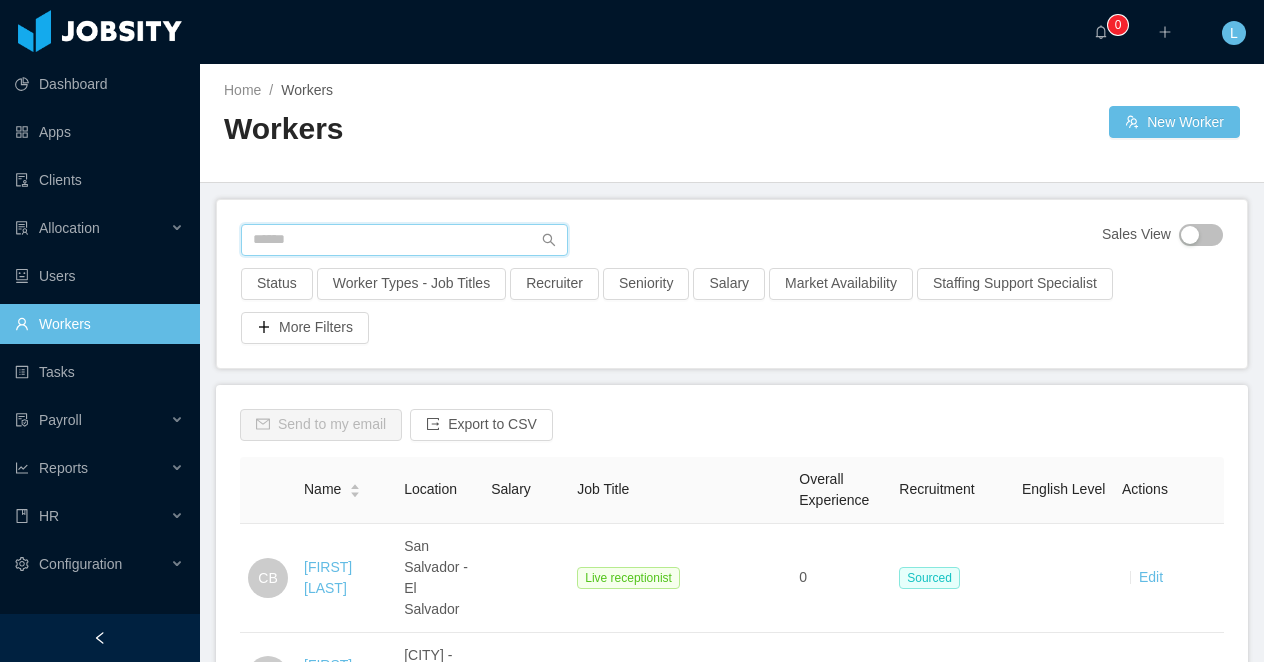 click at bounding box center [404, 240] 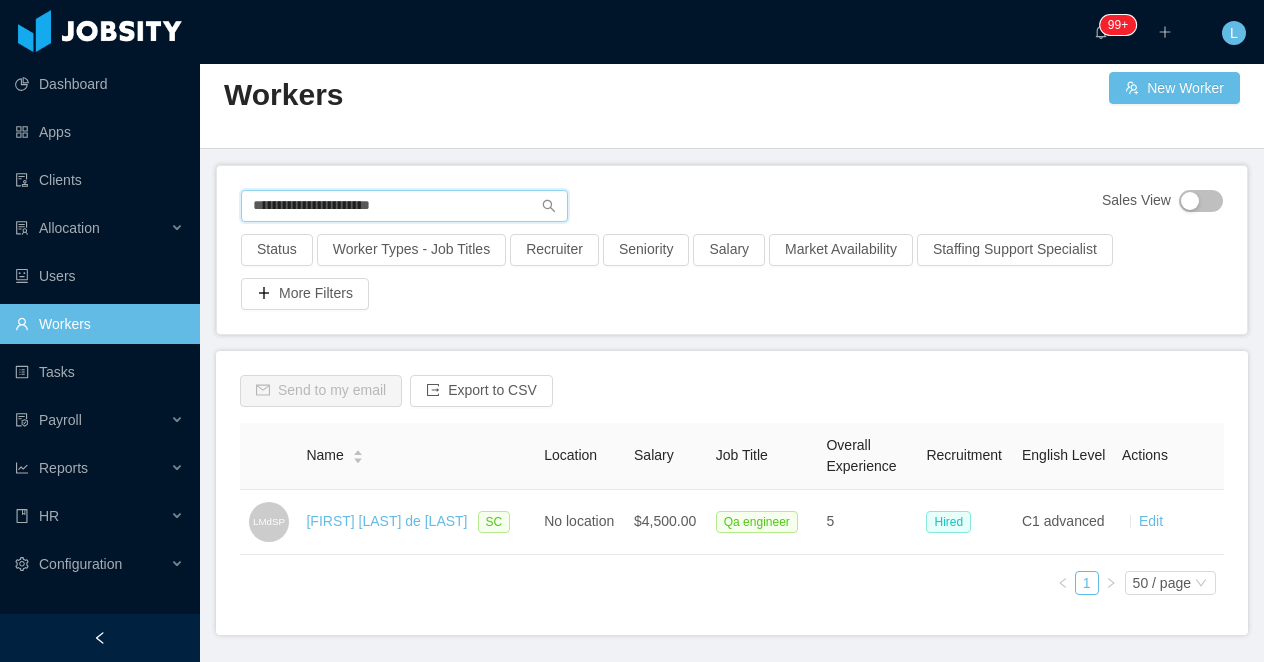 scroll, scrollTop: 93, scrollLeft: 0, axis: vertical 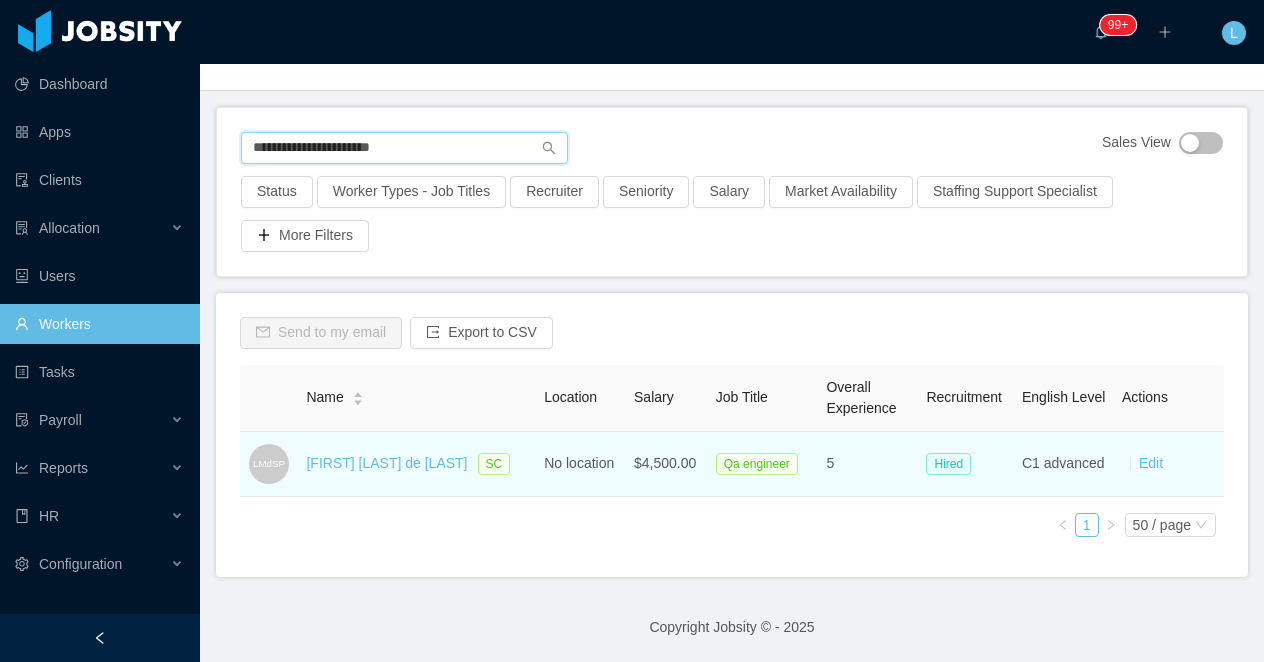 type on "**********" 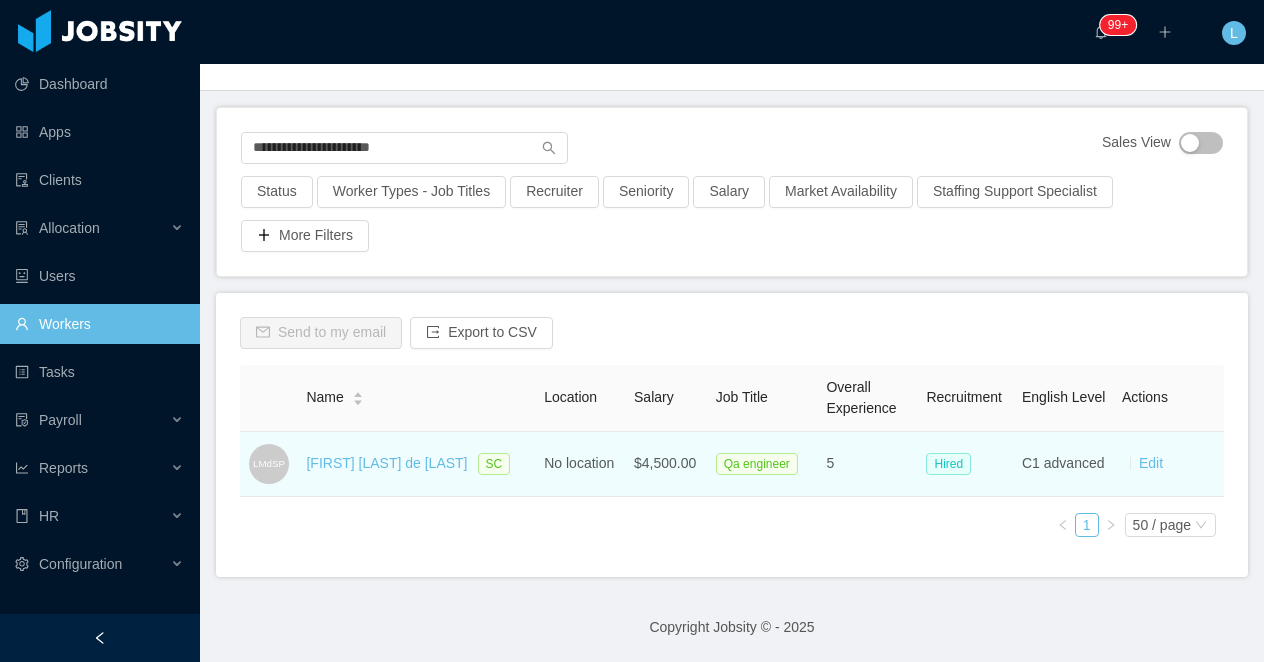 click on "[FIRST] [LAST] de [LAST]" at bounding box center [386, 464] 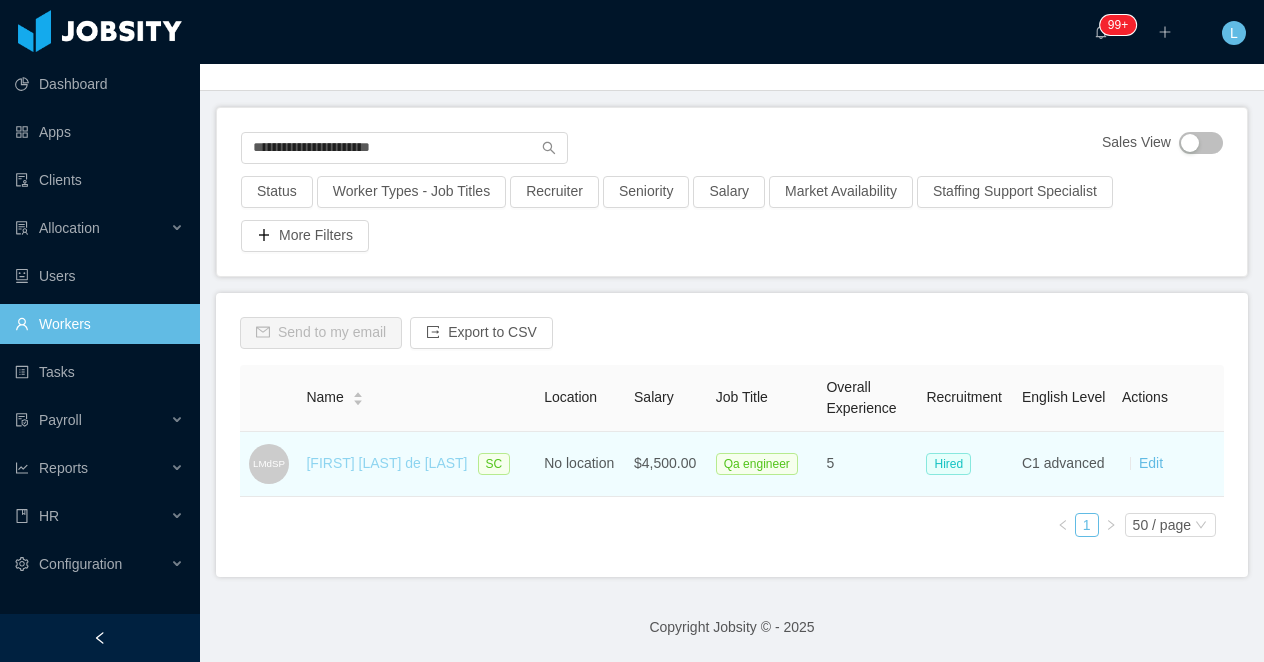 click on "[FIRST] [LAST] de [LAST]" at bounding box center (386, 463) 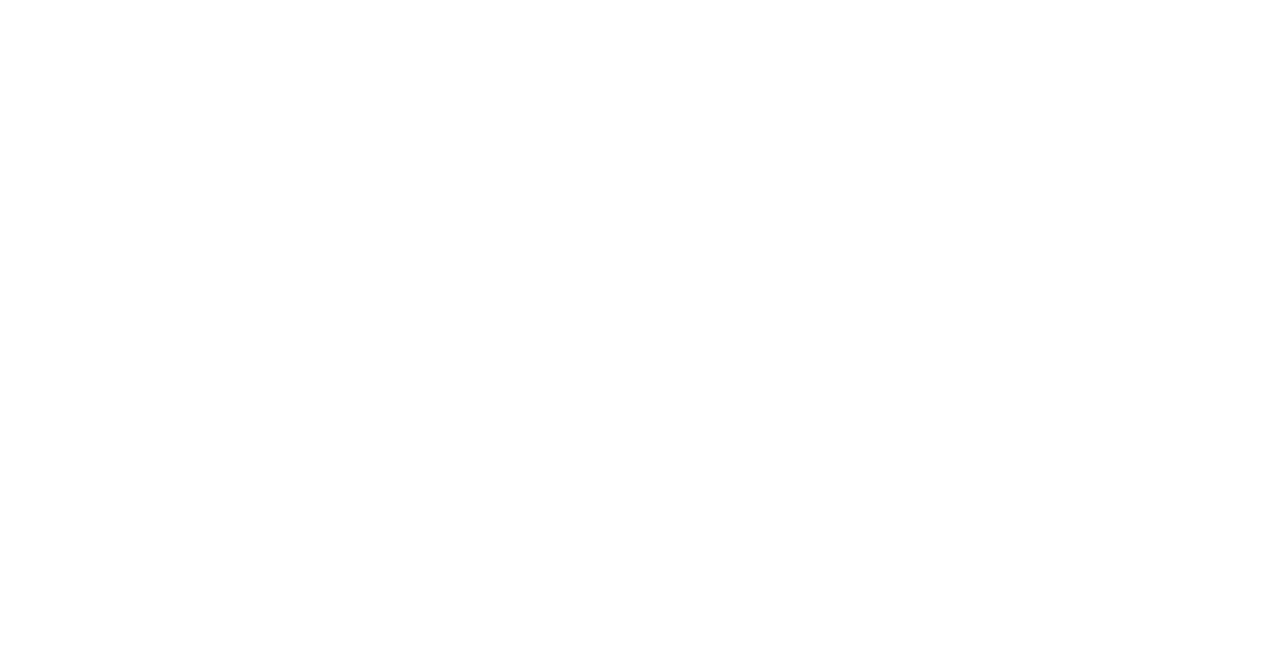 scroll, scrollTop: 0, scrollLeft: 0, axis: both 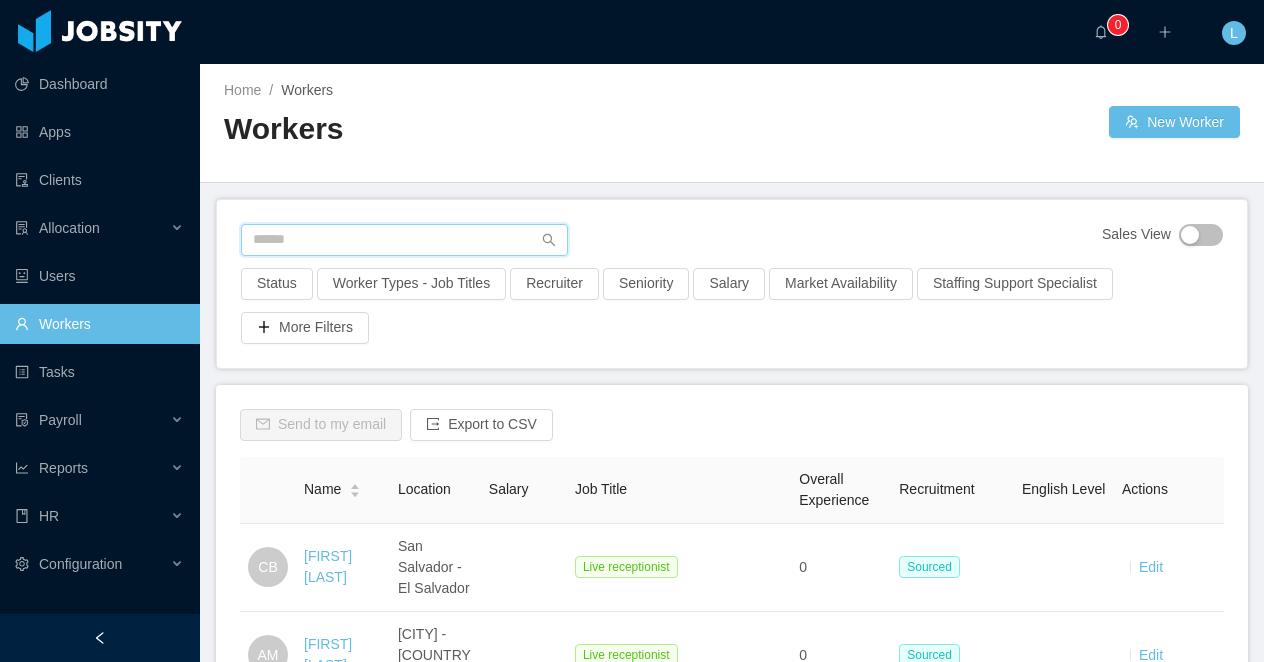 click at bounding box center [404, 240] 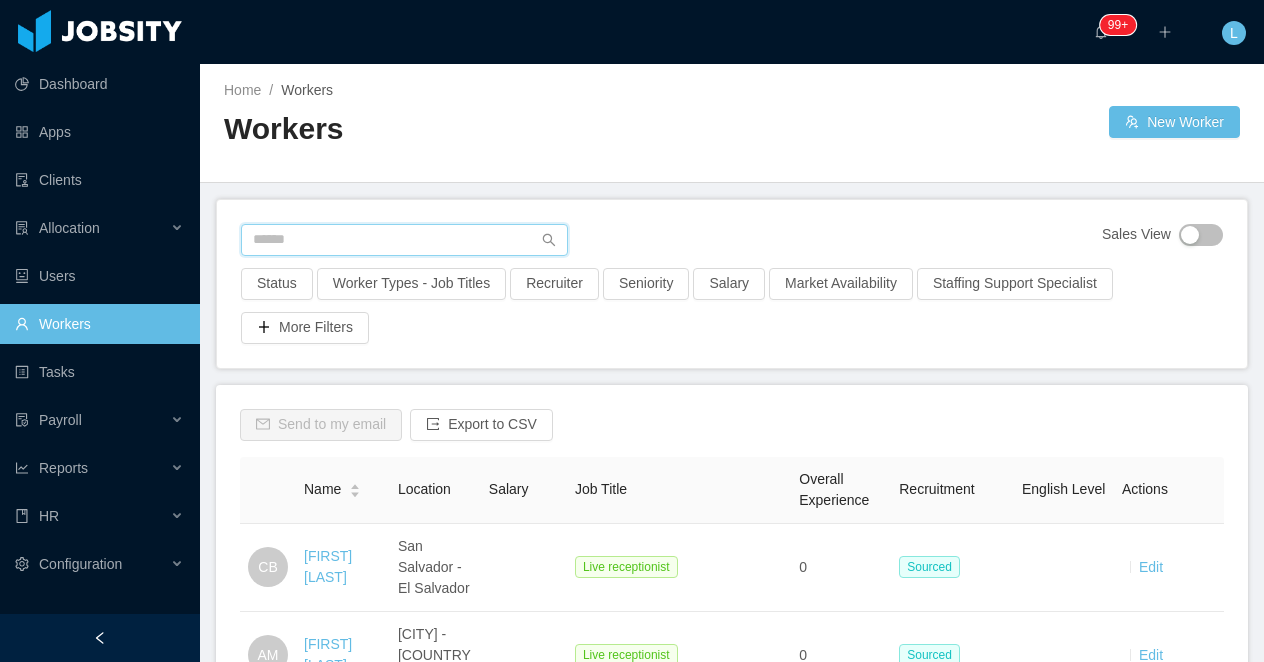 paste on "**********" 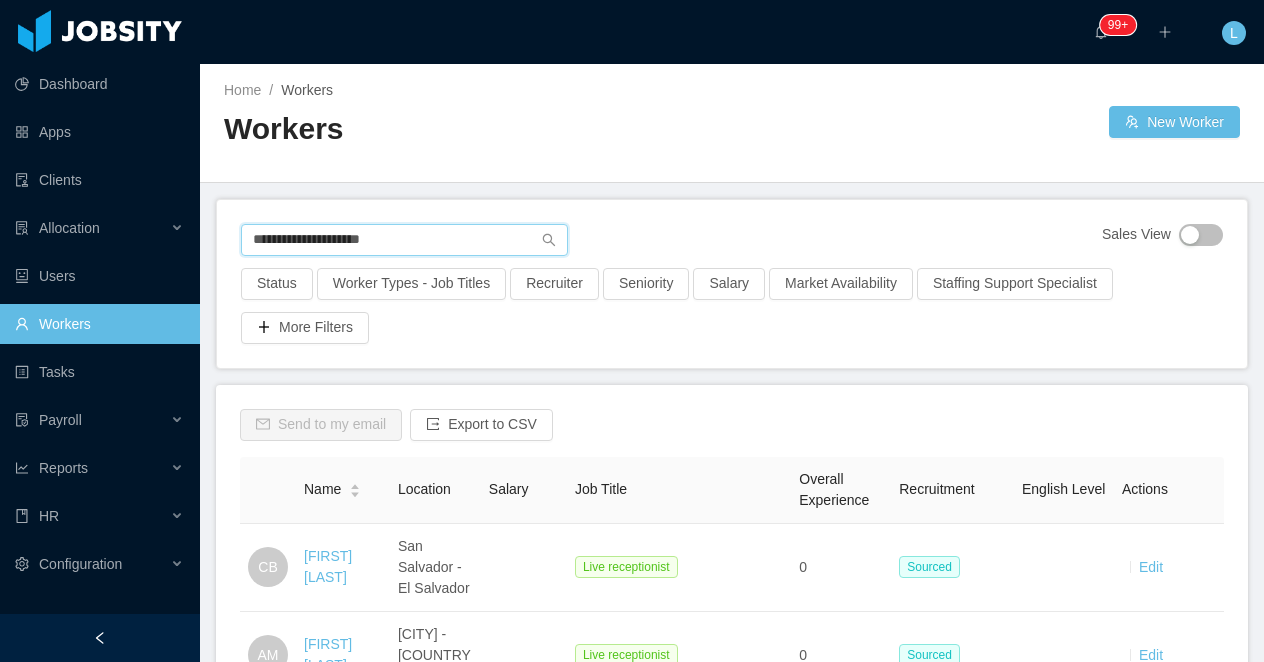 type on "**********" 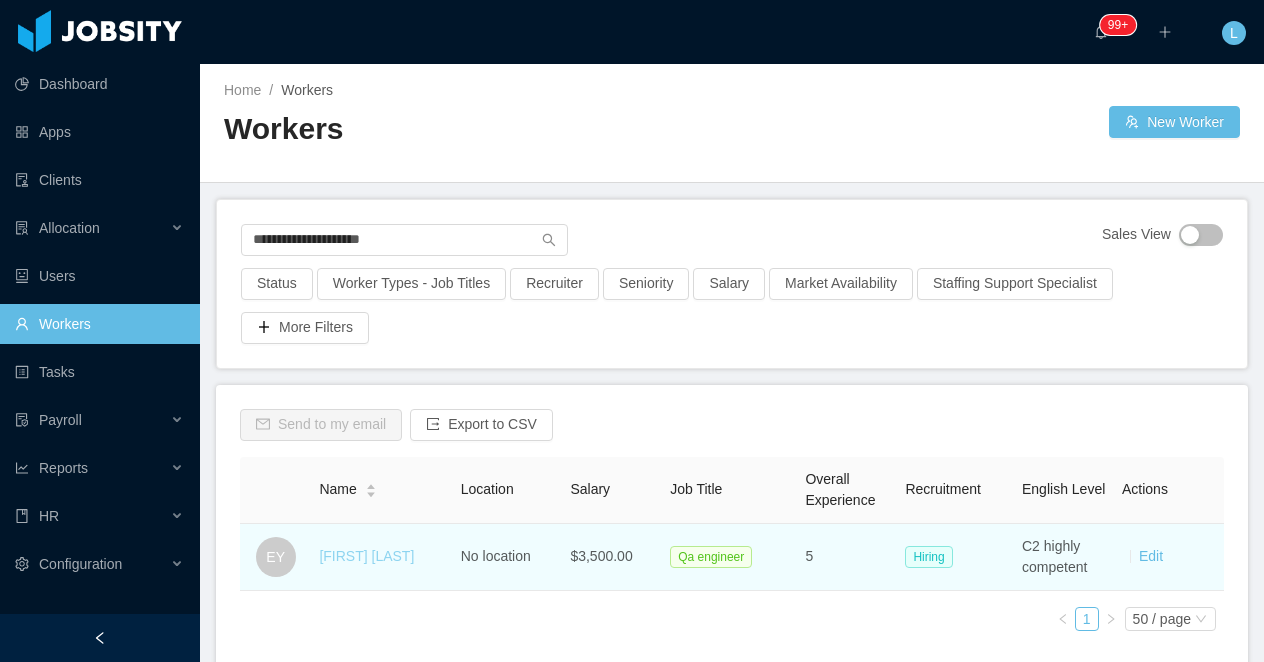 click on "[FIRST] [LAST]" at bounding box center [366, 556] 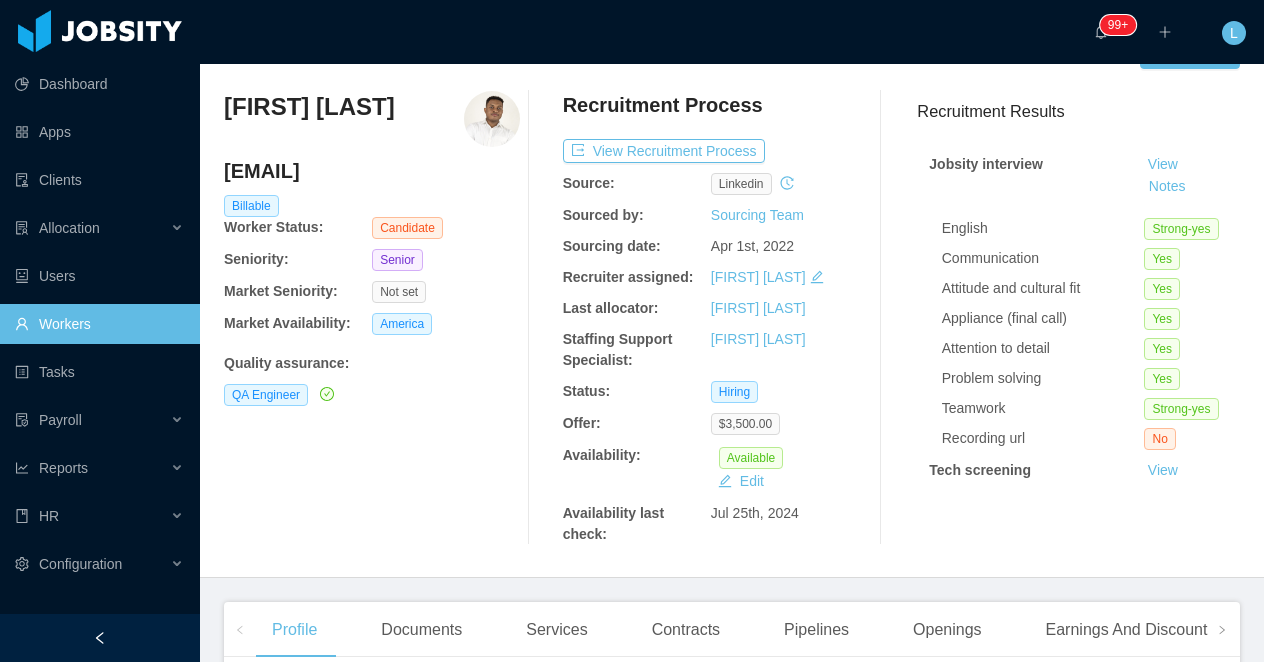 scroll, scrollTop: 56, scrollLeft: 0, axis: vertical 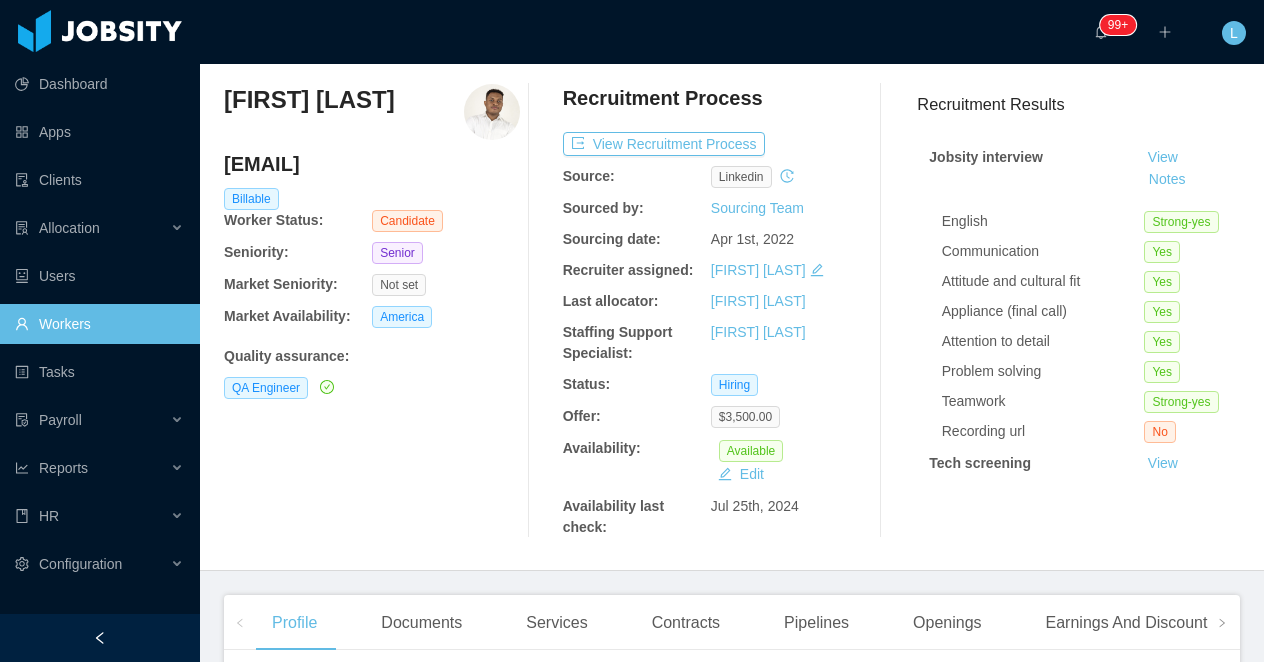 click on "[FIRST] [LAST]" at bounding box center [309, 100] 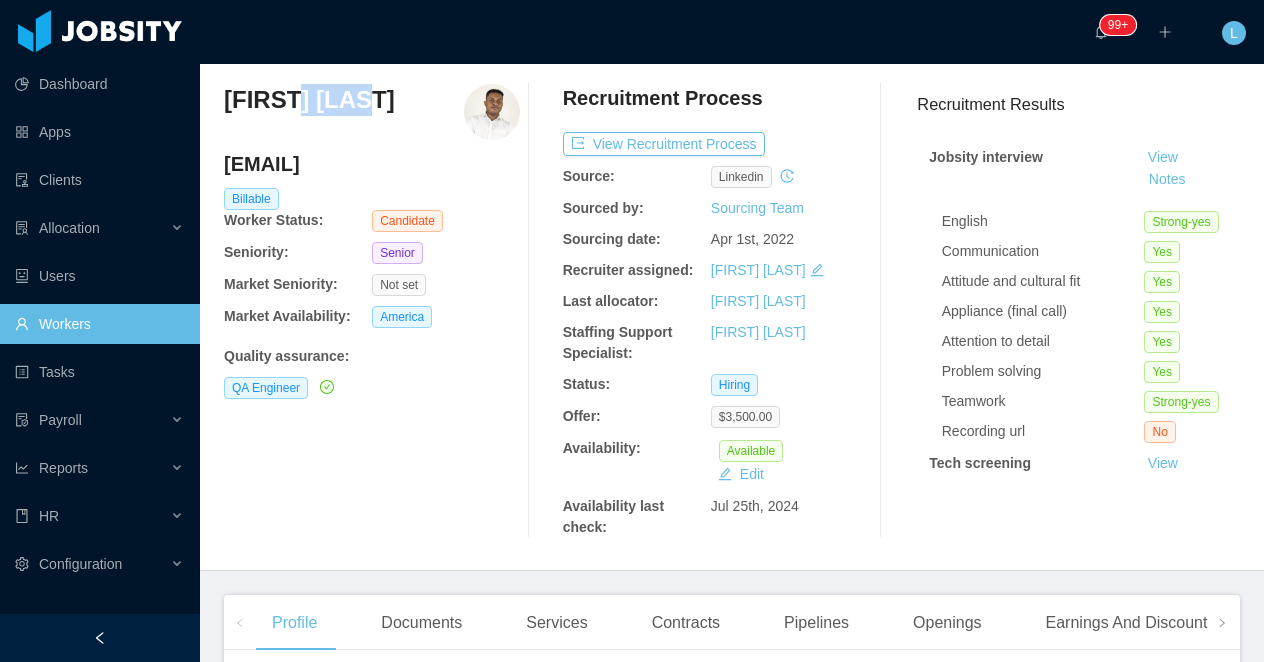 click on "[FIRST] [LAST]" at bounding box center [309, 100] 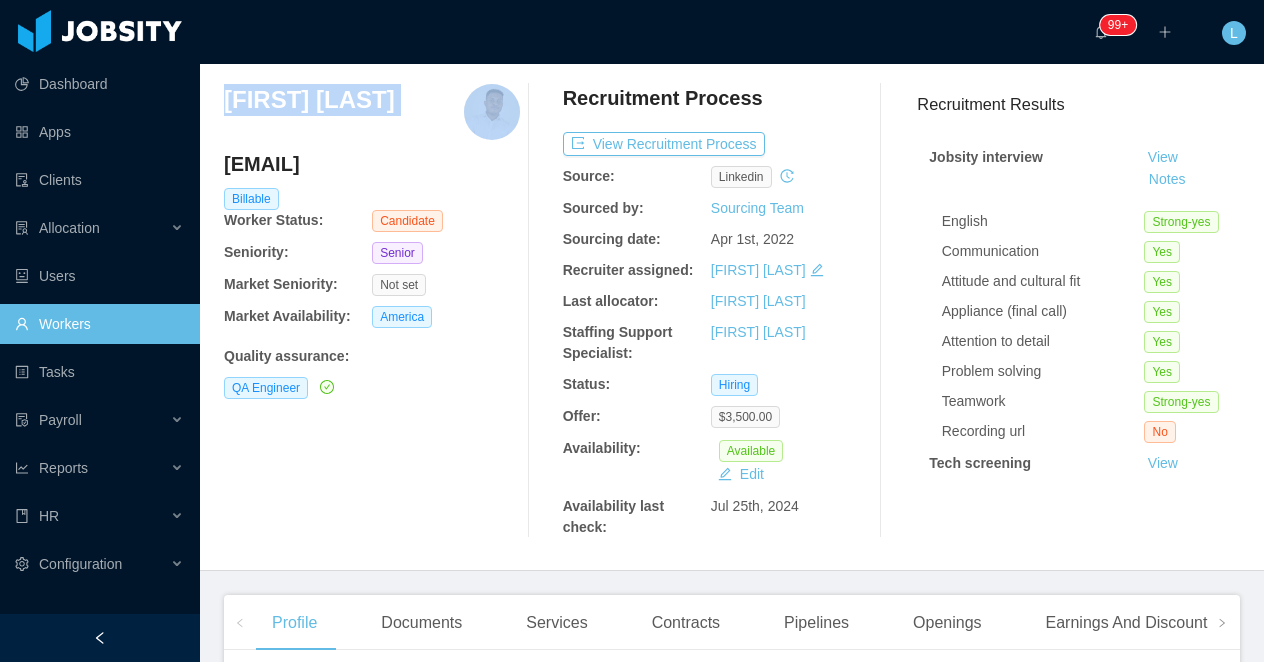 click on "[FIRST] [LAST]" at bounding box center (309, 100) 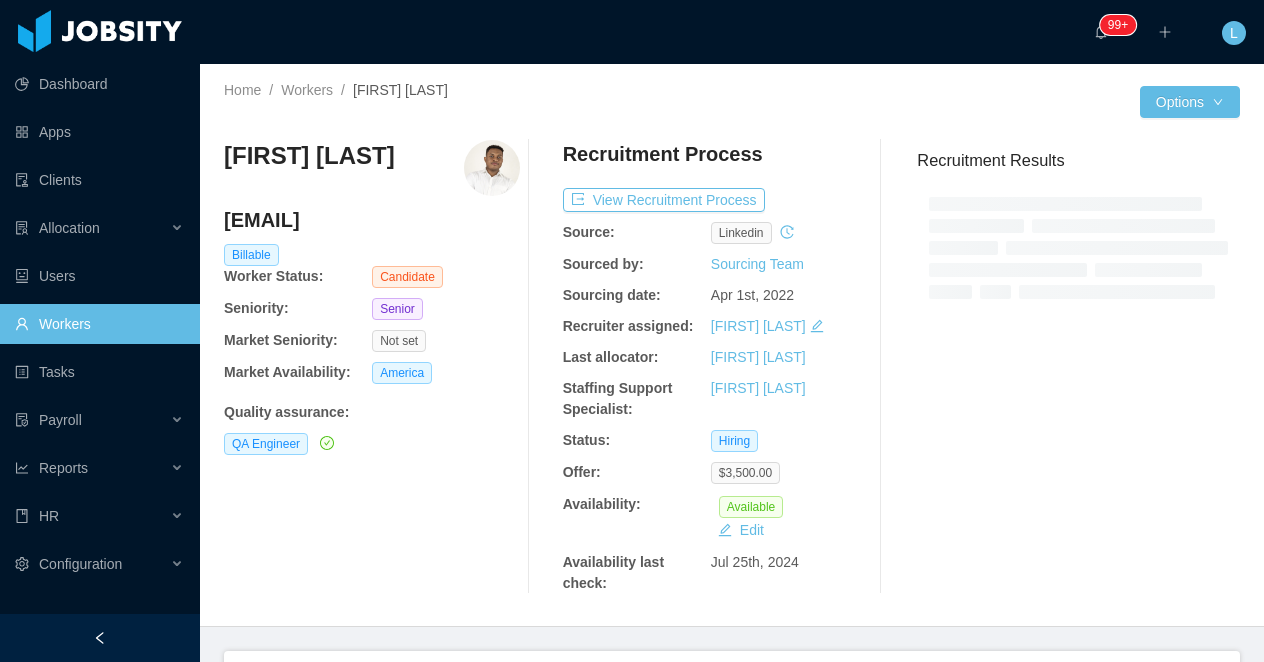 scroll, scrollTop: 0, scrollLeft: 0, axis: both 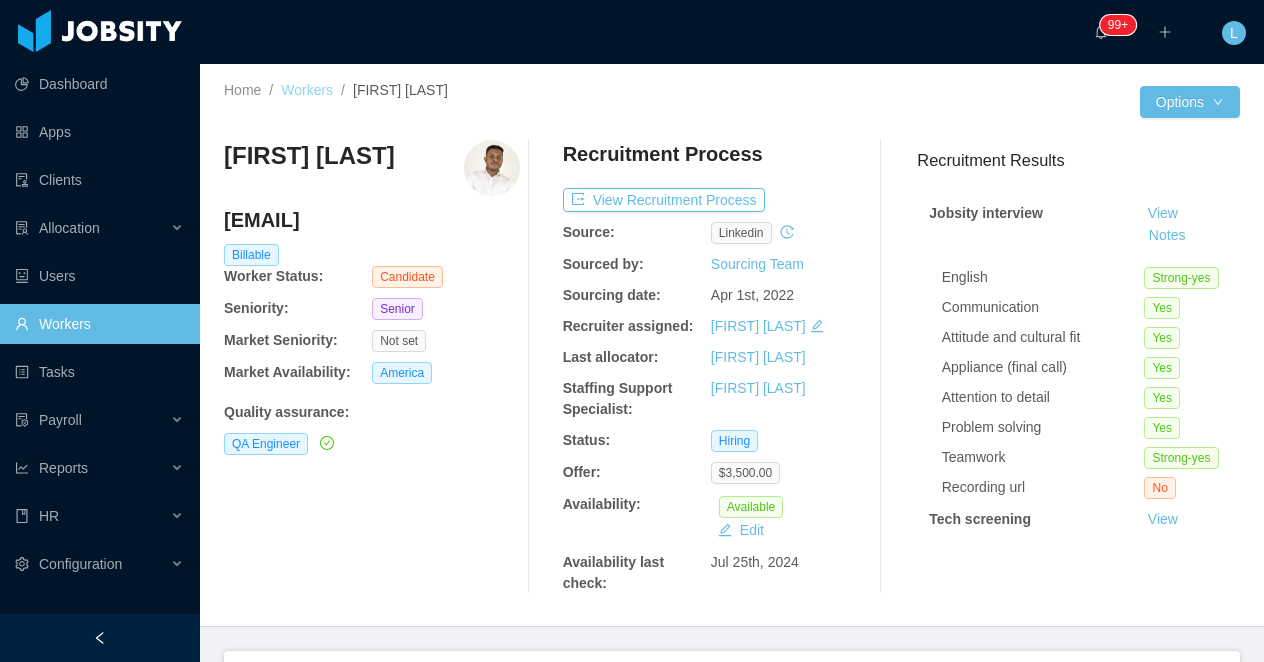 click on "Workers" at bounding box center (307, 90) 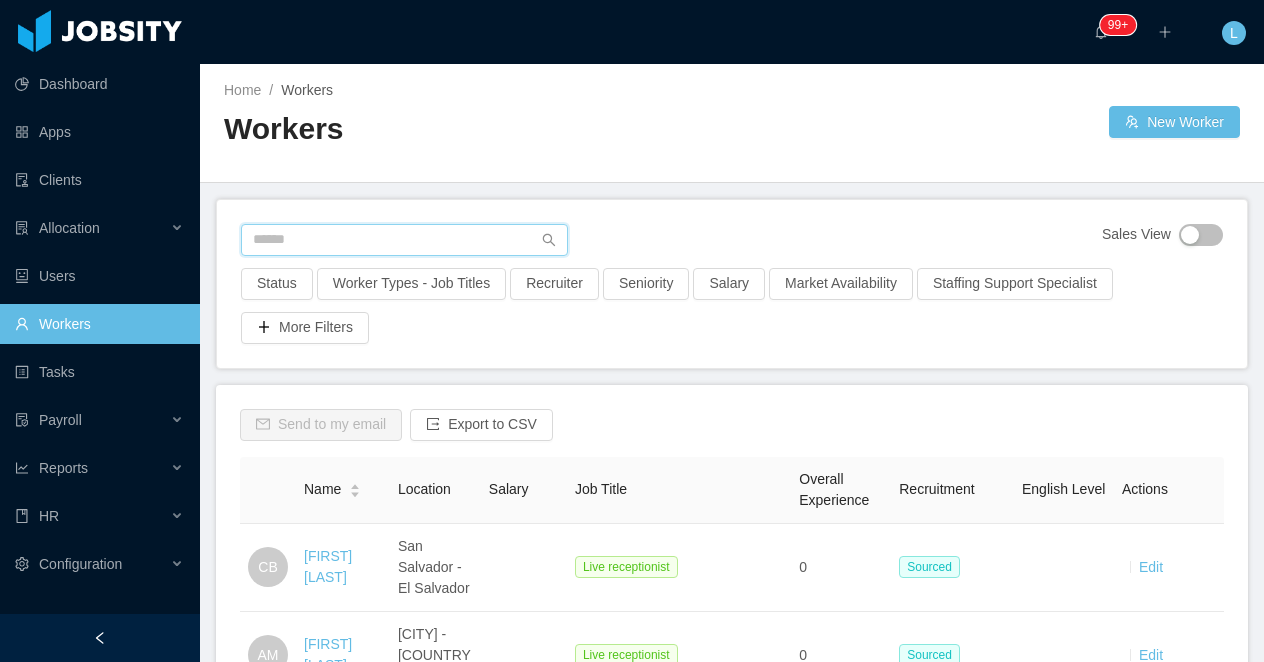 click at bounding box center [404, 240] 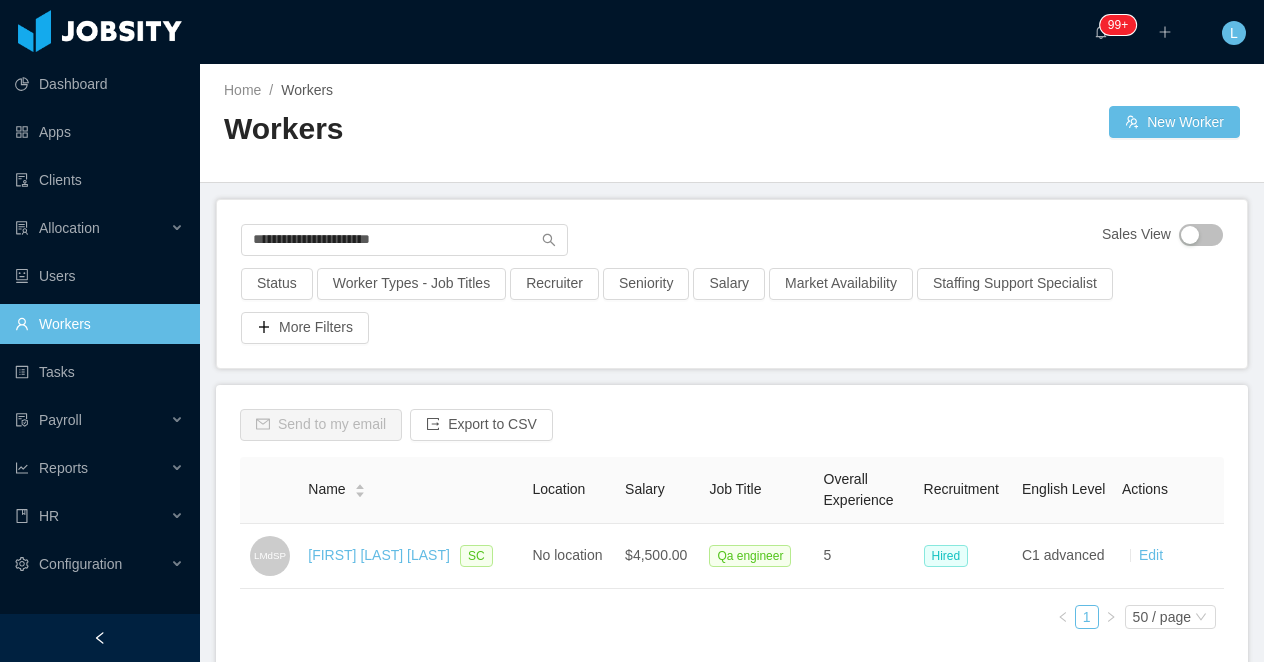 copy on "Lucas Matheus de Souza Pereira" 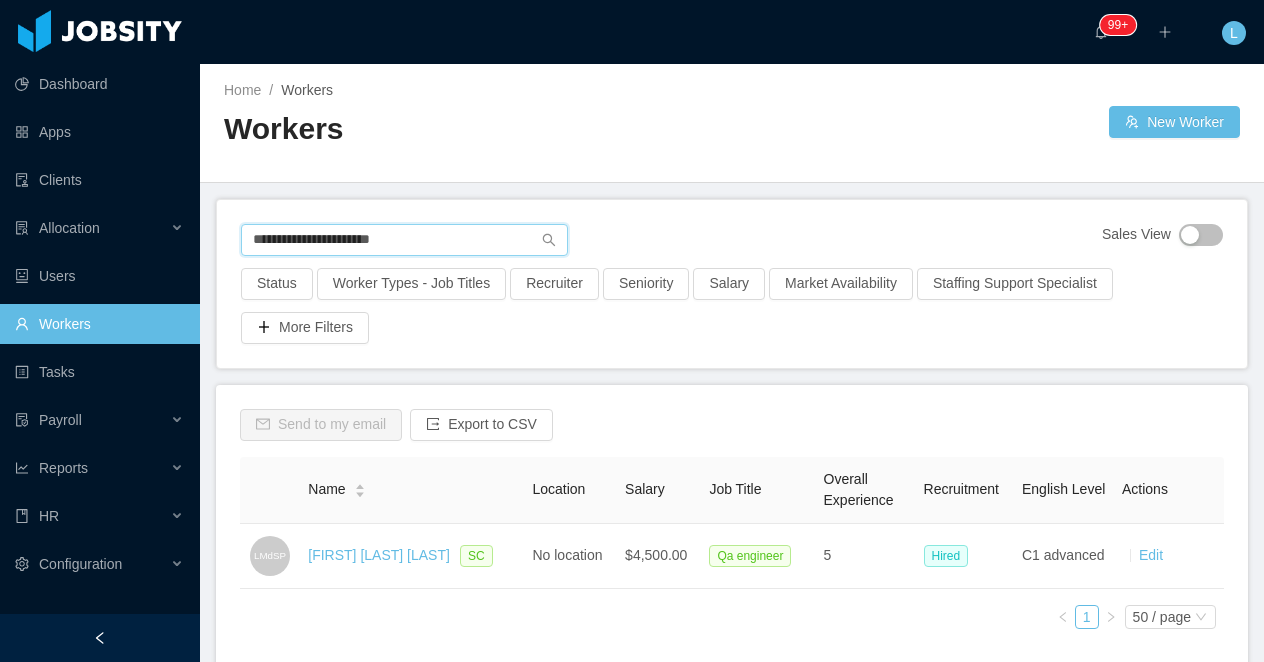 drag, startPoint x: 452, startPoint y: 233, endPoint x: 225, endPoint y: 230, distance: 227.01982 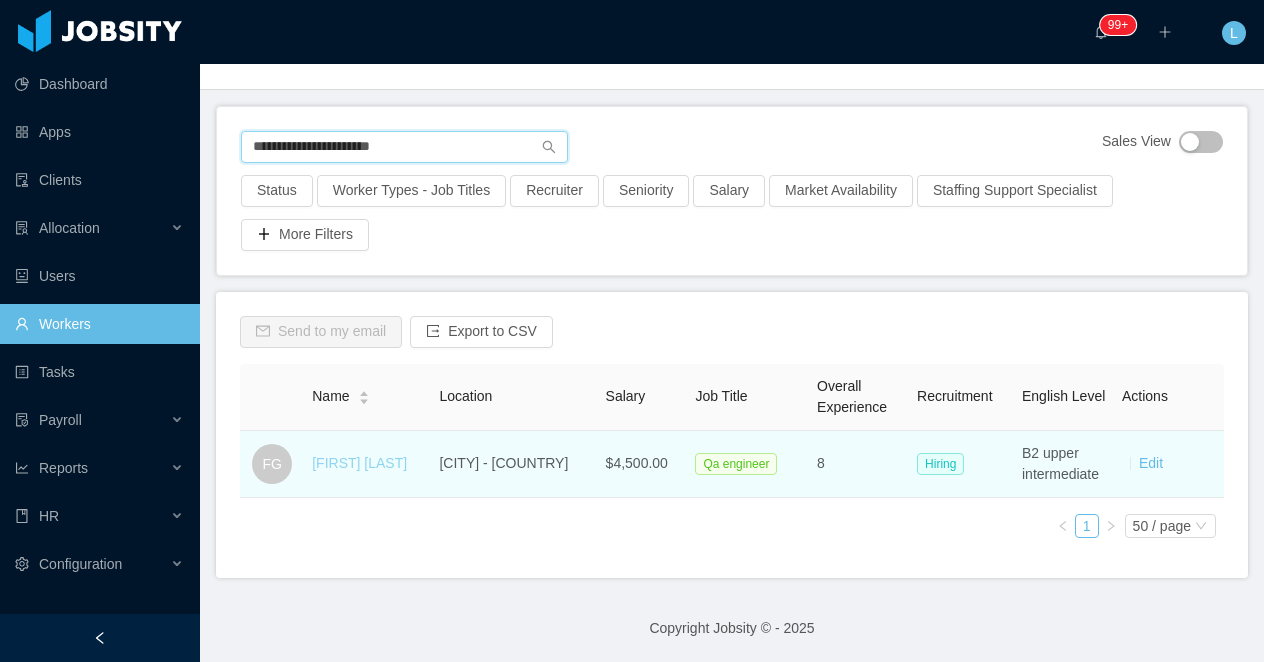type on "**********" 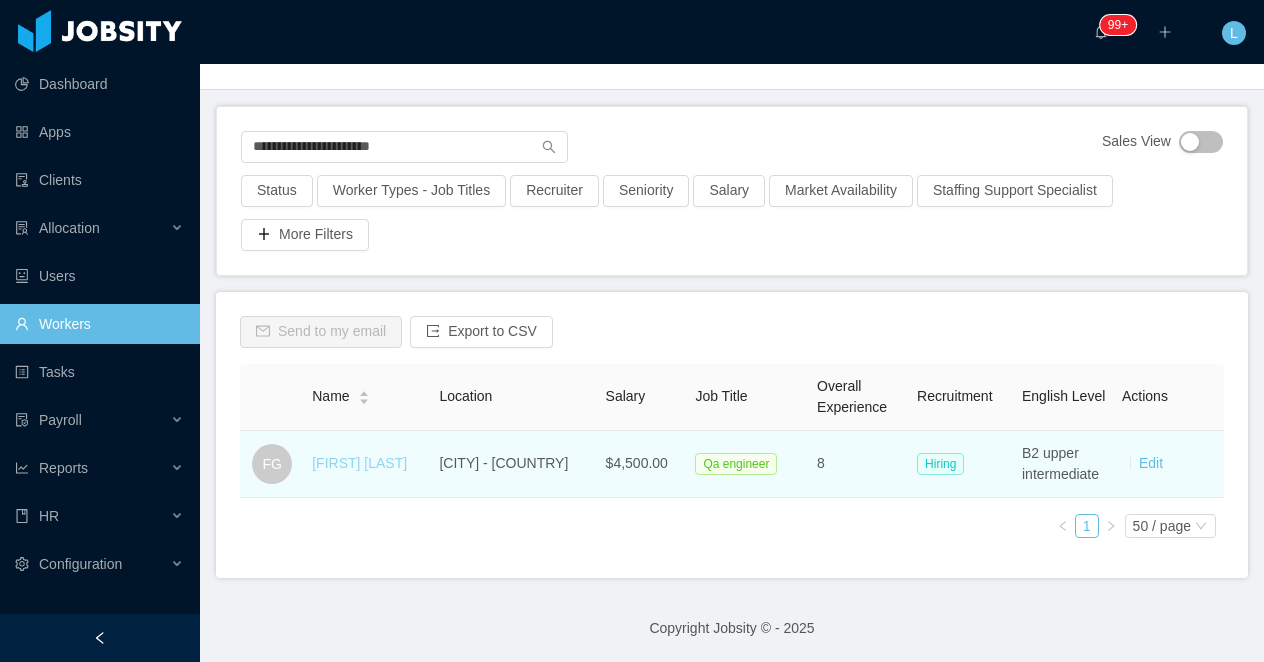 click on "Fernando Garcia" at bounding box center [359, 463] 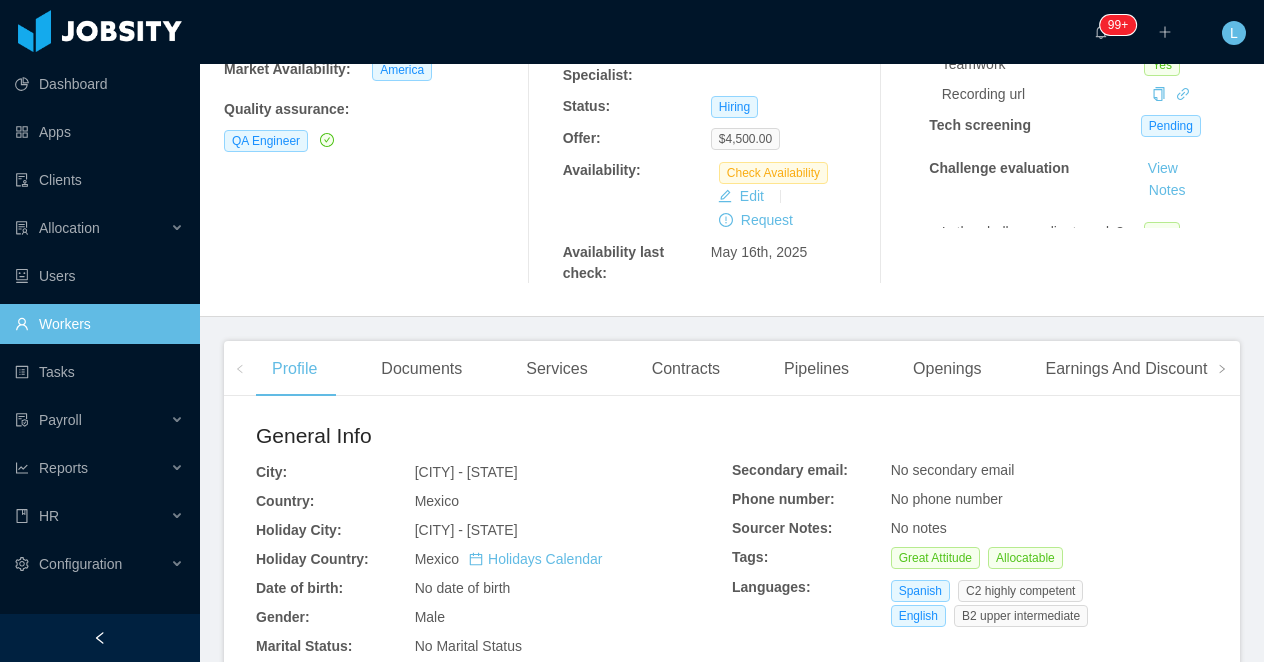 scroll, scrollTop: 0, scrollLeft: 0, axis: both 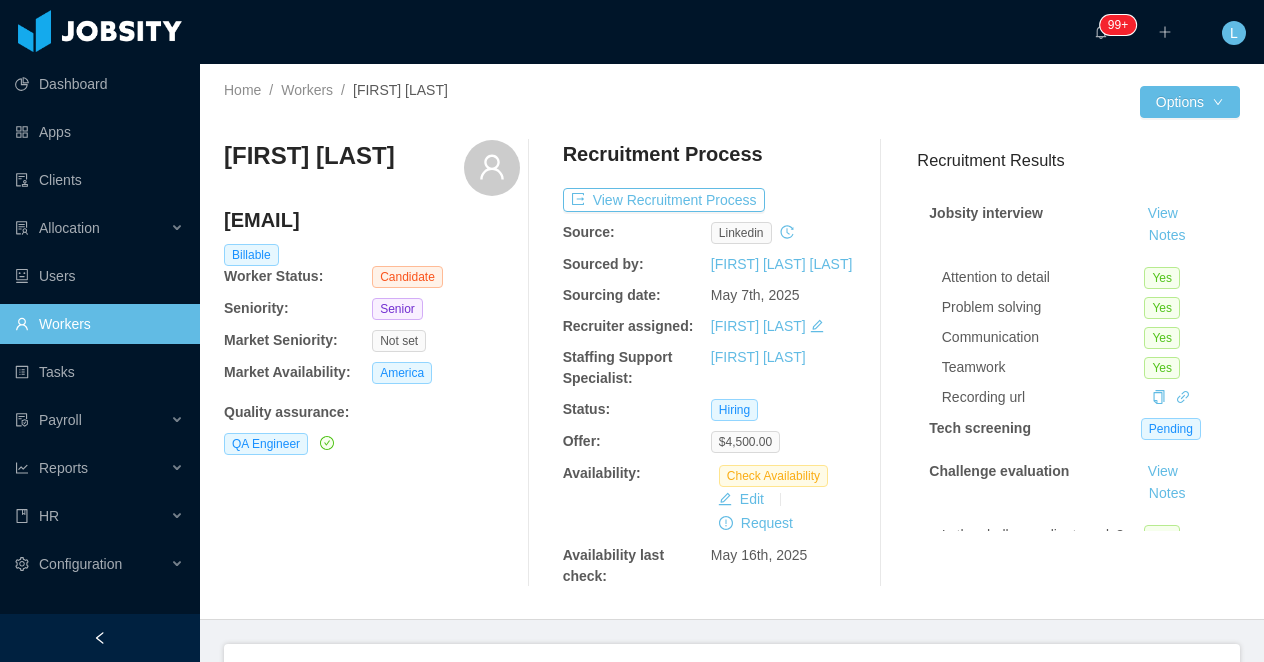 click on "Fernando Garcia" at bounding box center (309, 156) 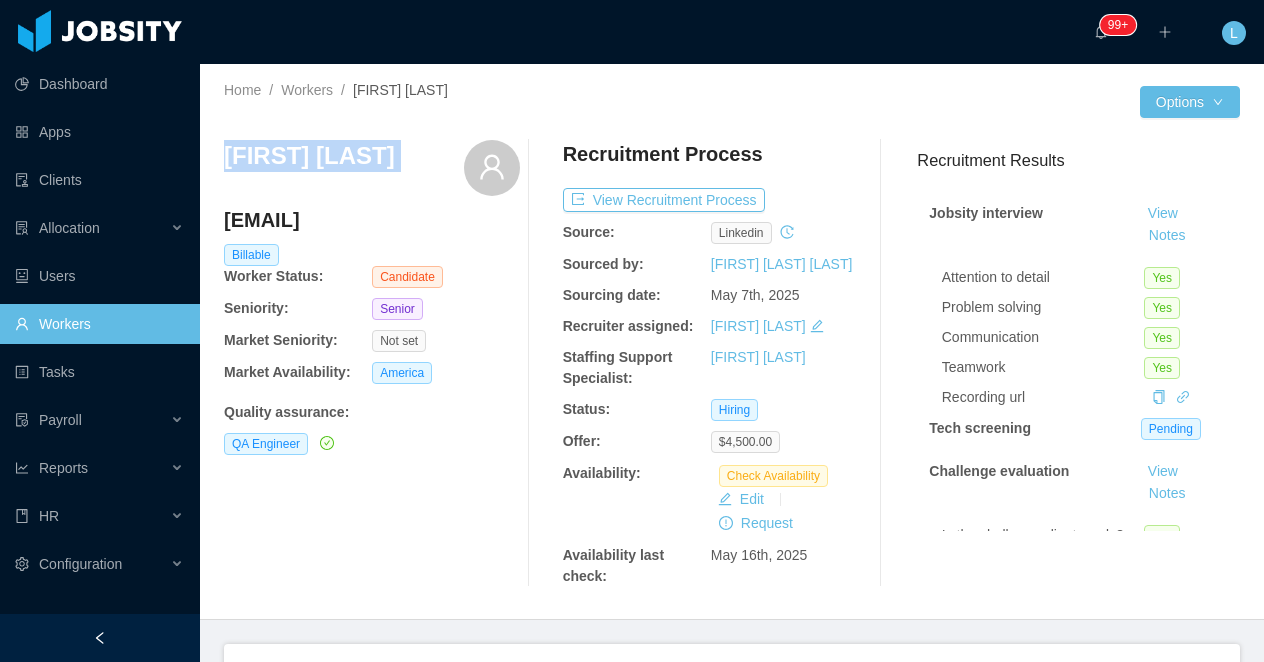 click on "Fernando Garcia" at bounding box center (309, 156) 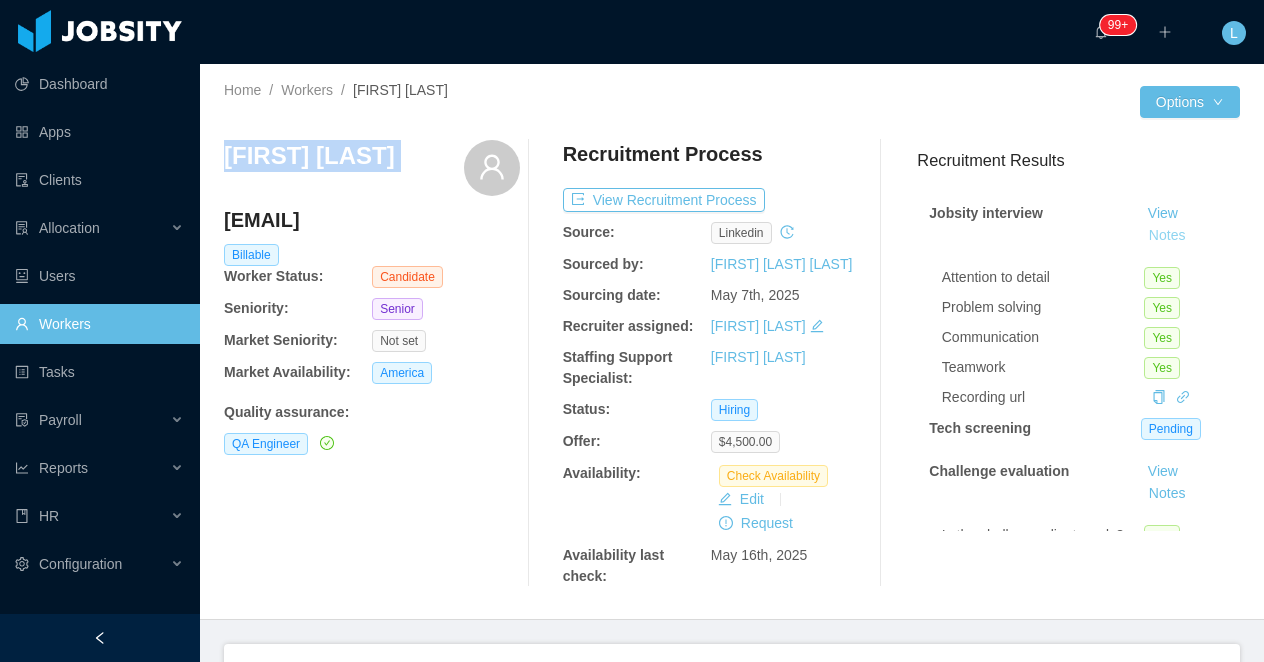click on "Notes" at bounding box center [1167, 236] 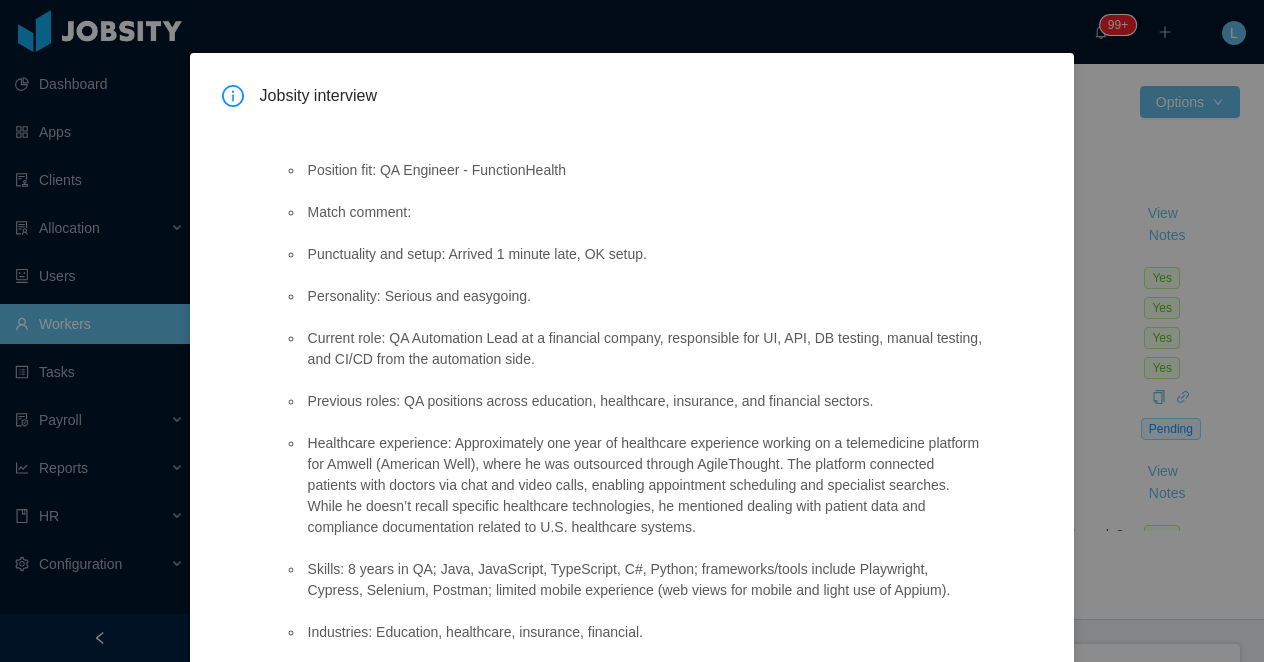 scroll, scrollTop: 0, scrollLeft: 0, axis: both 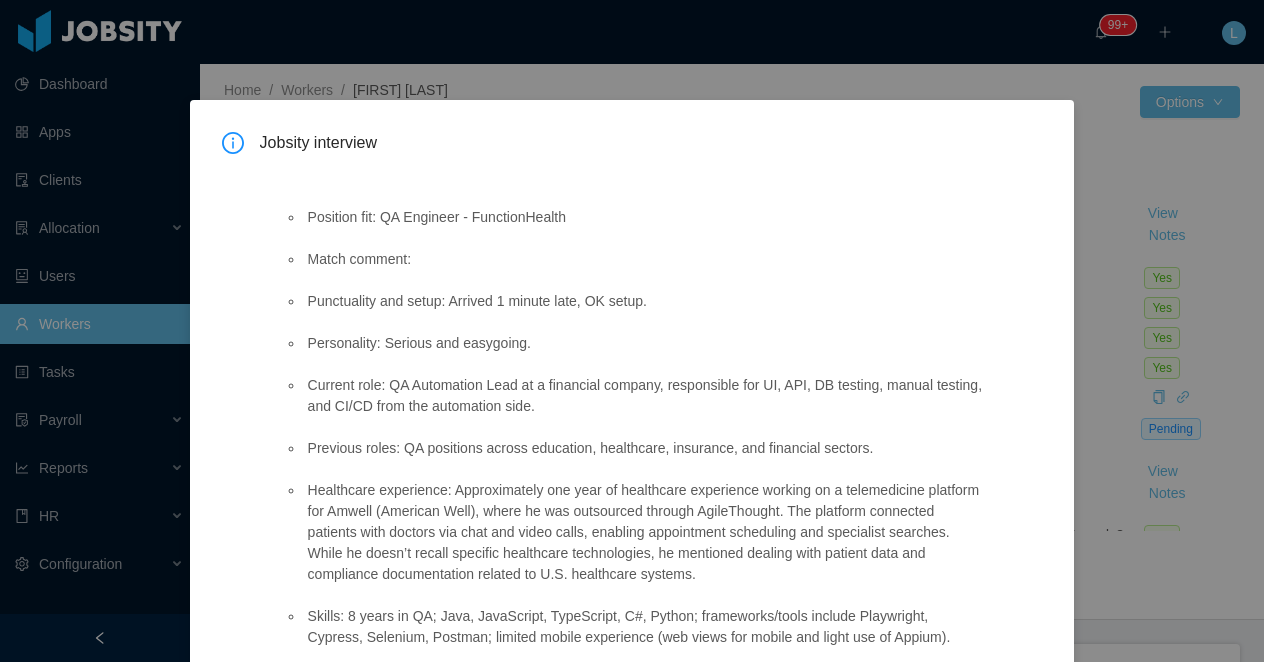 click on "Jobsity interview Position fit: QA Engineer - FunctionHealth Match comment:  Punctuality and setup: Arrived 1 minute late, OK setup. Personality: Serious and easygoing. Current role: QA Automation Lead at a financial company, responsible for UI, API, DB testing, manual testing, and CI/CD from the automation side. Previous roles: QA positions across education, healthcare, insurance, and financial sectors. Healthcare experience: Approximately one year of healthcare experience working on a telemedicine platform for Amwell (American Well), where he was outsourced through AgileThought. The platform connected patients with doctors via chat and video calls, enabling appointment scheduling and specialist searches. While he doesn’t recall specific healthcare technologies, he mentioned dealing with patient data and compliance documentation related to U.S. healthcare systems. Industries: Education, healthcare, insurance, financial. Team Locations: US, Argentina, Mexico, India, UK, Brazil, Colombia, Canada." at bounding box center (632, 331) 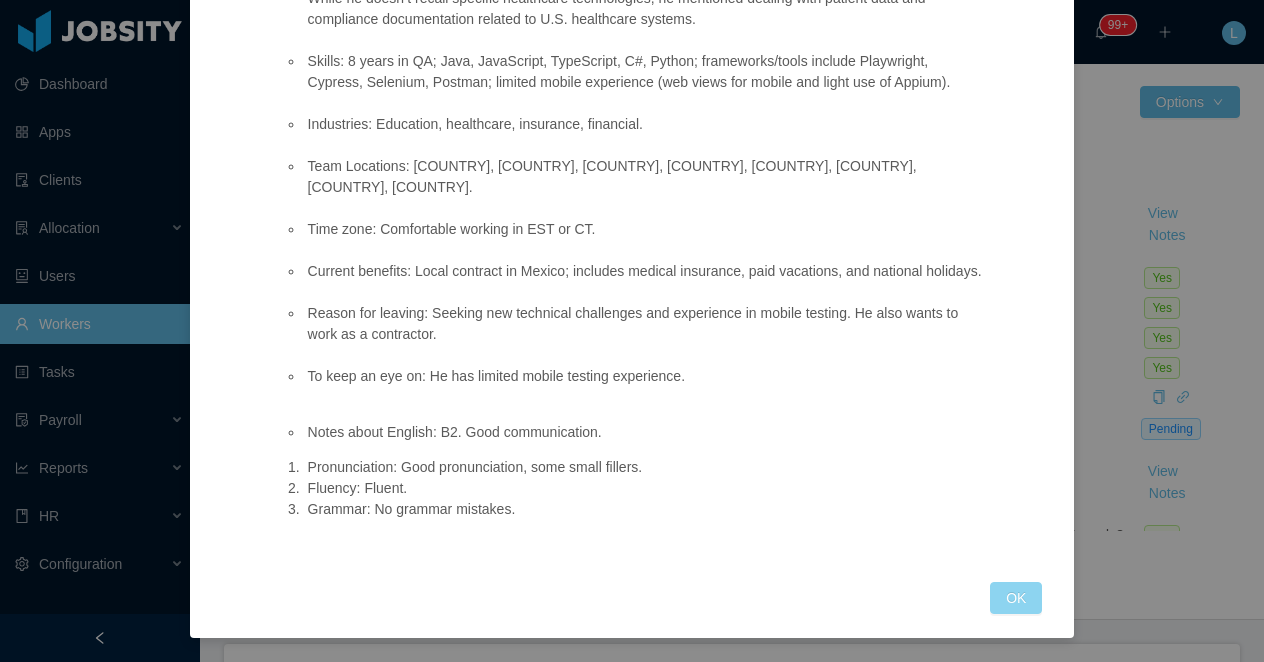 click on "OK" at bounding box center (1016, 598) 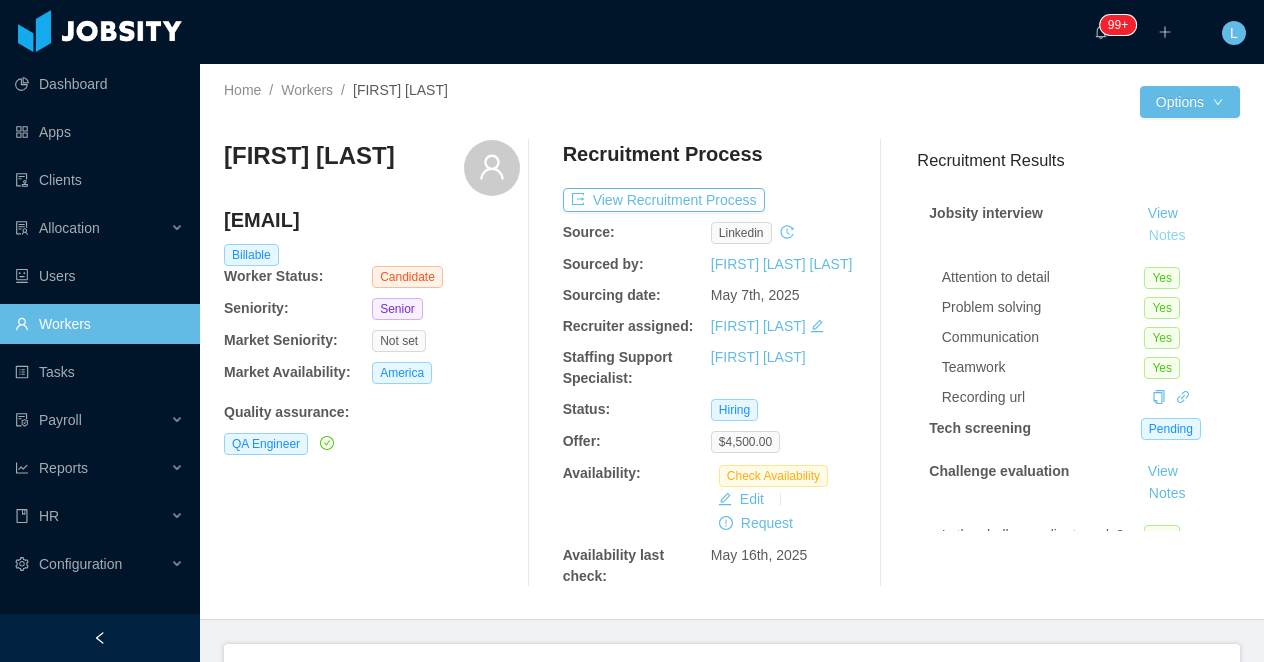 scroll, scrollTop: 455, scrollLeft: 0, axis: vertical 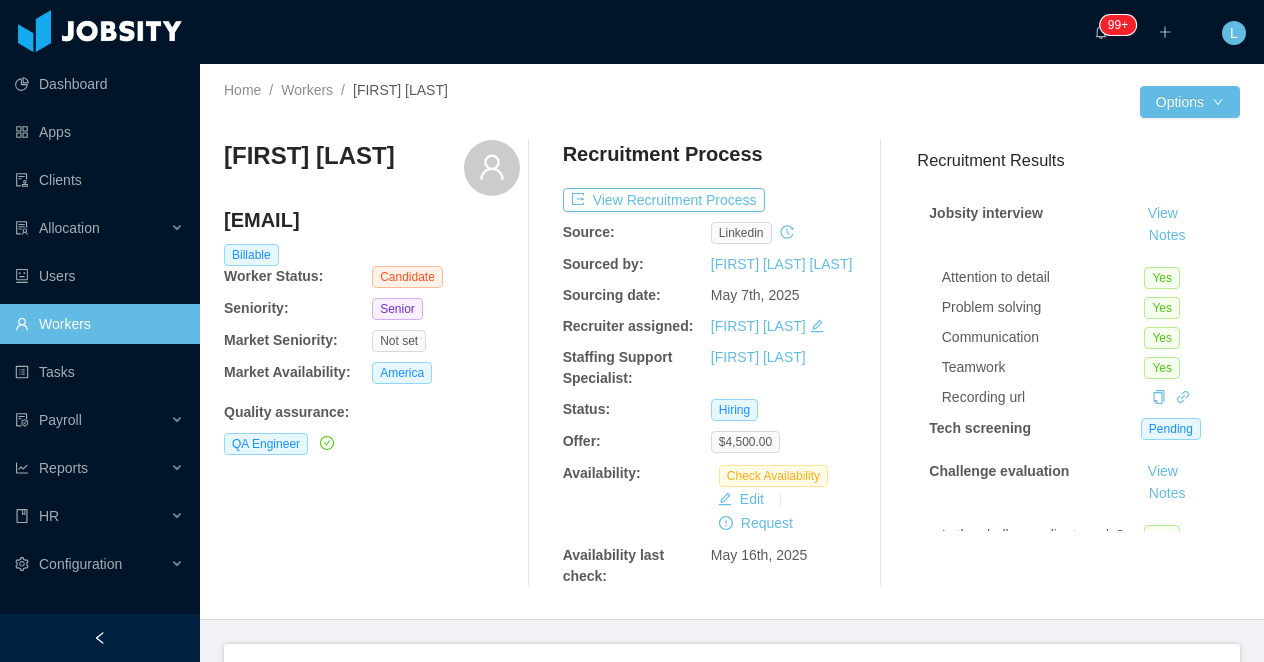 click on "Fernando Garcia" at bounding box center [309, 156] 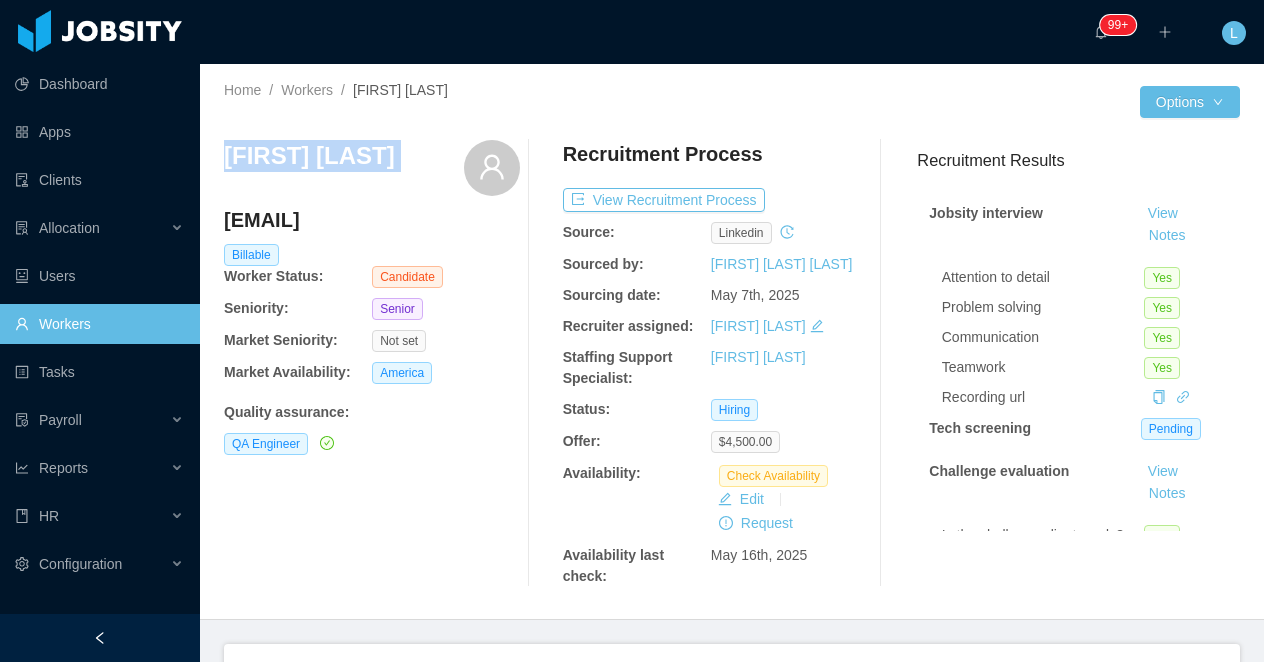 click on "Fernando Garcia" at bounding box center (309, 156) 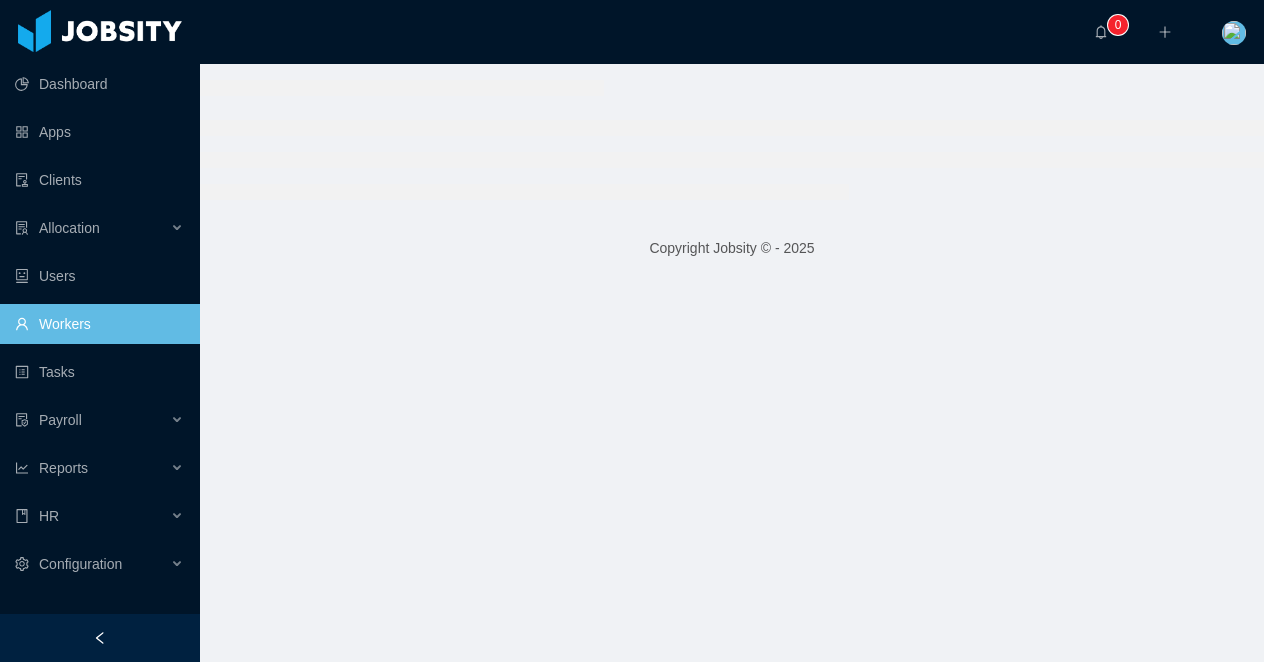 scroll, scrollTop: 0, scrollLeft: 0, axis: both 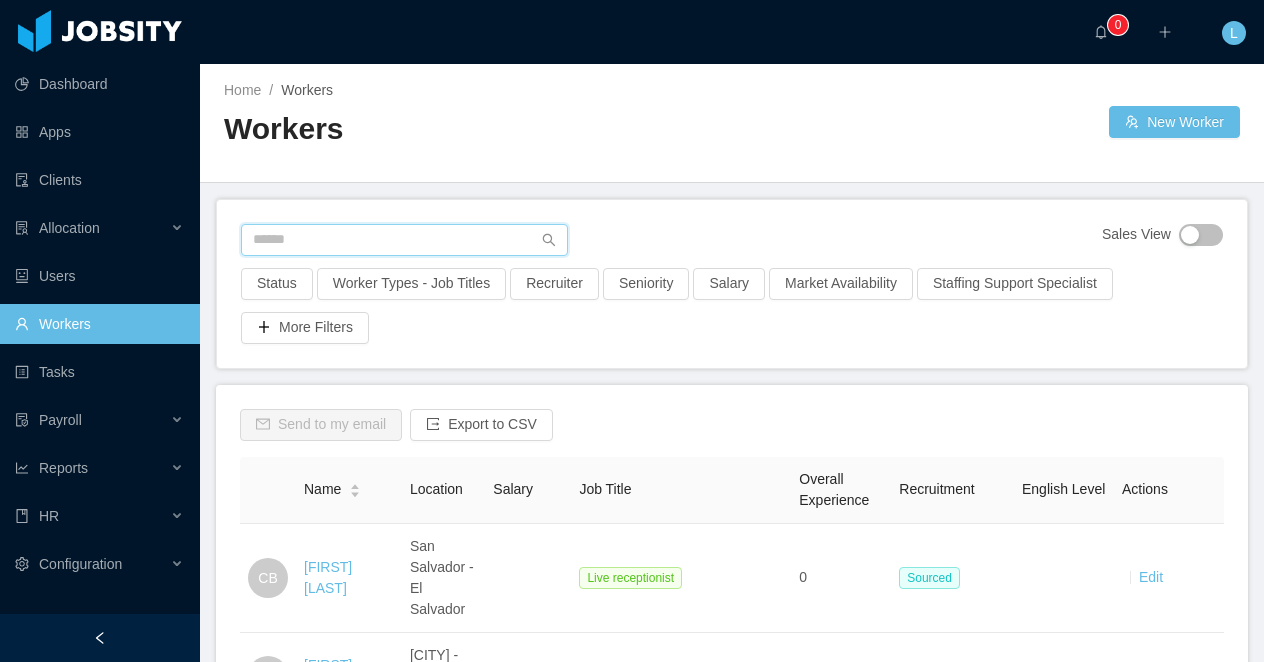 click at bounding box center [404, 240] 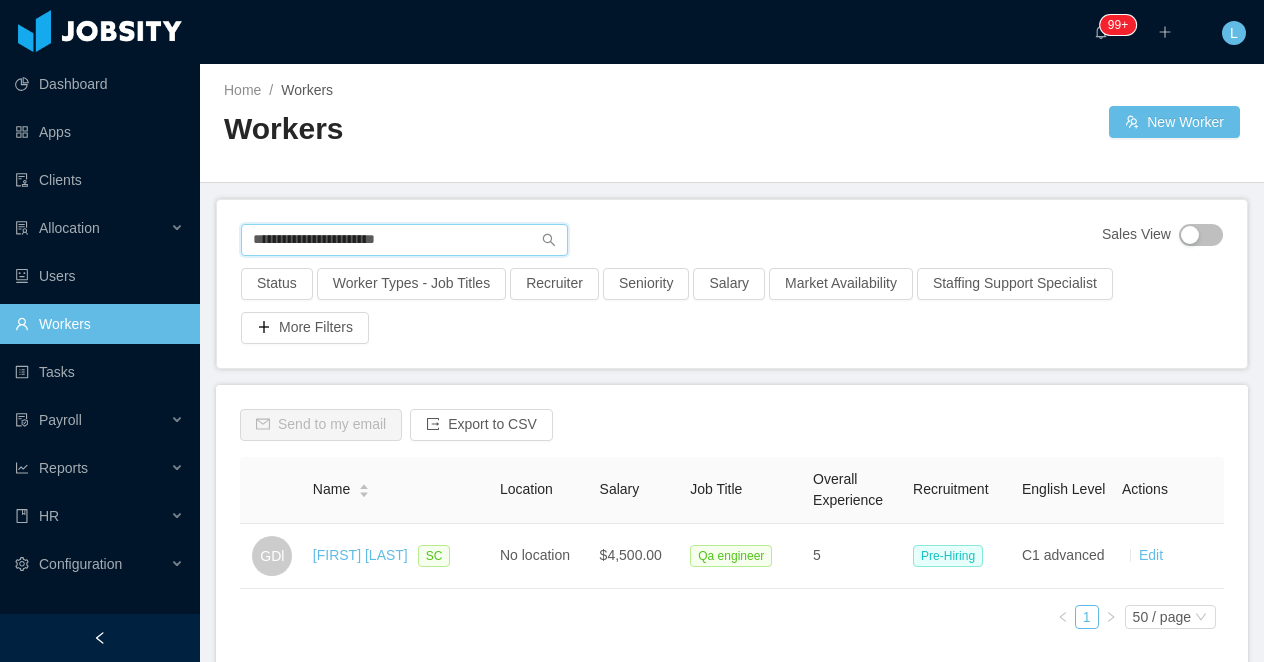 scroll, scrollTop: 93, scrollLeft: 0, axis: vertical 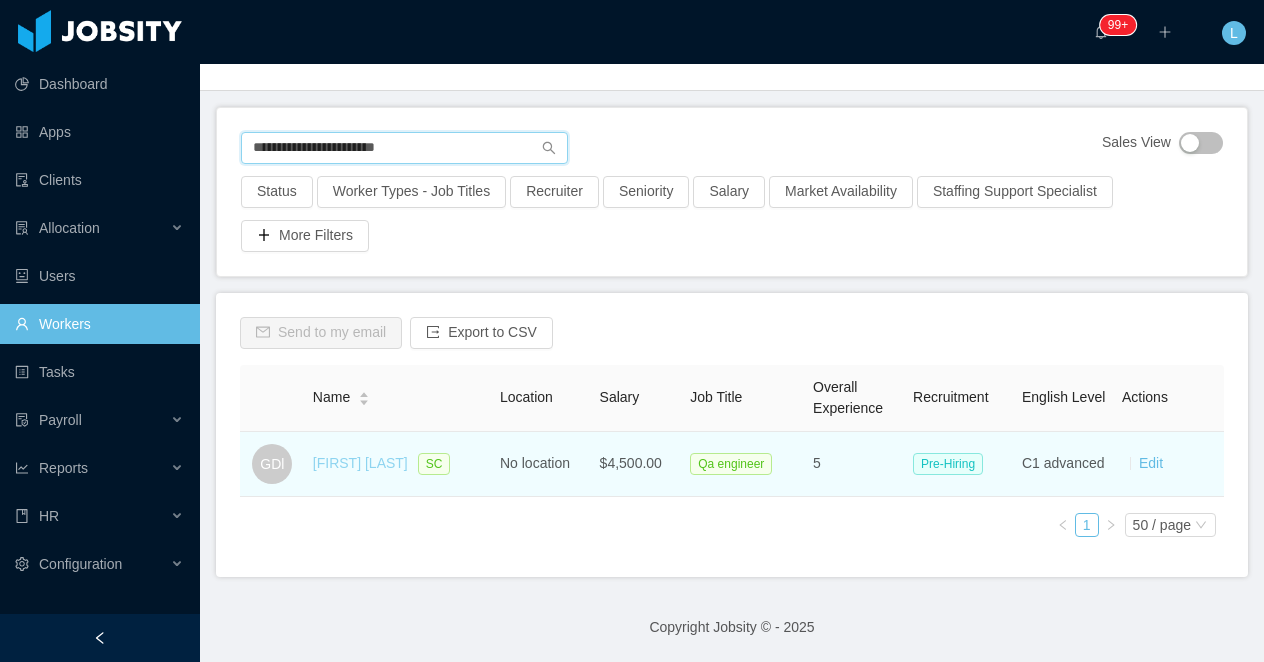 type on "**********" 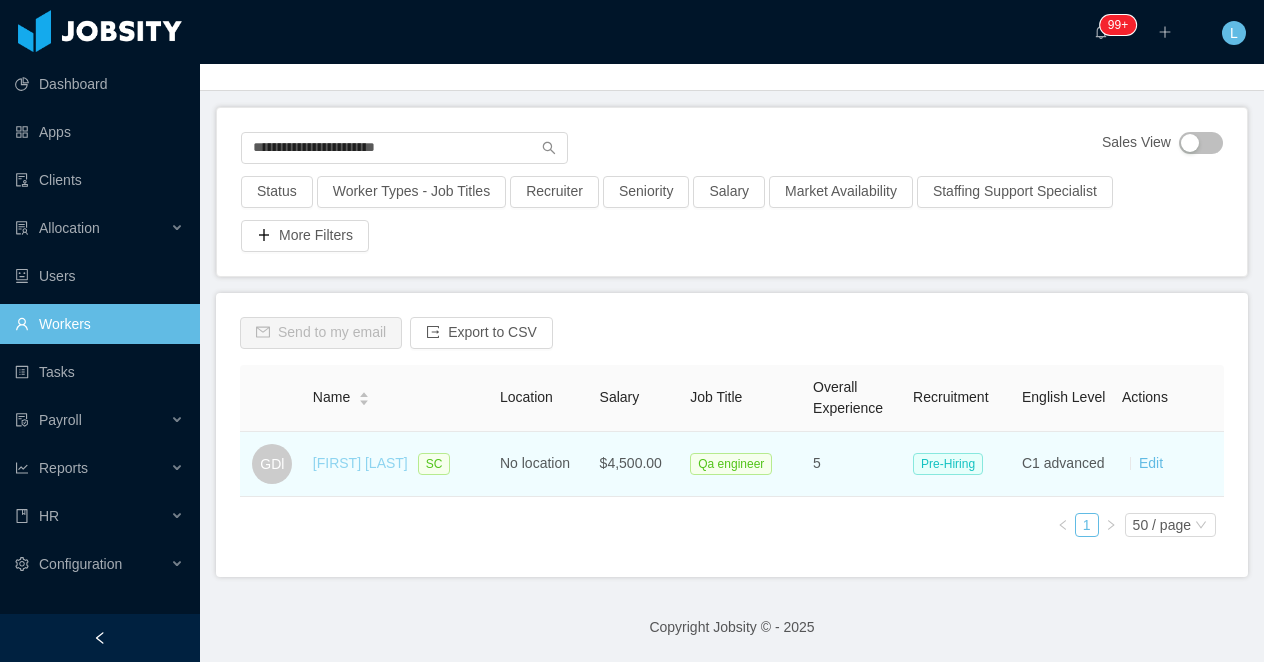 click on "[FIRST] [LAST]" at bounding box center (360, 463) 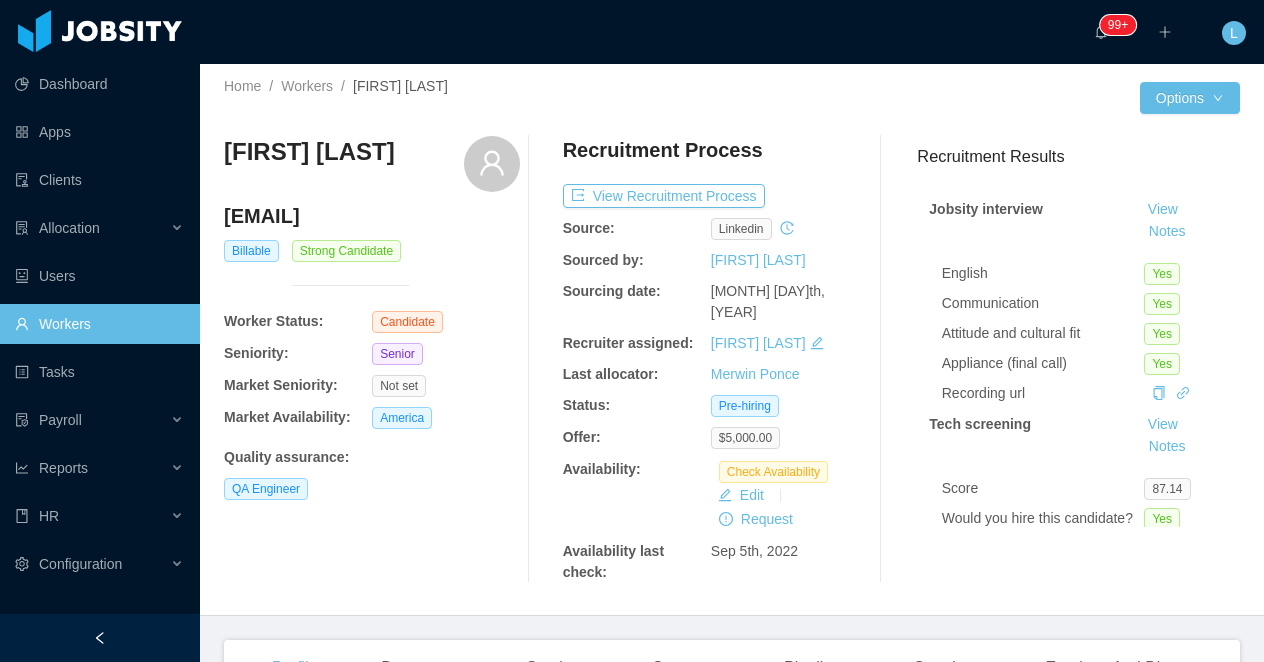 scroll, scrollTop: 9, scrollLeft: 0, axis: vertical 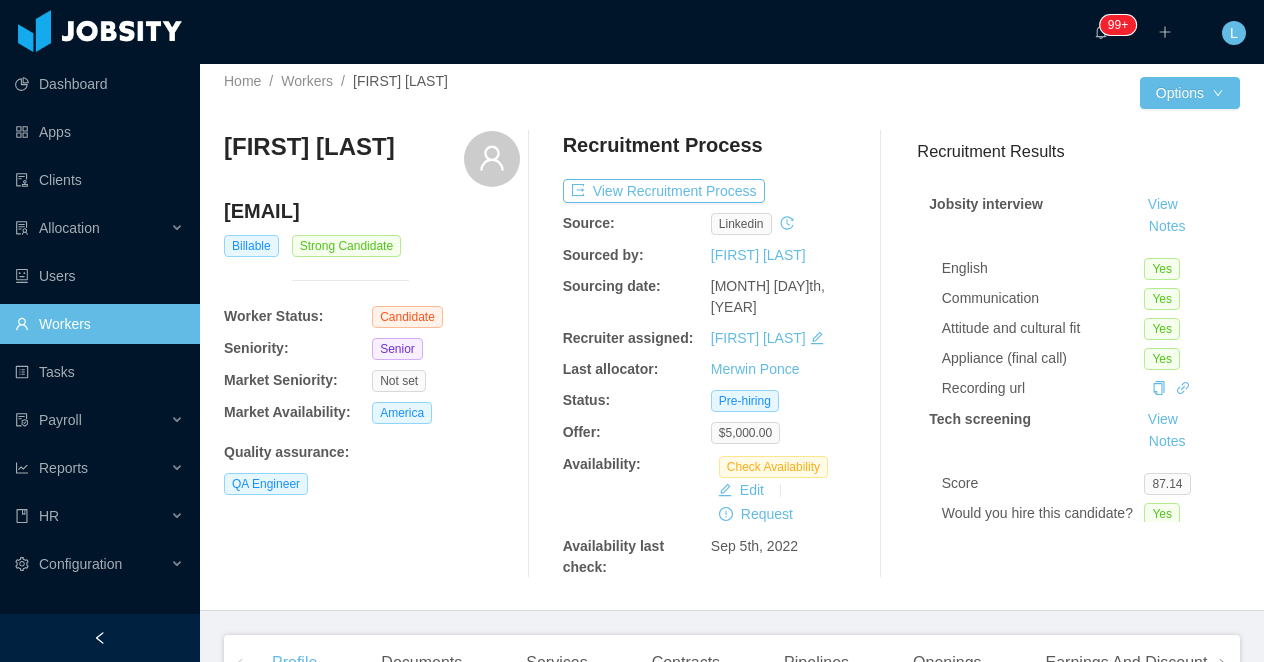 click on "[FIRST] [LAST]" at bounding box center [309, 147] 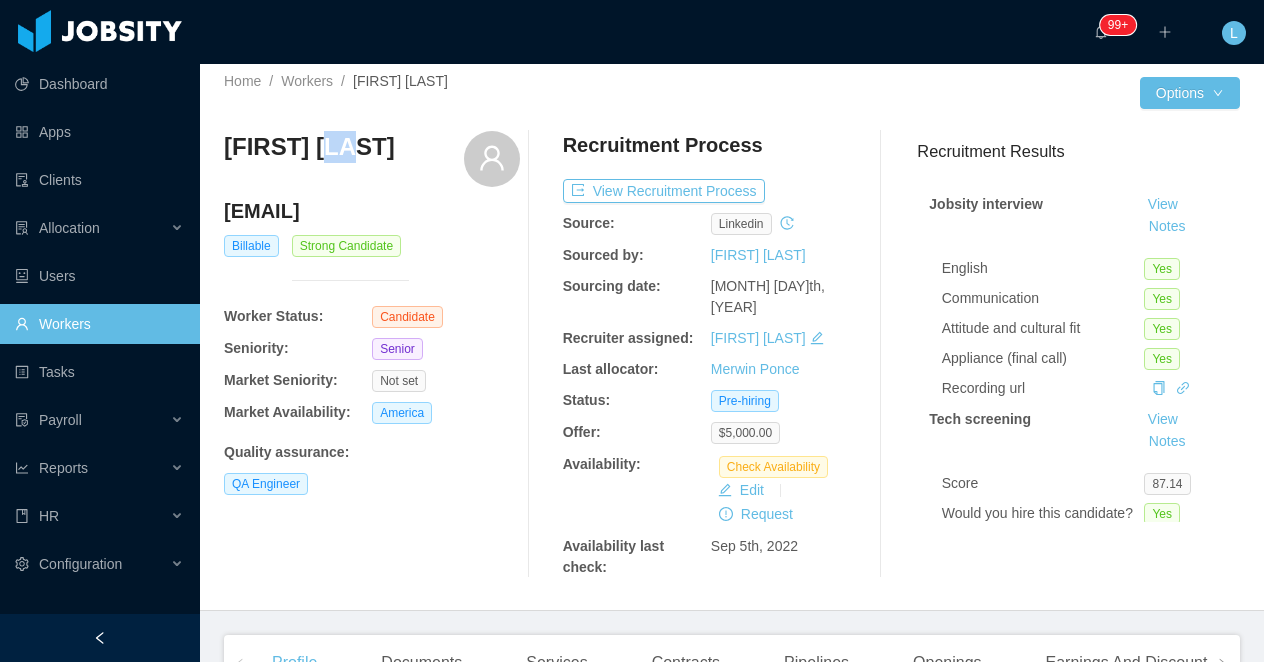 click on "[FIRST] [LAST]" at bounding box center (309, 147) 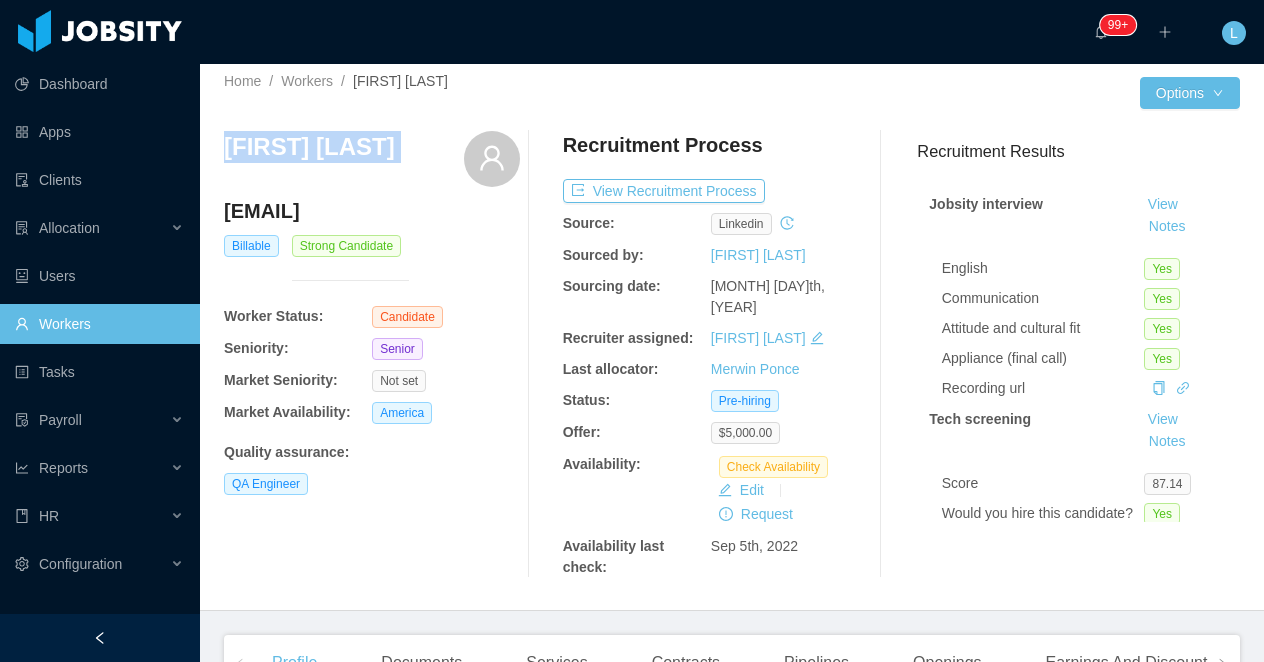 click on "[FIRST] [LAST]" at bounding box center (309, 147) 